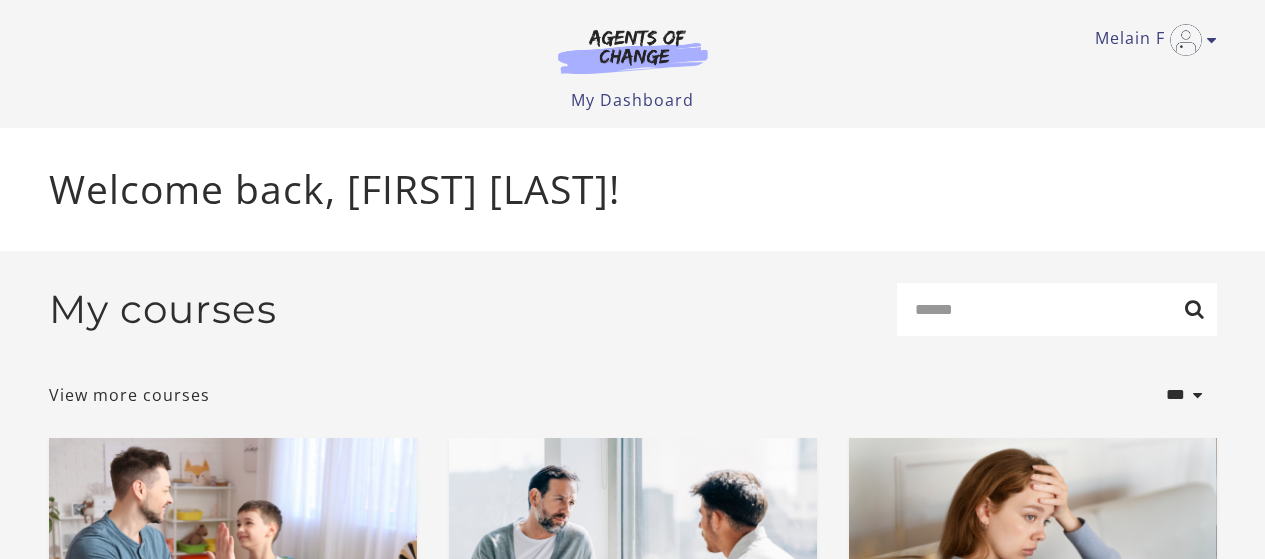 scroll, scrollTop: 0, scrollLeft: 0, axis: both 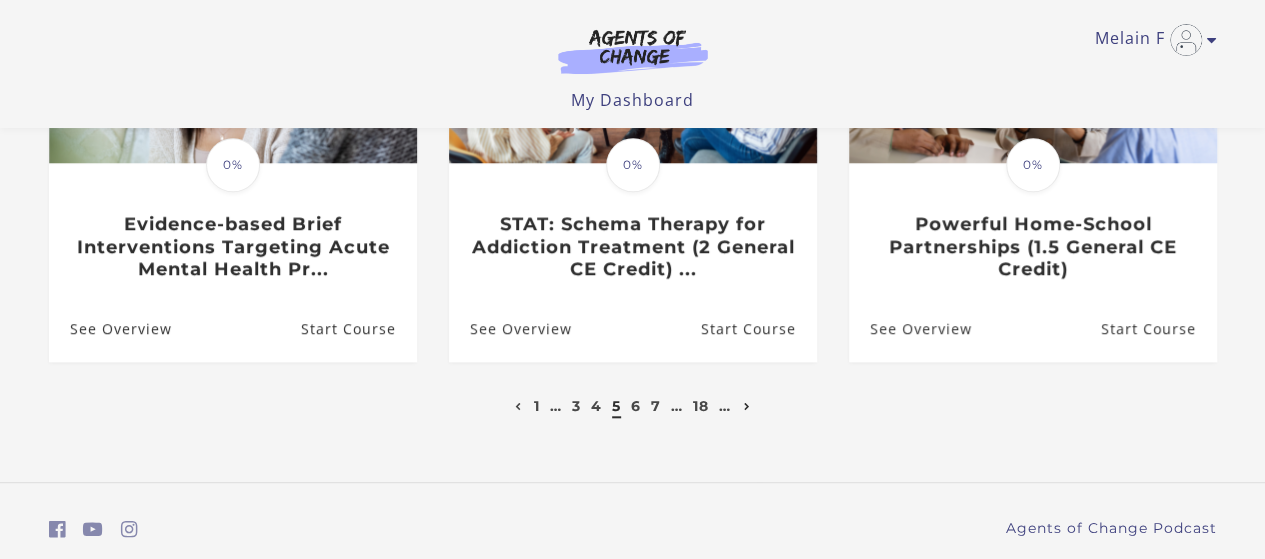 click at bounding box center (747, 407) 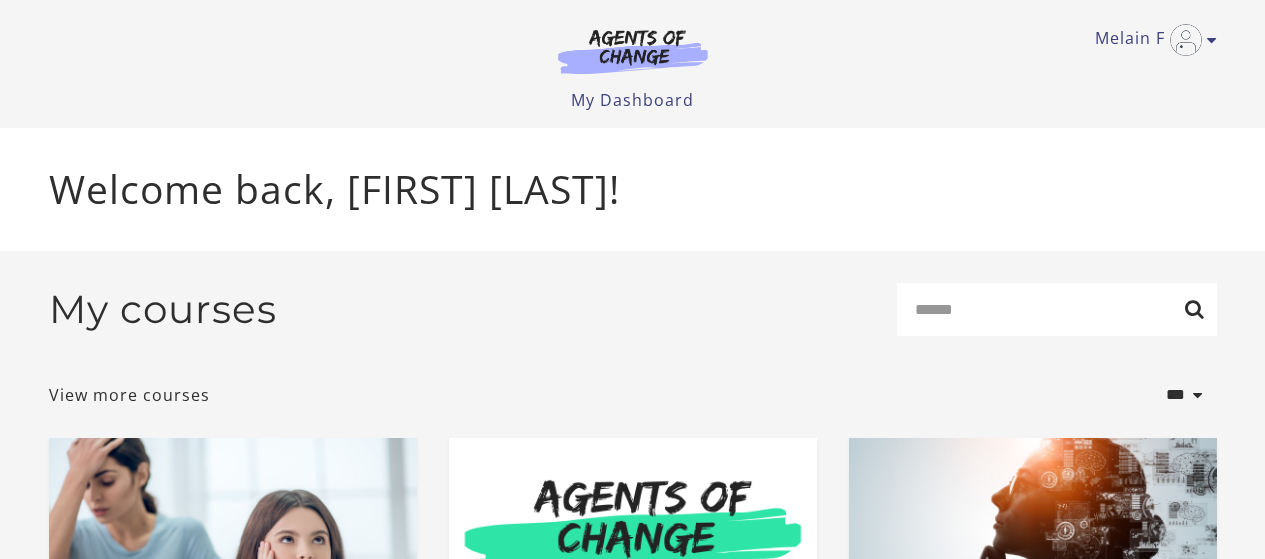 scroll, scrollTop: 0, scrollLeft: 0, axis: both 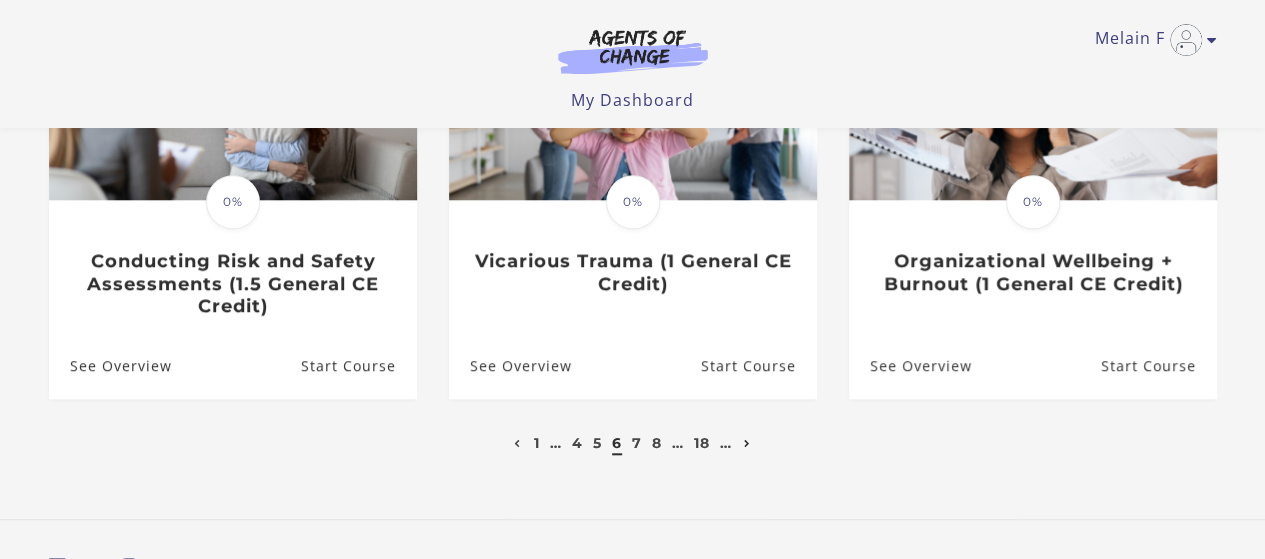 click at bounding box center (747, 444) 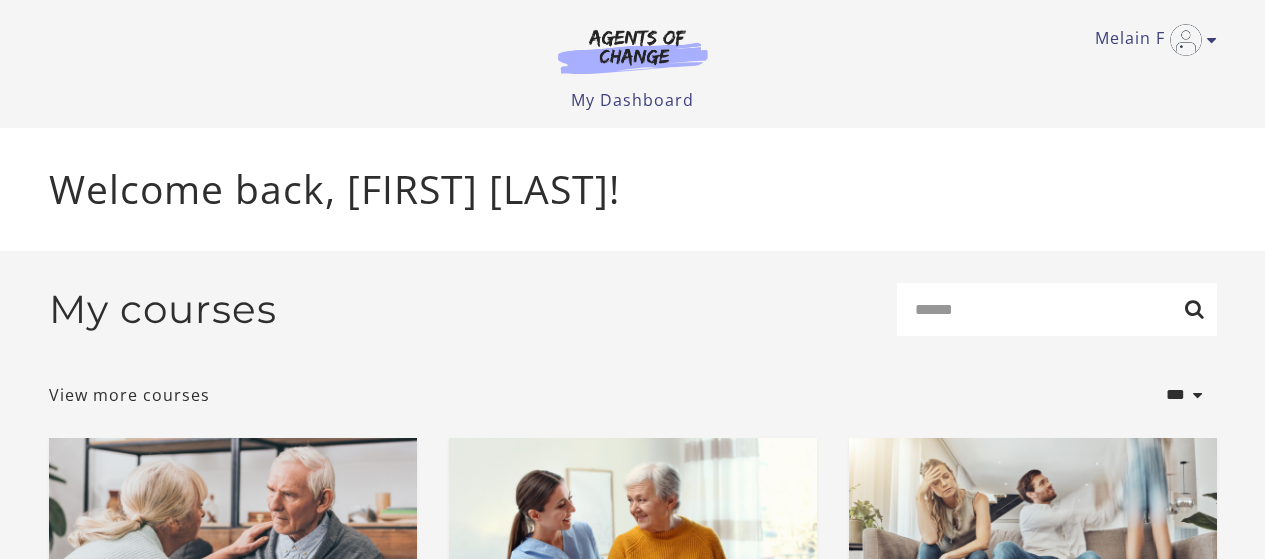scroll, scrollTop: 0, scrollLeft: 0, axis: both 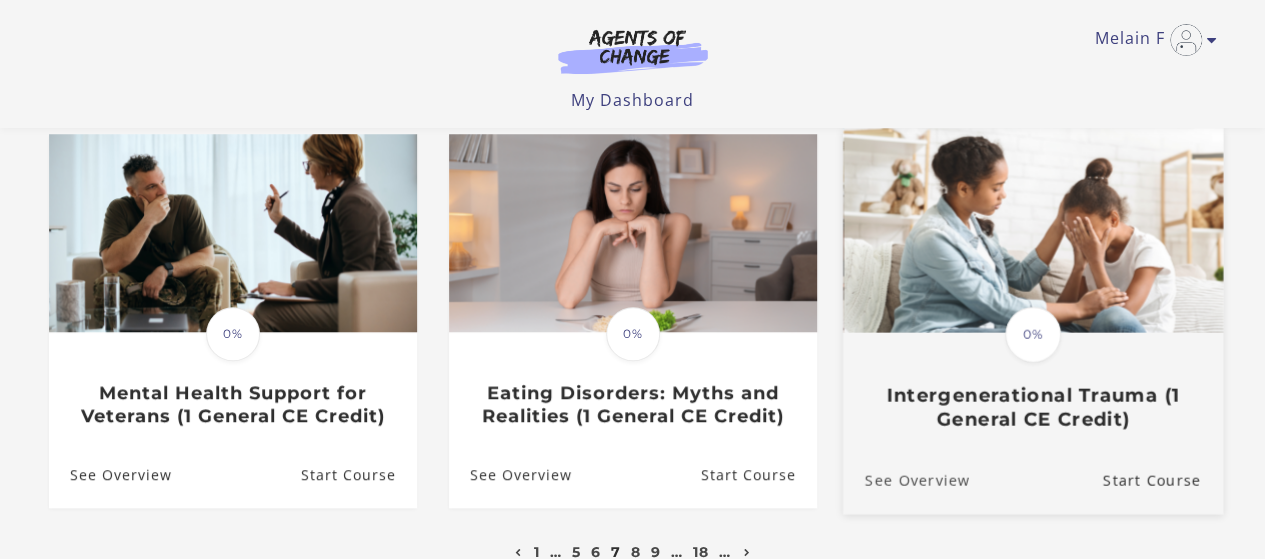 click on "See Overview" at bounding box center (905, 480) 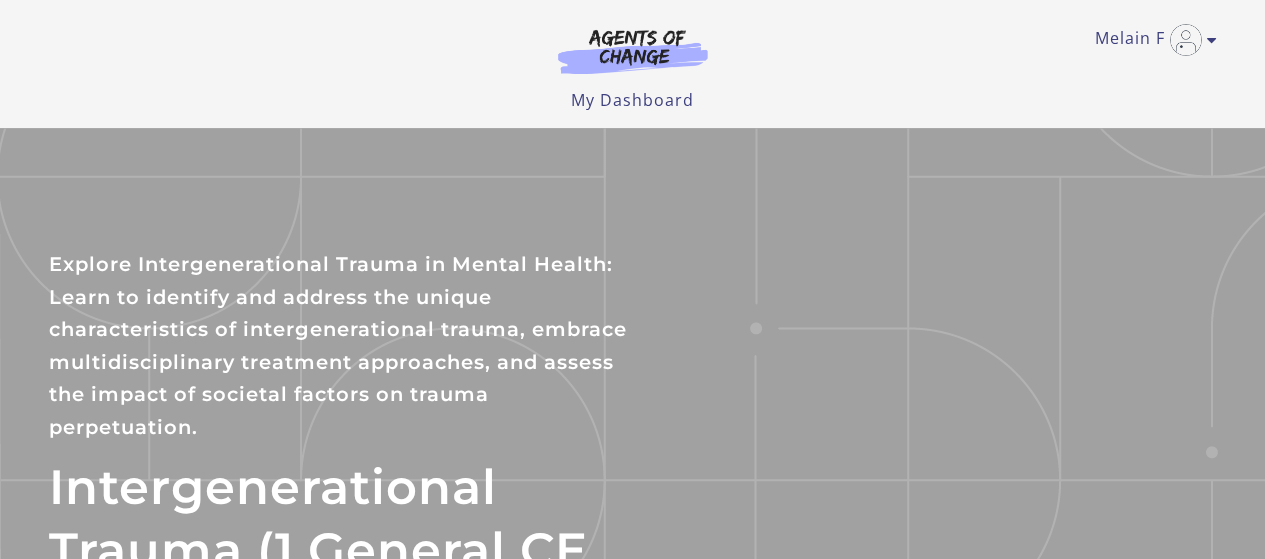 scroll, scrollTop: 0, scrollLeft: 0, axis: both 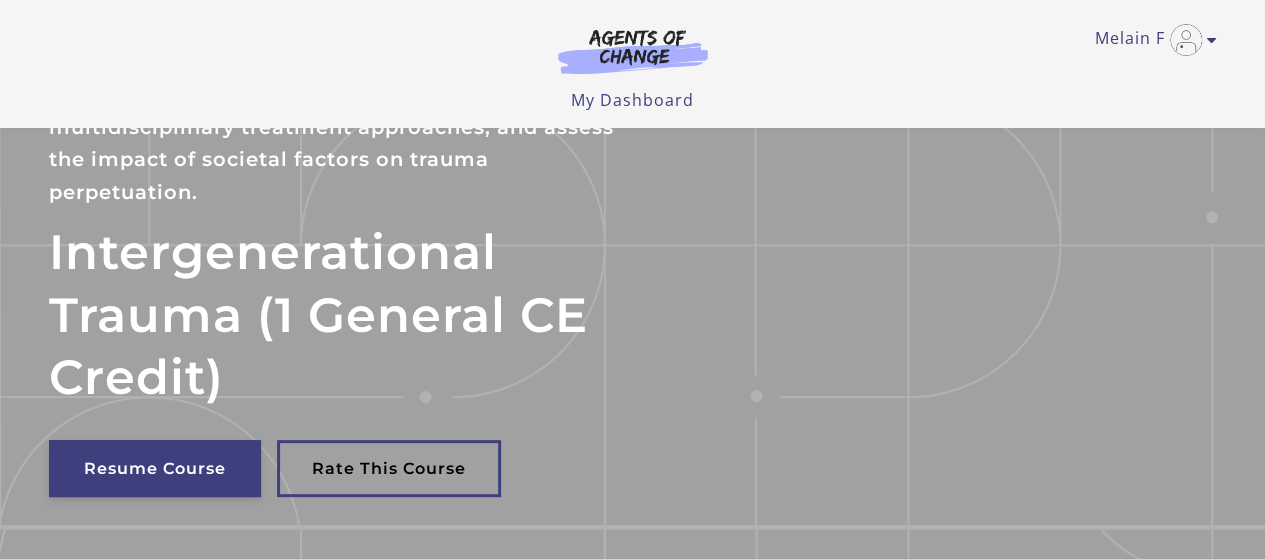 click on "Resume Course" at bounding box center (155, 468) 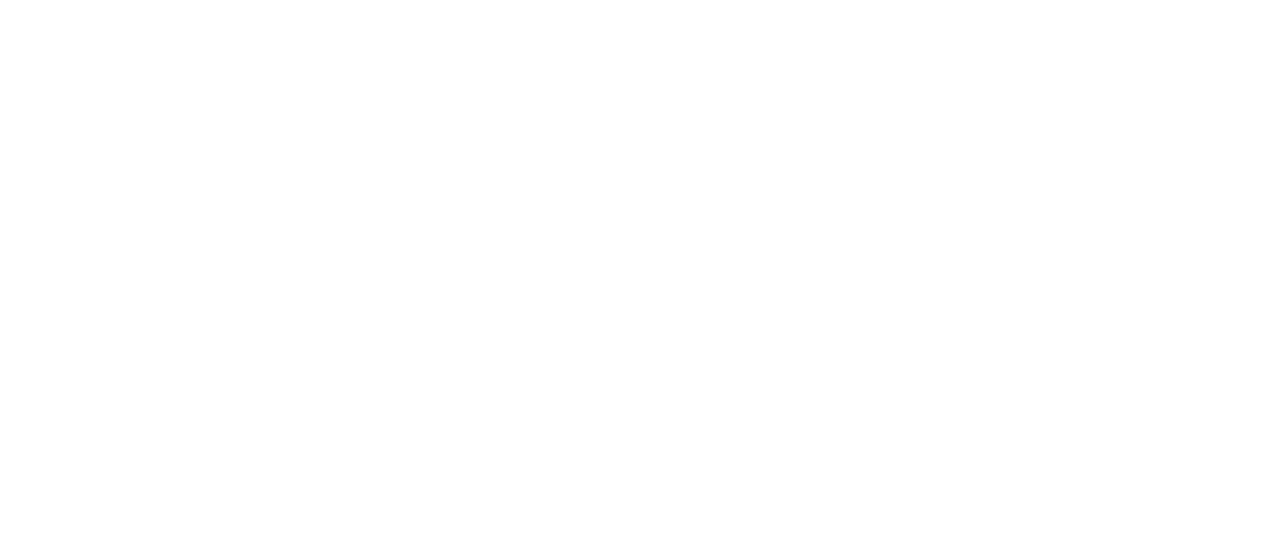 scroll, scrollTop: 0, scrollLeft: 0, axis: both 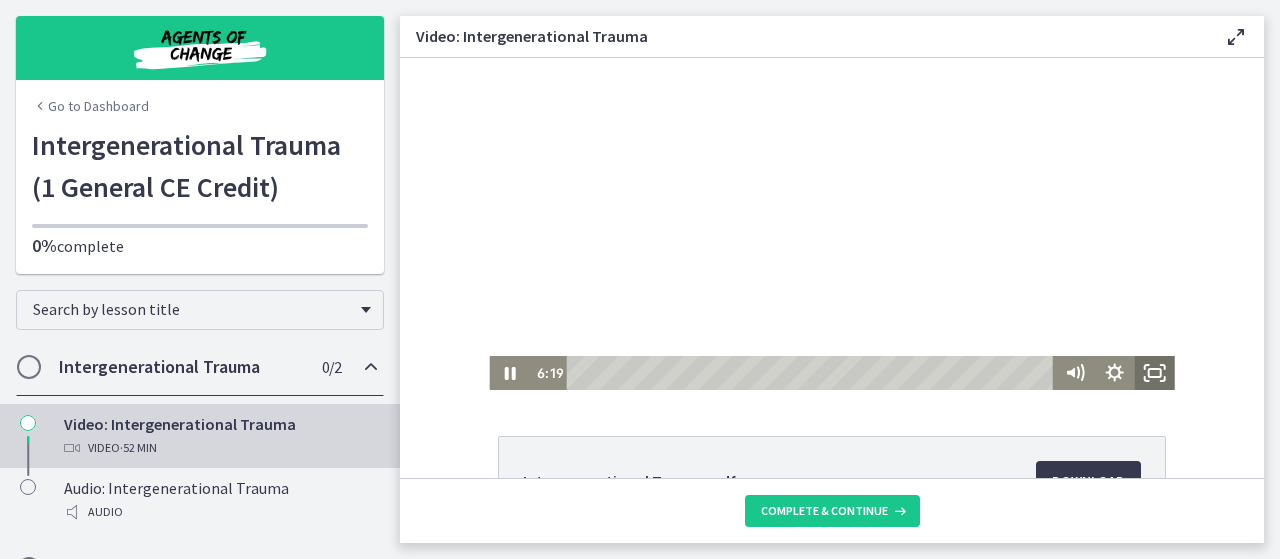 click 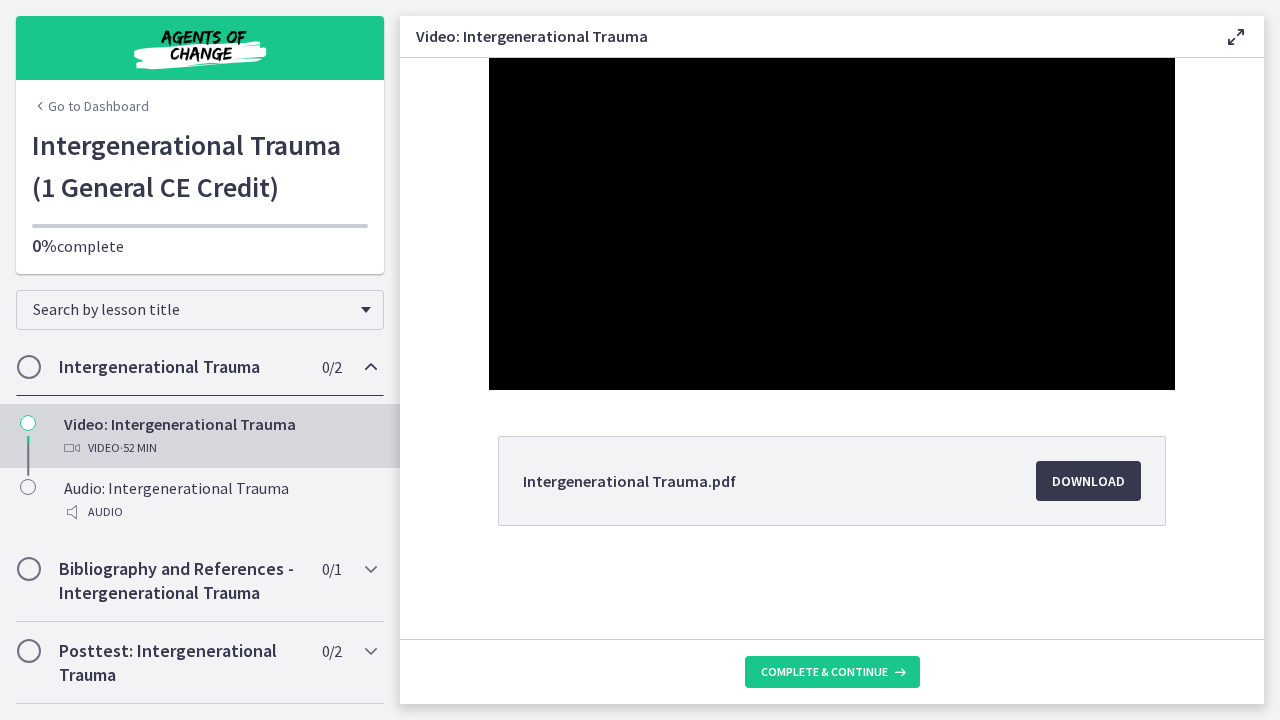 type 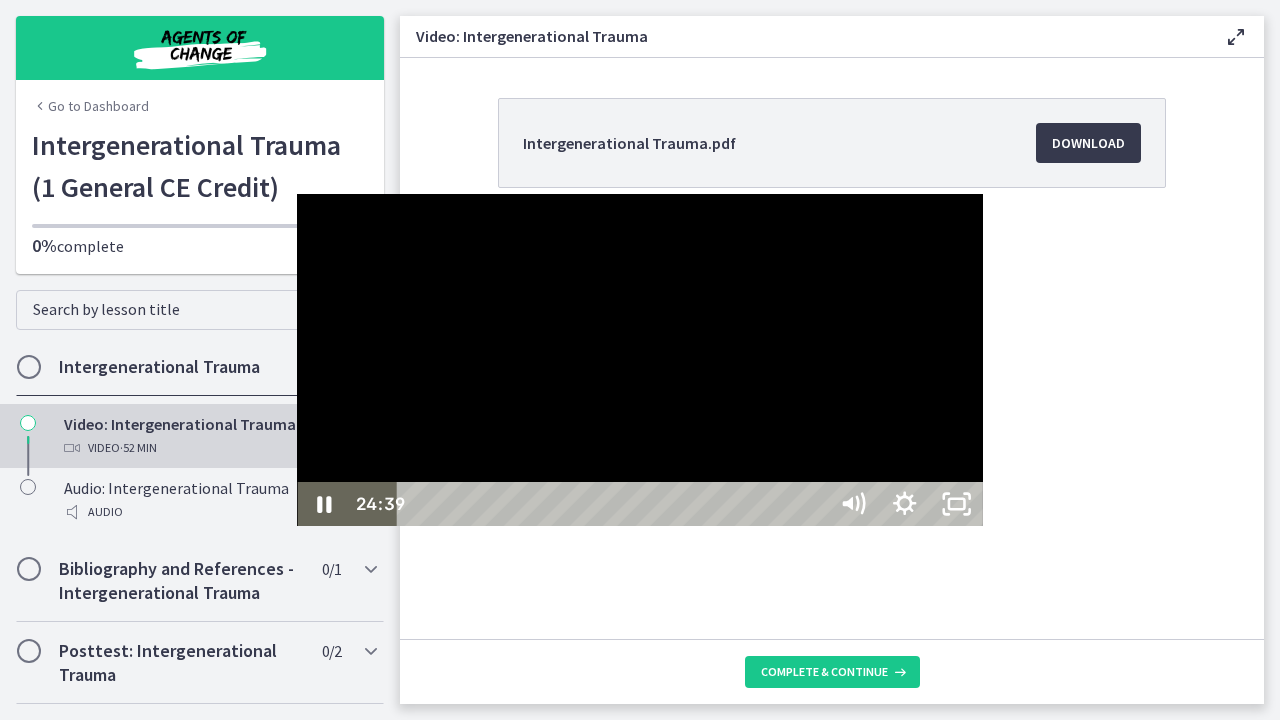 click at bounding box center (639, 360) 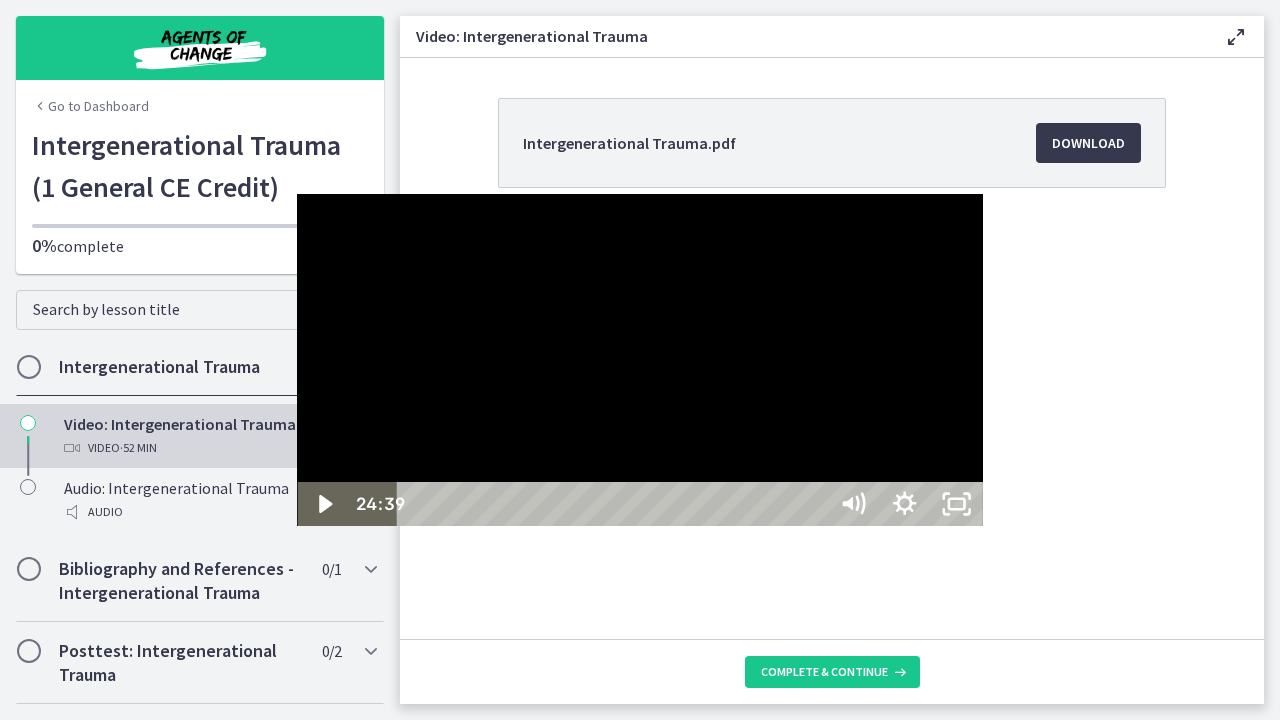 type 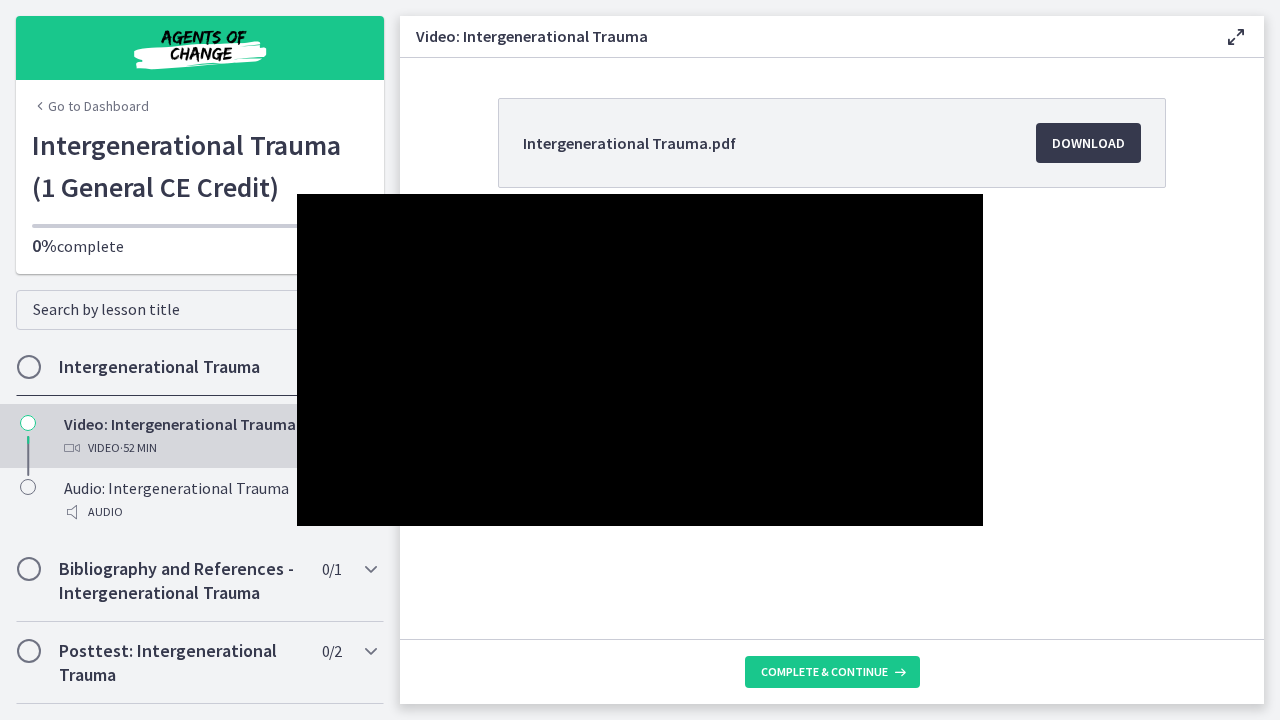 click at bounding box center (297, 194) 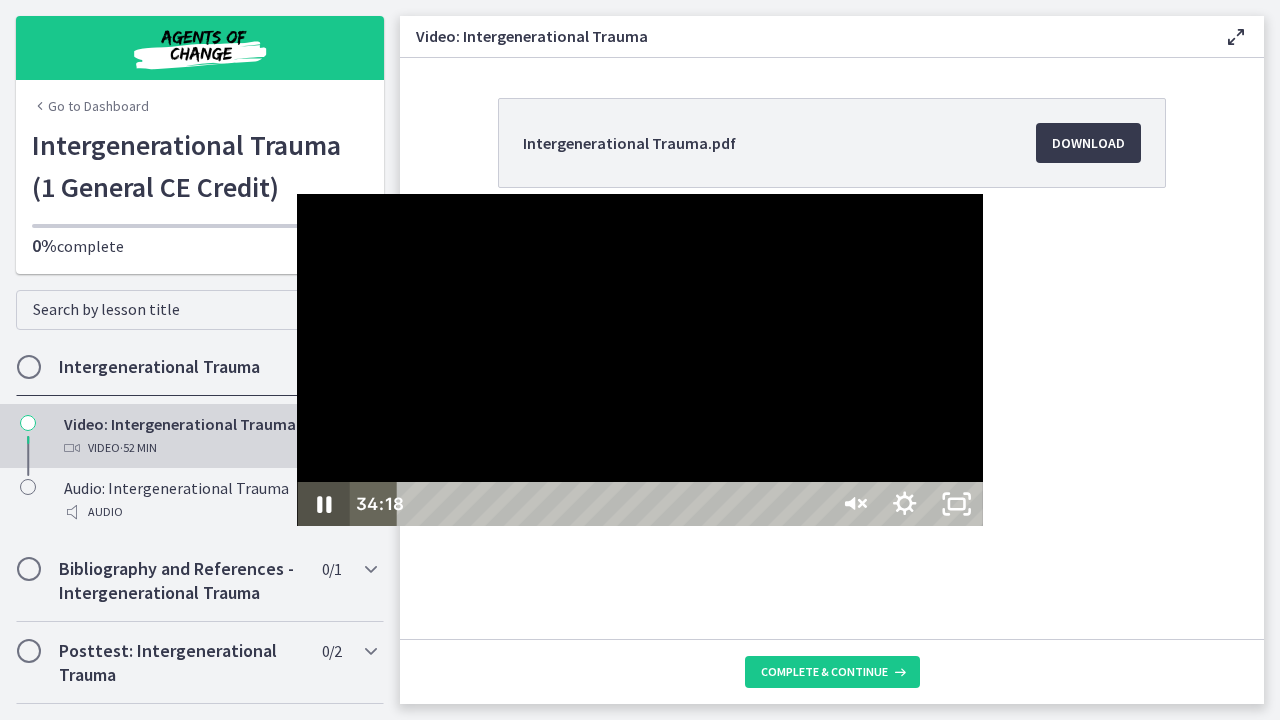 click 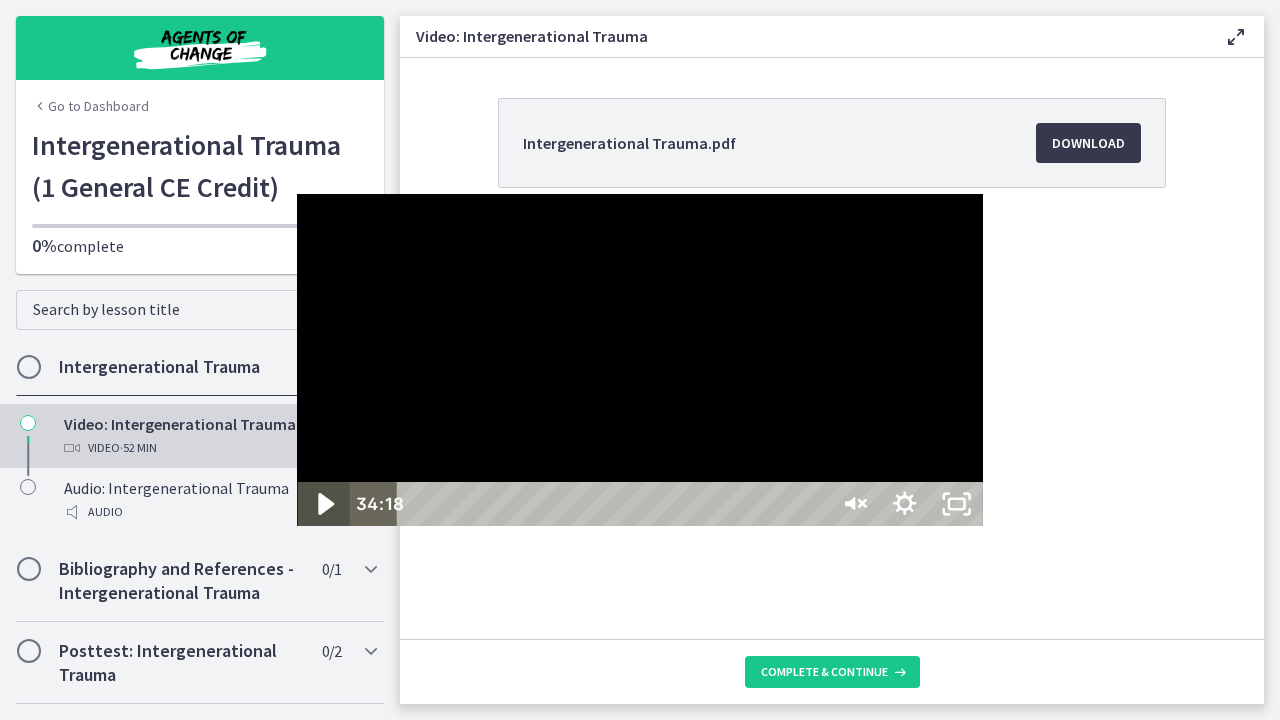 click 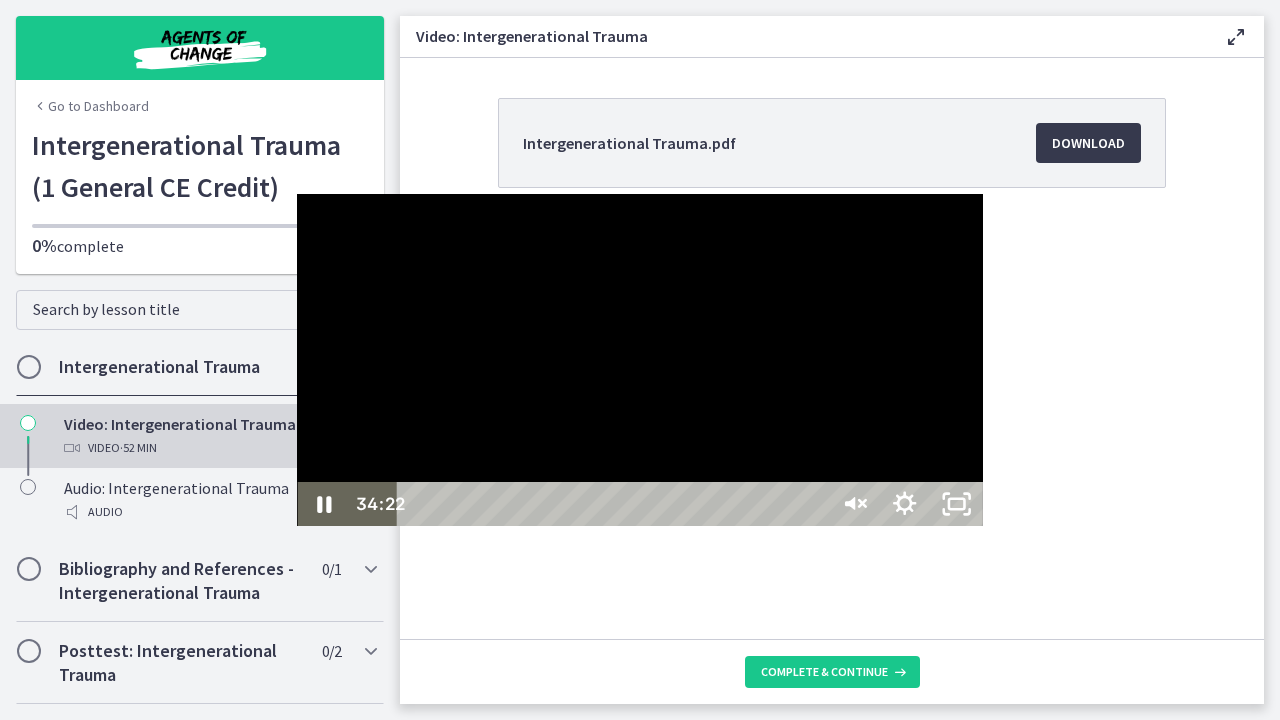 type 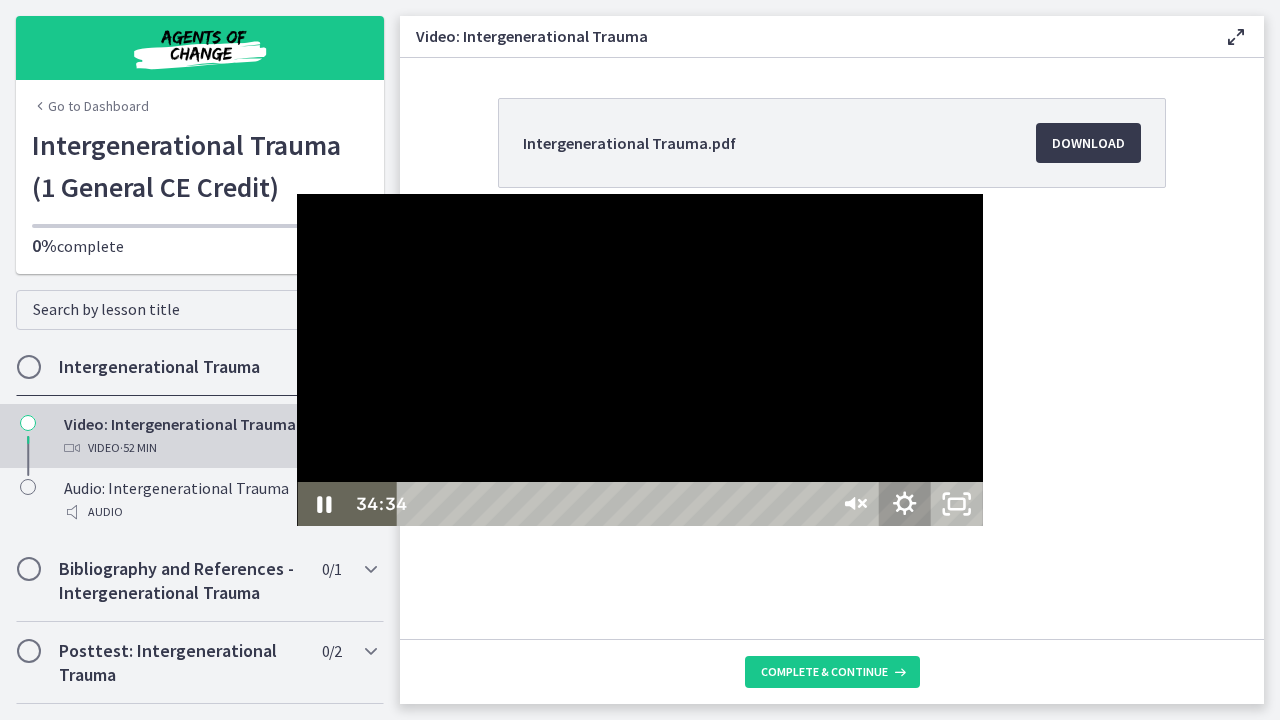 click 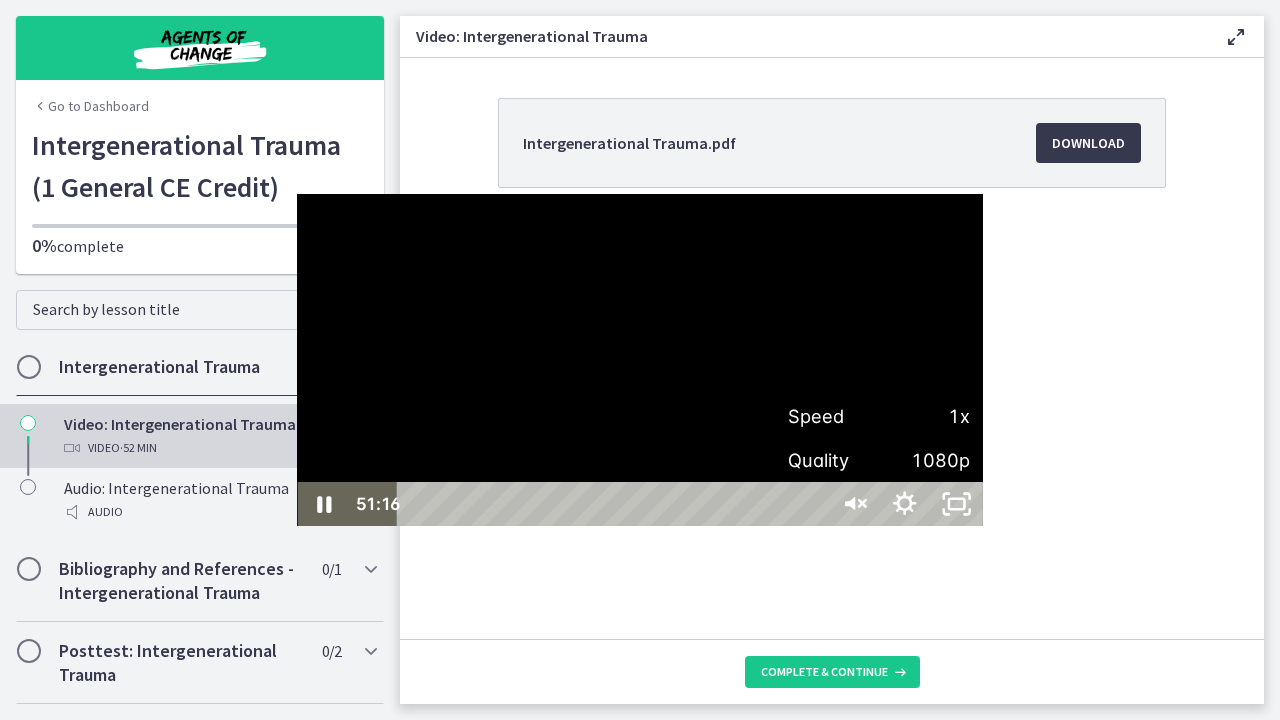 click on "51:16" at bounding box center (614, 504) 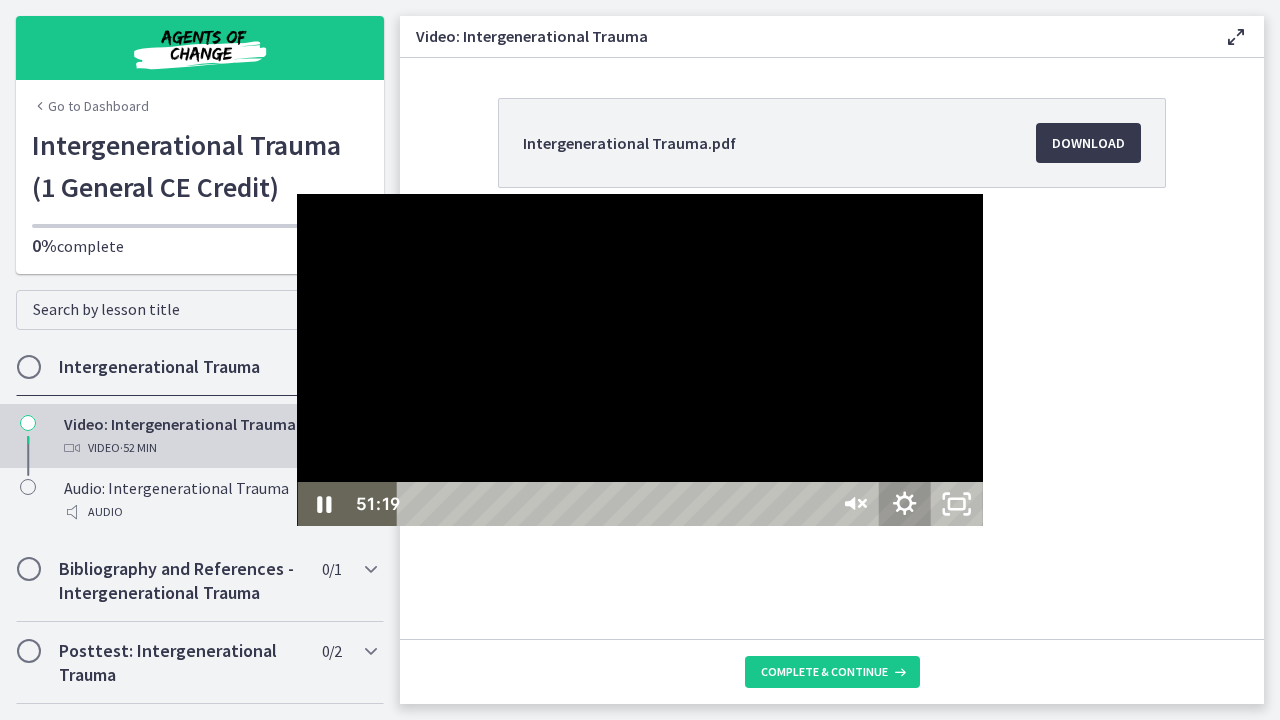 click 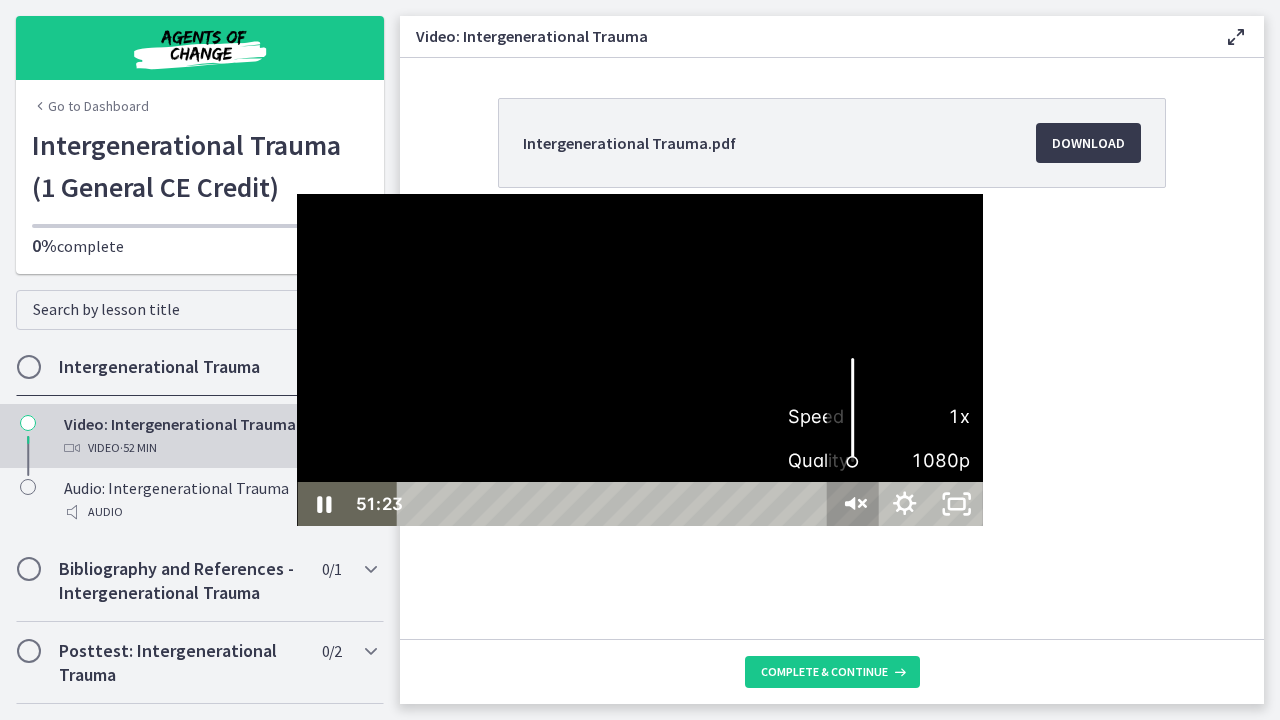 click 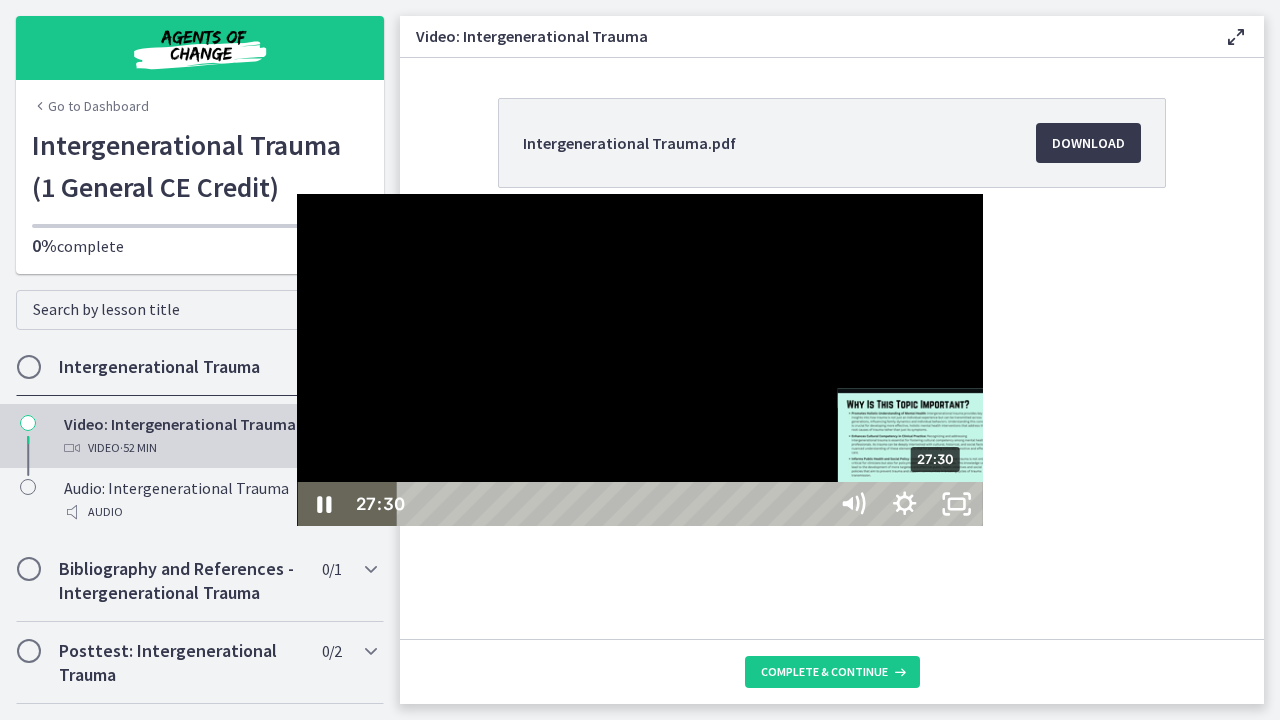 click on "27:30" at bounding box center (614, 504) 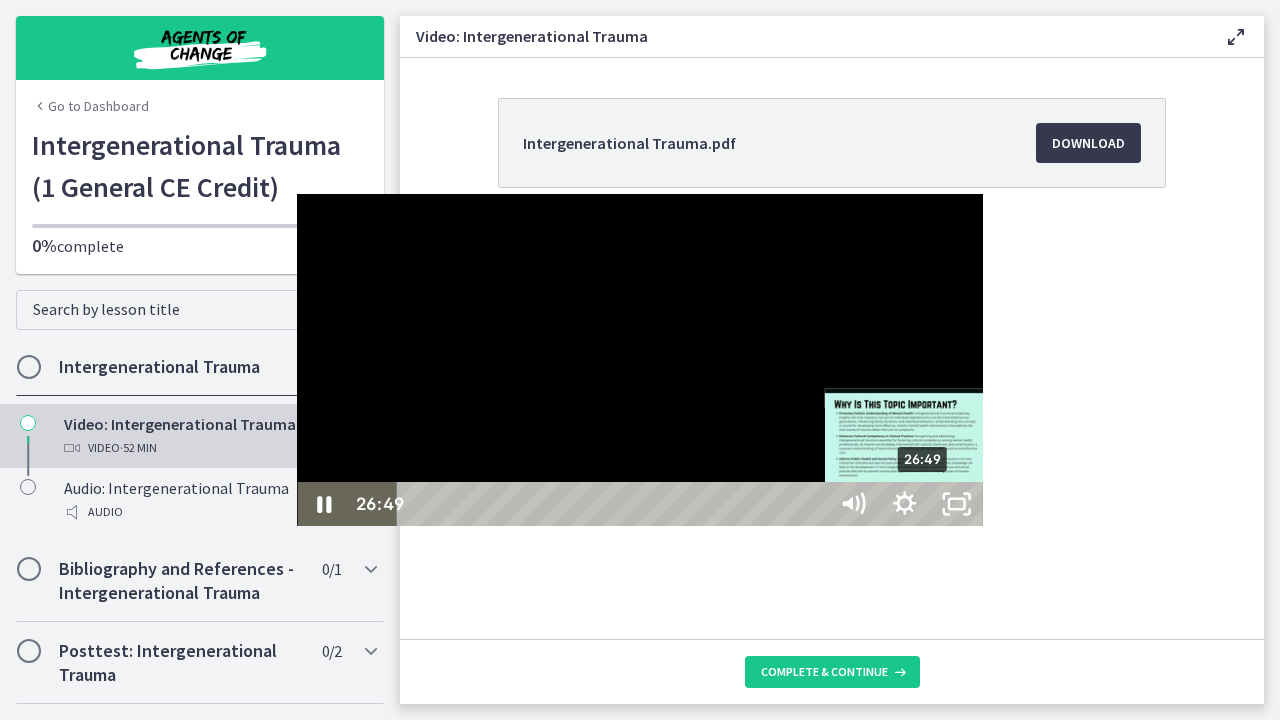 click at bounding box center (922, 504) 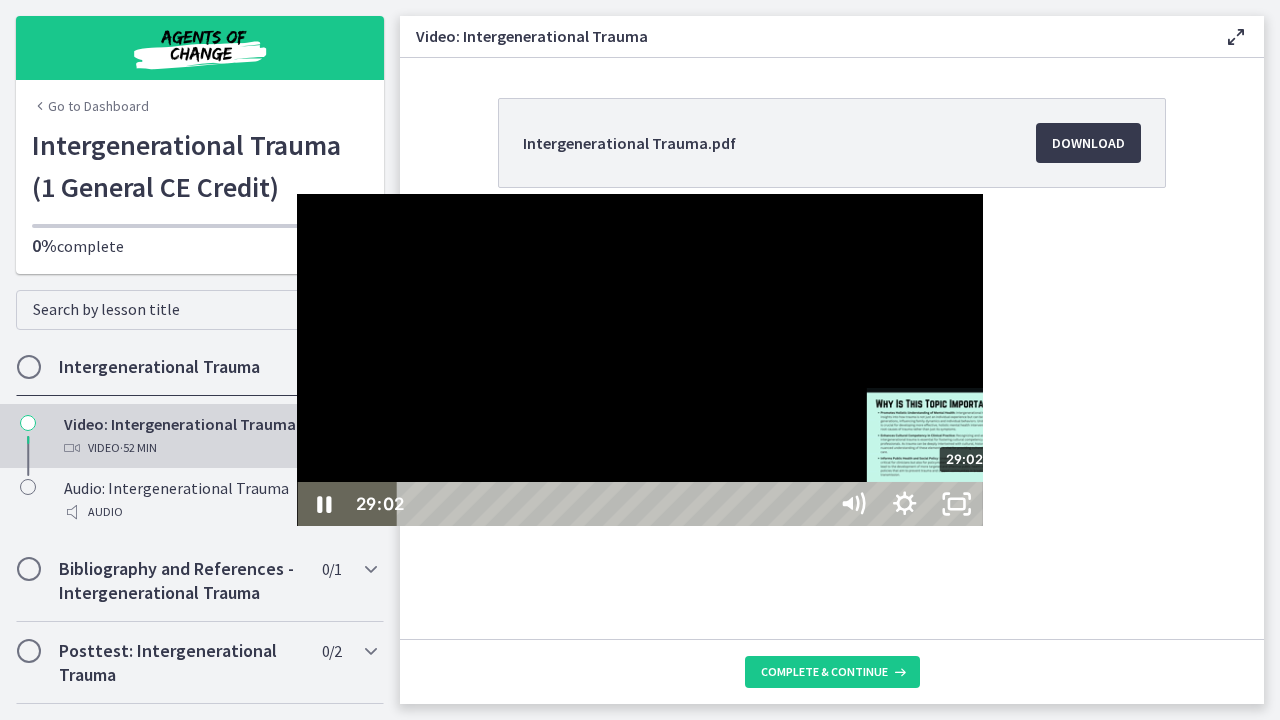 drag, startPoint x: 628, startPoint y: 695, endPoint x: 670, endPoint y: 694, distance: 42.0119 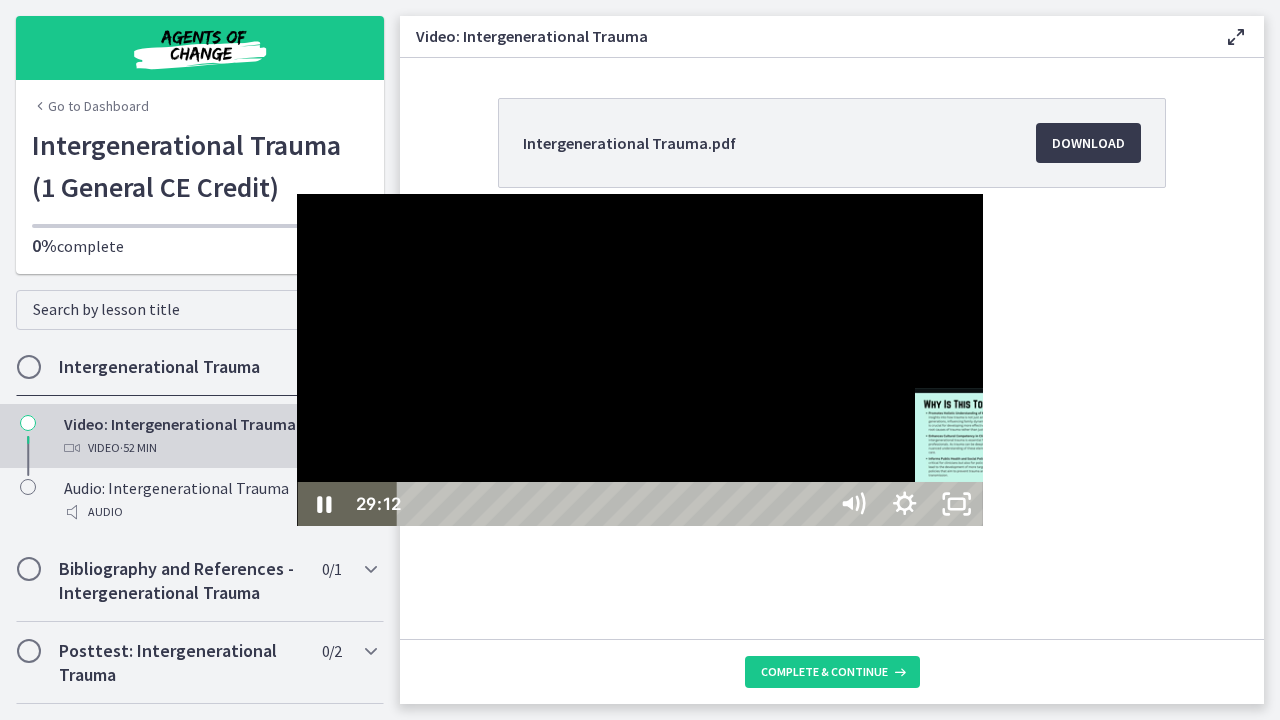 click on "31:35" at bounding box center (614, 504) 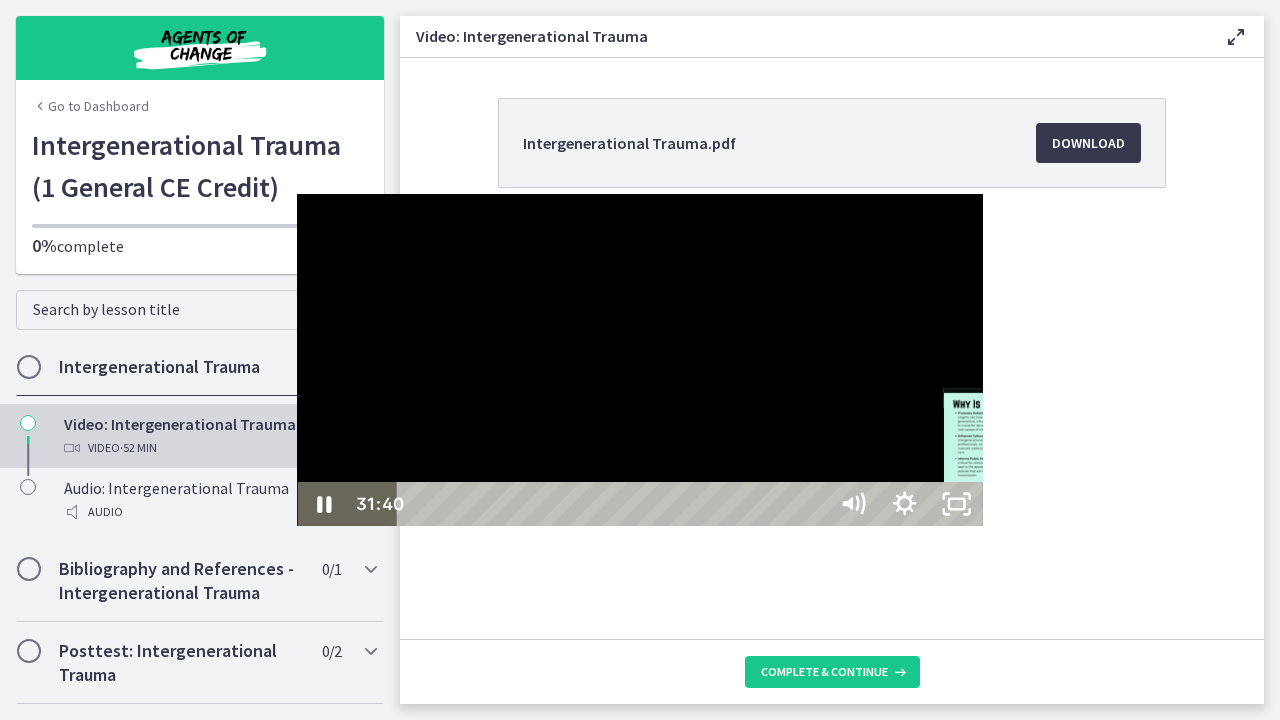 click on "33:10" at bounding box center (614, 504) 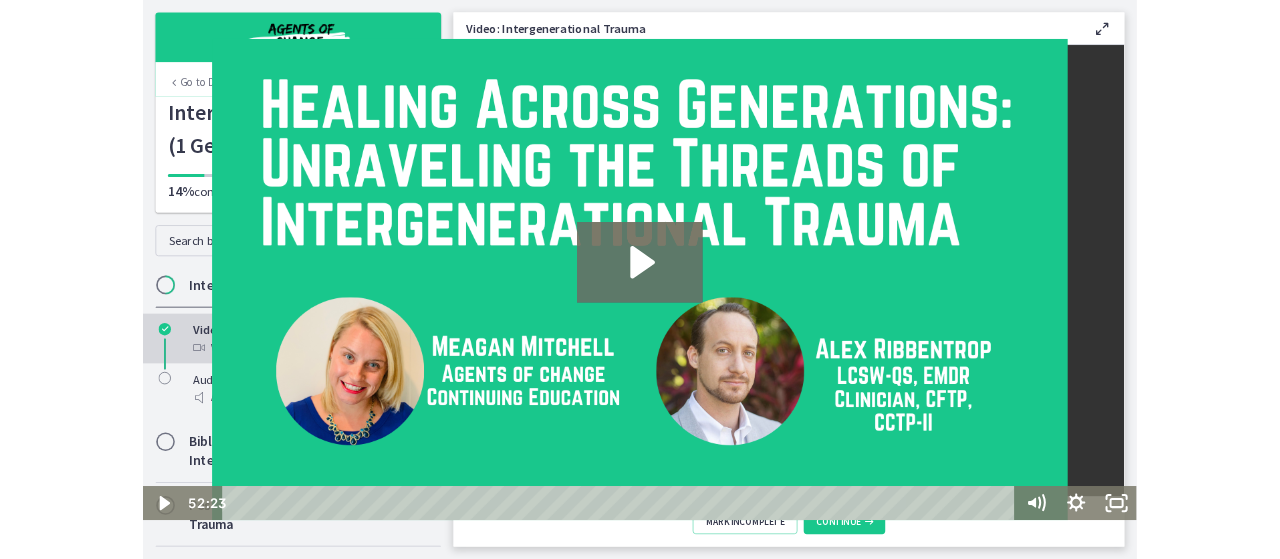 scroll, scrollTop: 0, scrollLeft: 0, axis: both 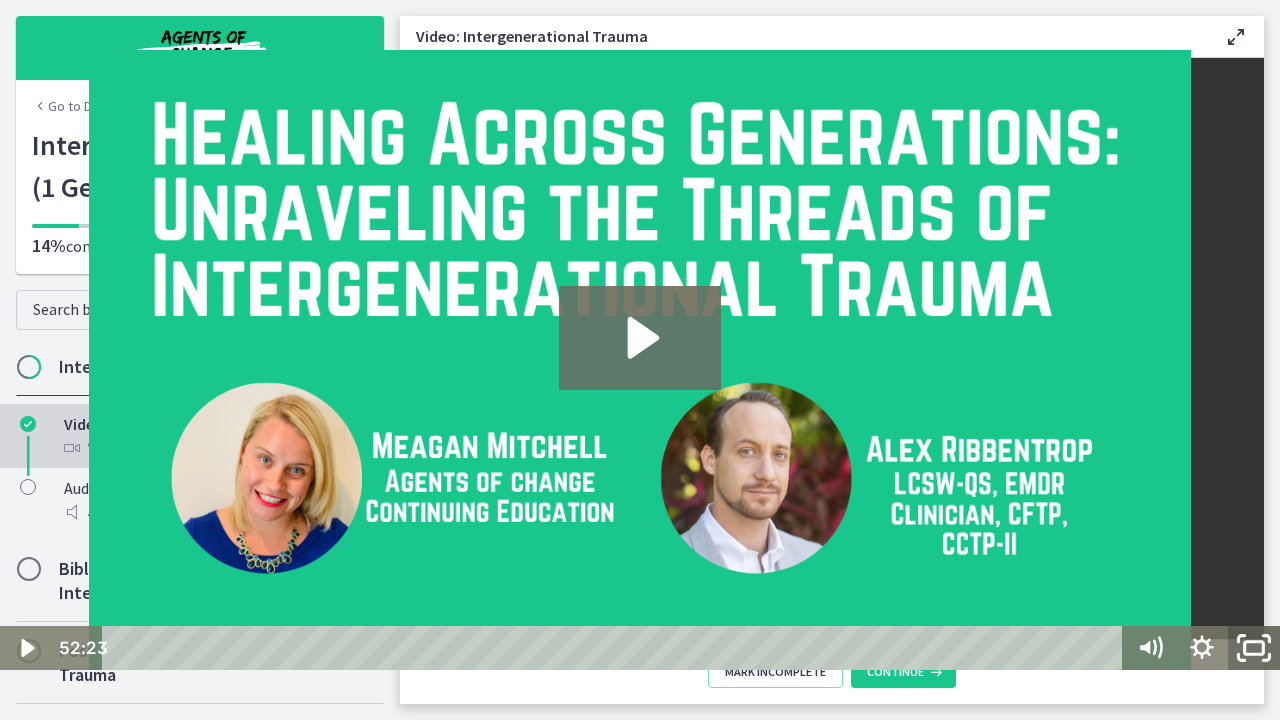click 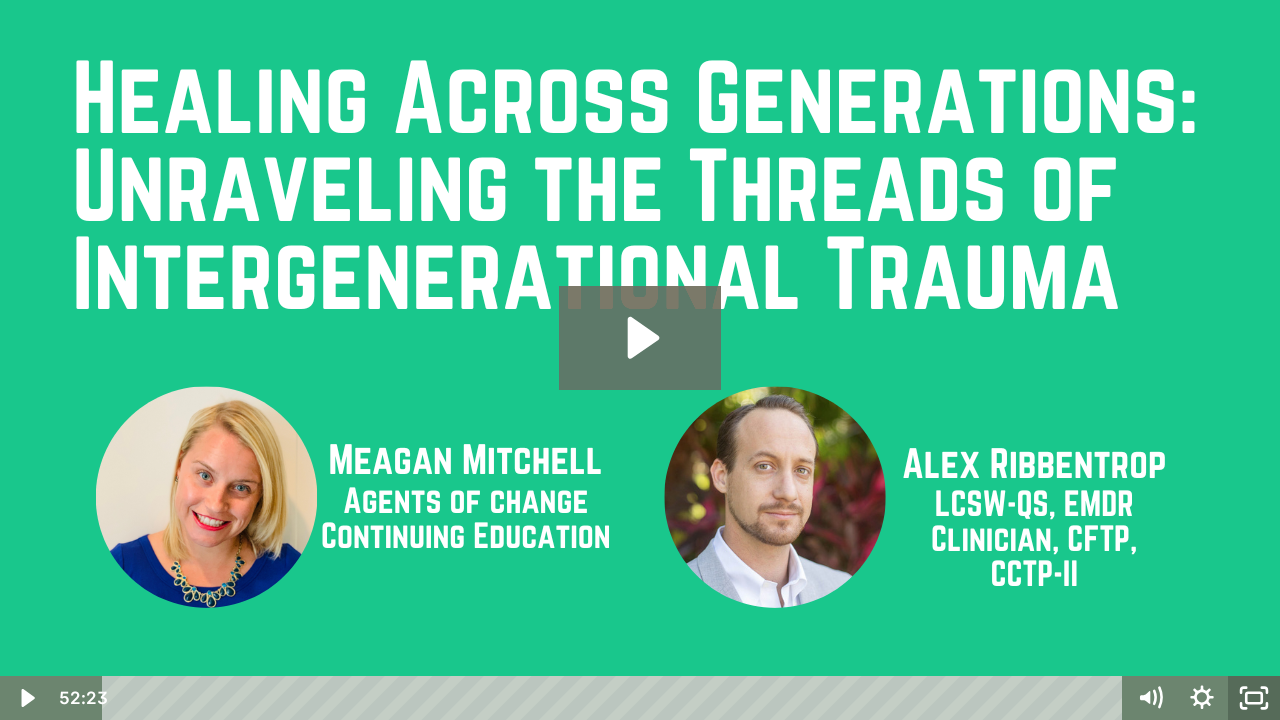 click 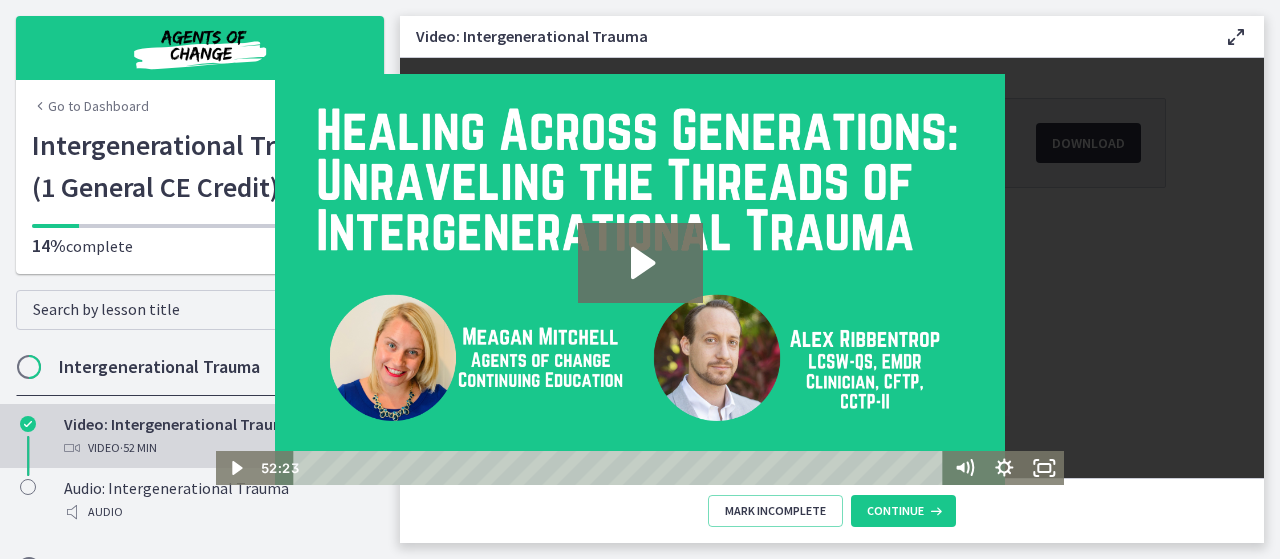 click on "Continue" at bounding box center [750, 459] 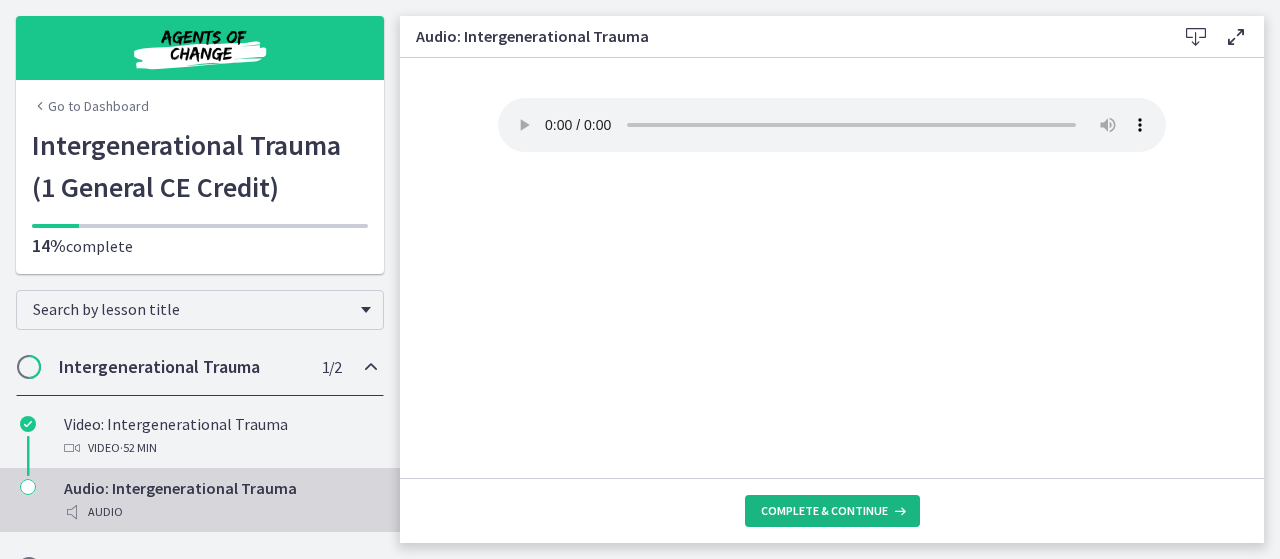 click on "Complete & continue" at bounding box center [824, 511] 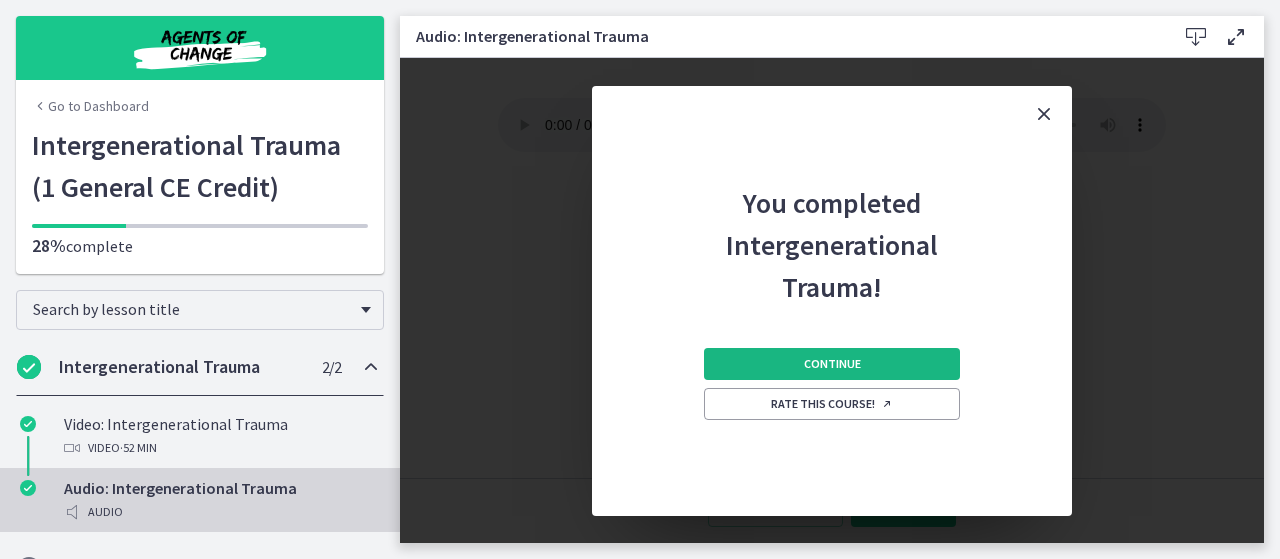 click on "Continue" at bounding box center (832, 364) 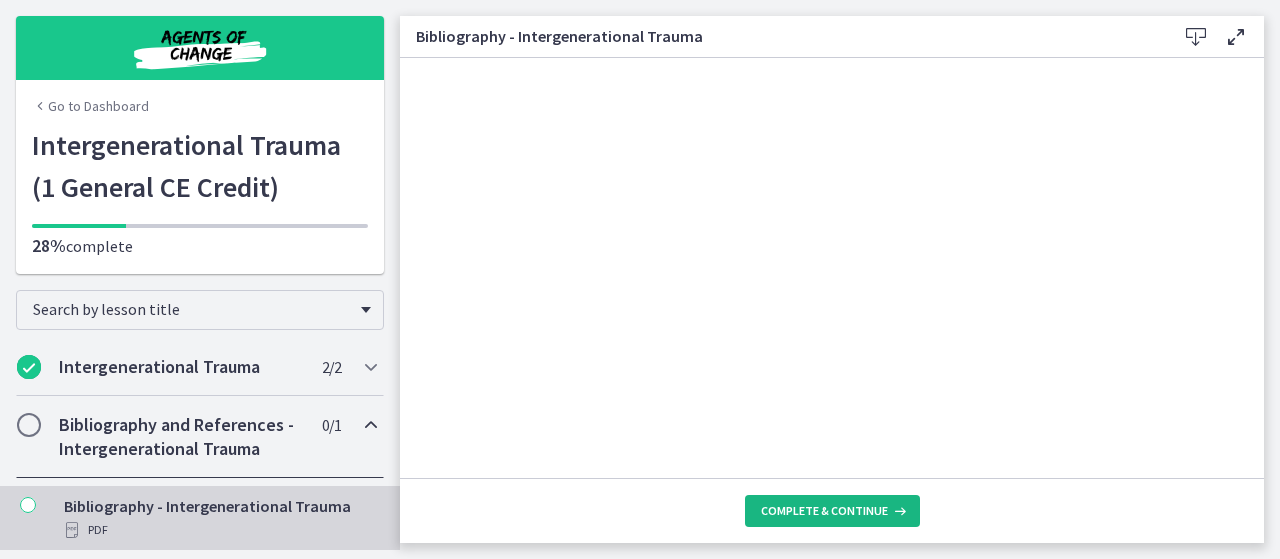 click on "Complete & continue" at bounding box center [824, 511] 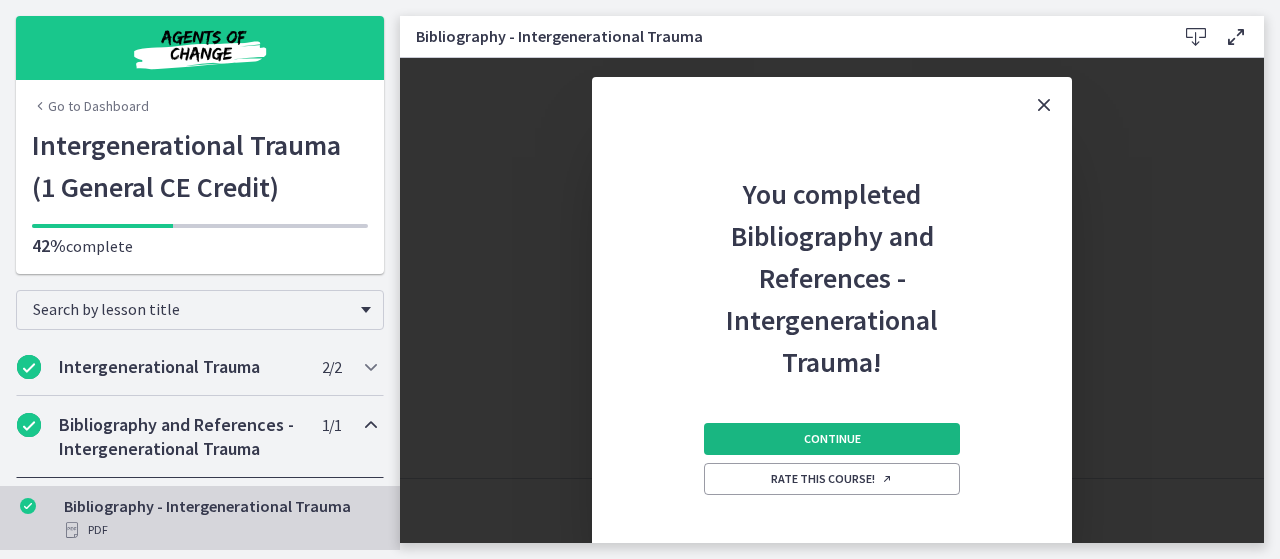 click on "Continue" at bounding box center (832, 439) 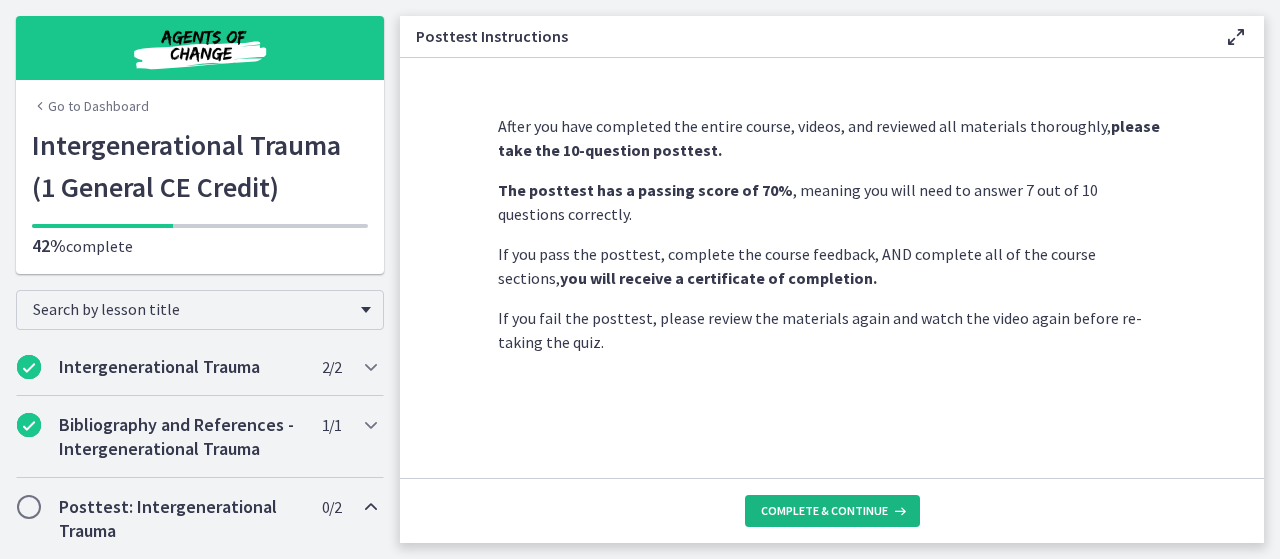 click on "Complete & continue" at bounding box center [824, 511] 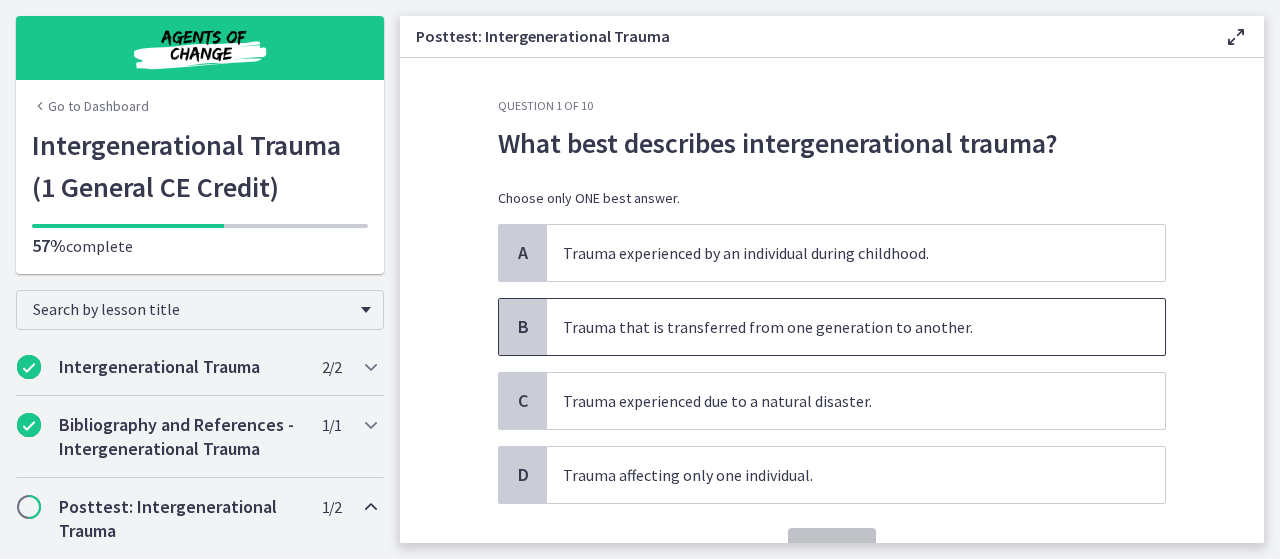 click on "Trauma that is transferred from one generation to another." at bounding box center [836, 327] 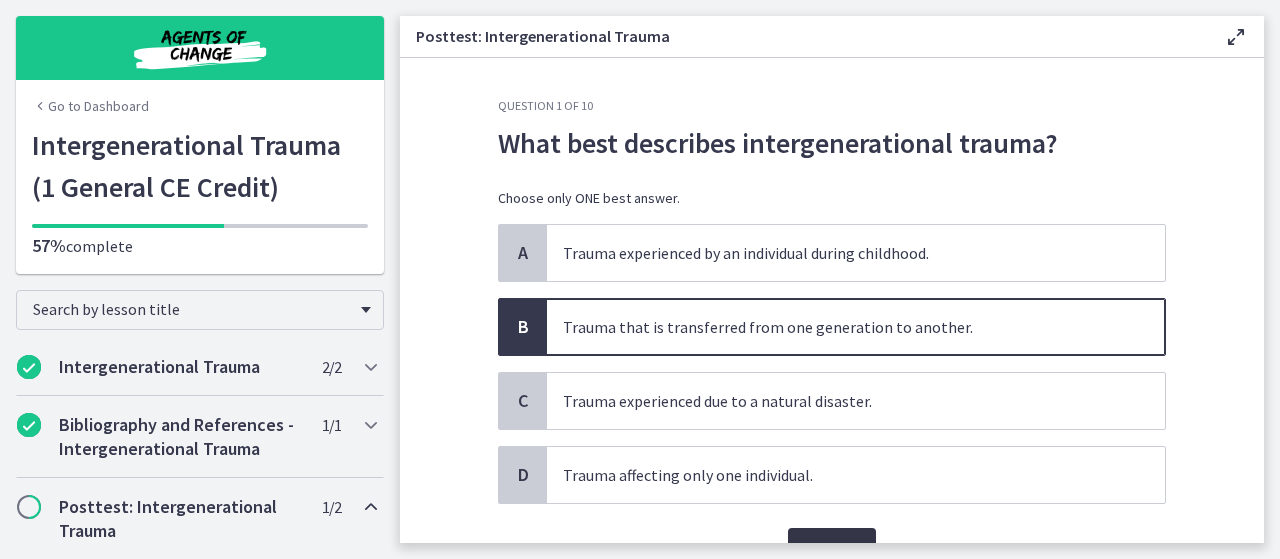 click on "Confirm" at bounding box center [832, 548] 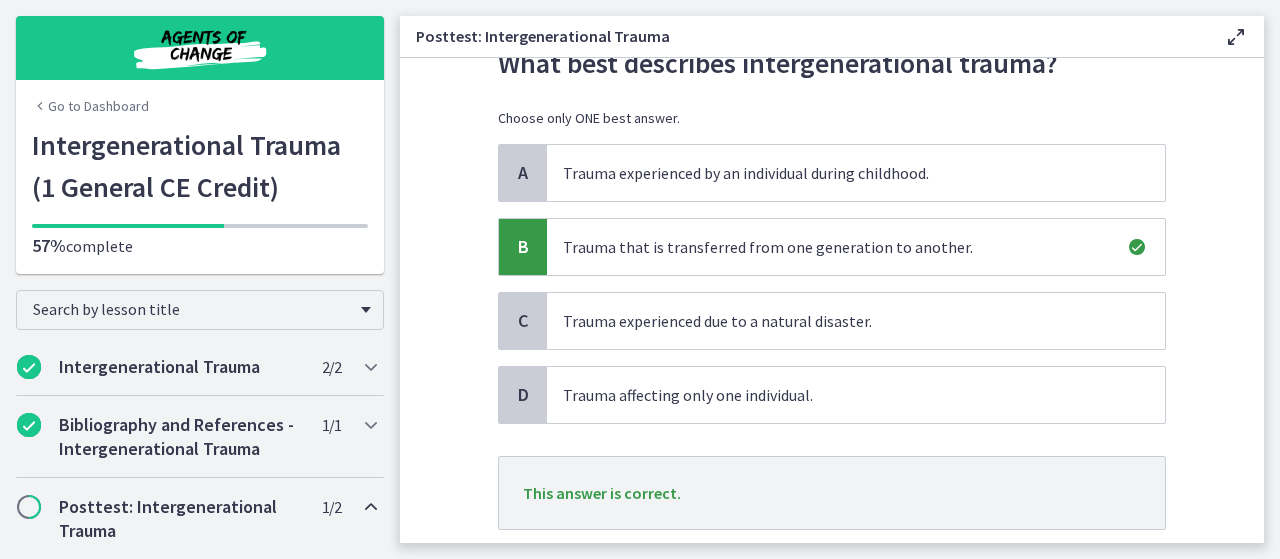 scroll, scrollTop: 120, scrollLeft: 0, axis: vertical 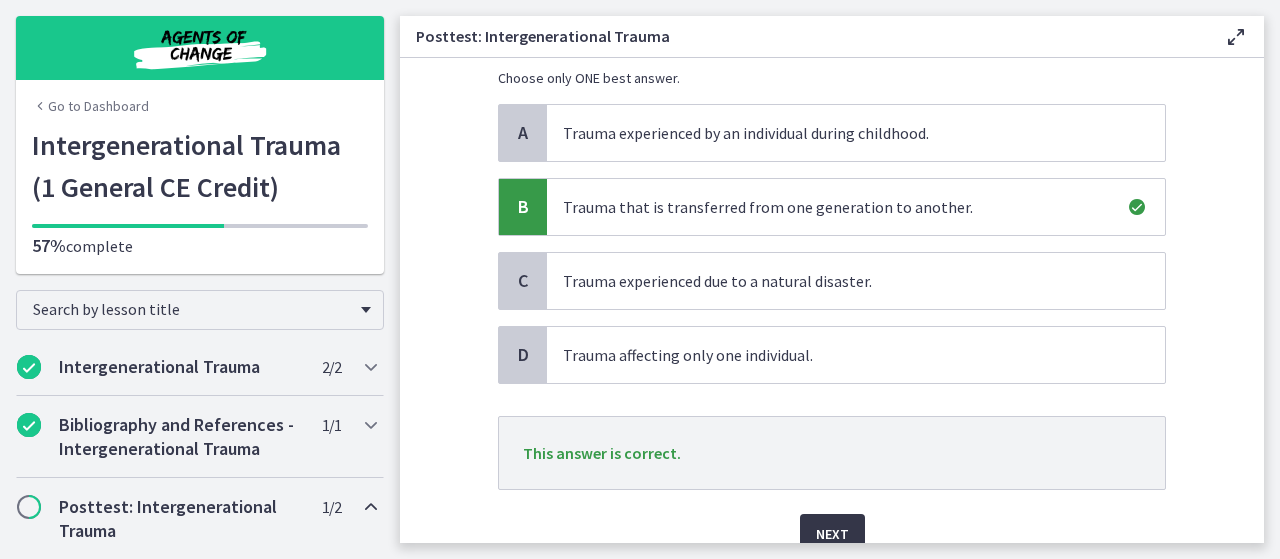 click on "Next" at bounding box center [832, 534] 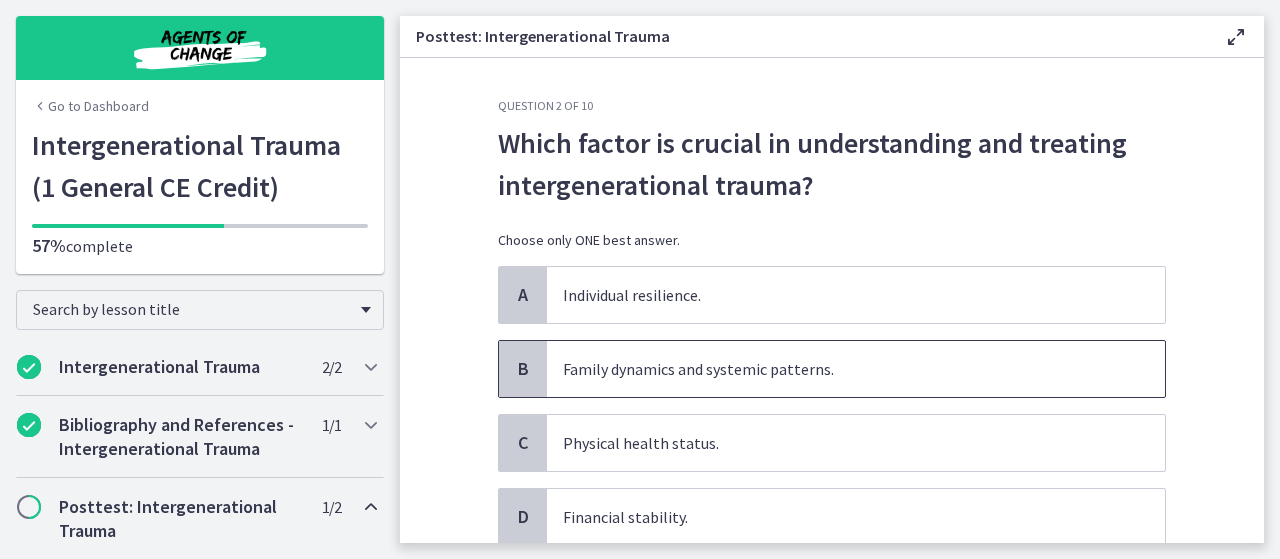 click on "Family dynamics and systemic patterns." at bounding box center [836, 369] 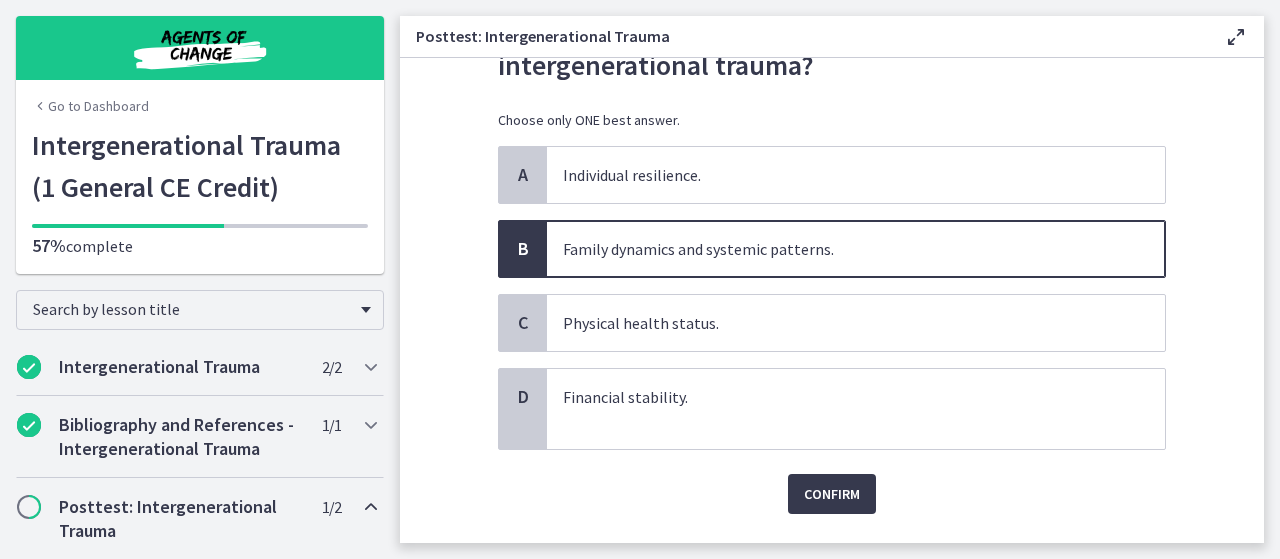 scroll, scrollTop: 160, scrollLeft: 0, axis: vertical 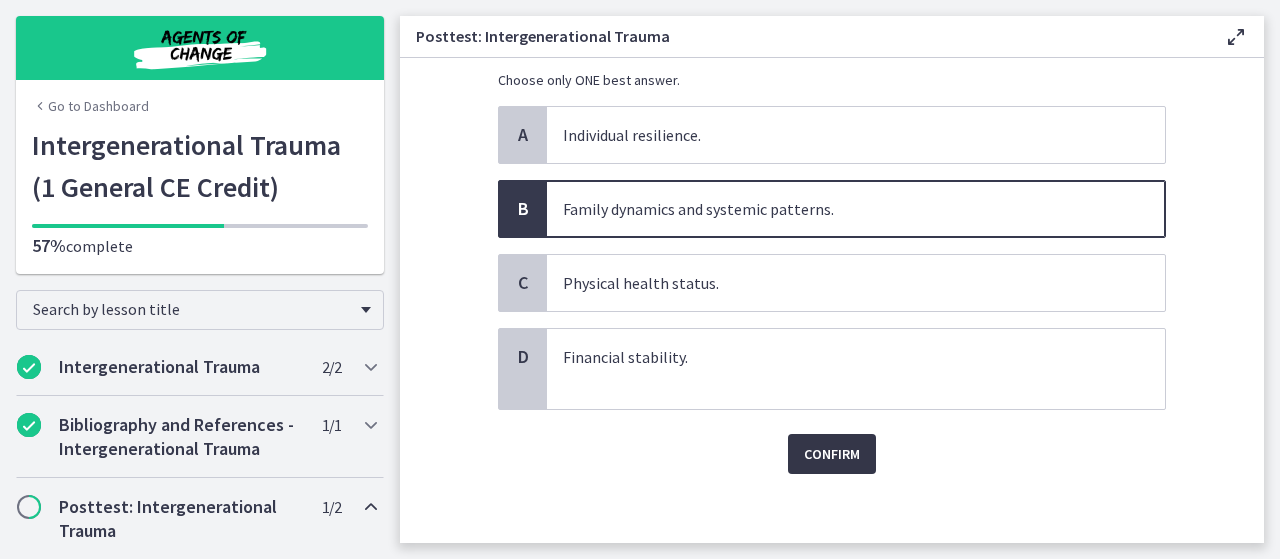 click on "Confirm" at bounding box center [832, 454] 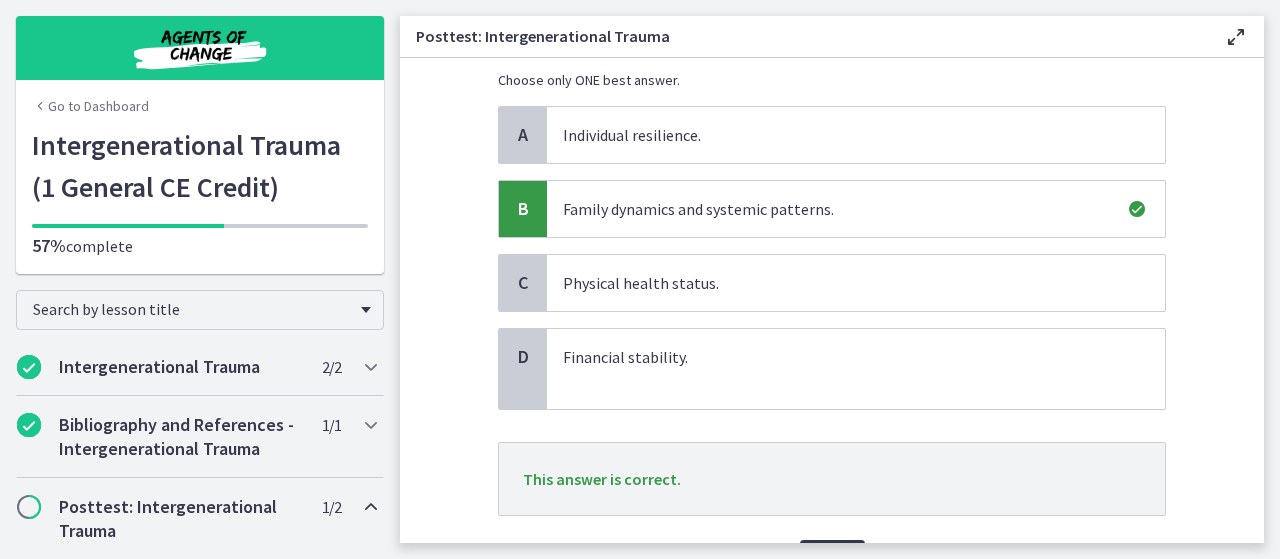 click on "Next" at bounding box center [832, 560] 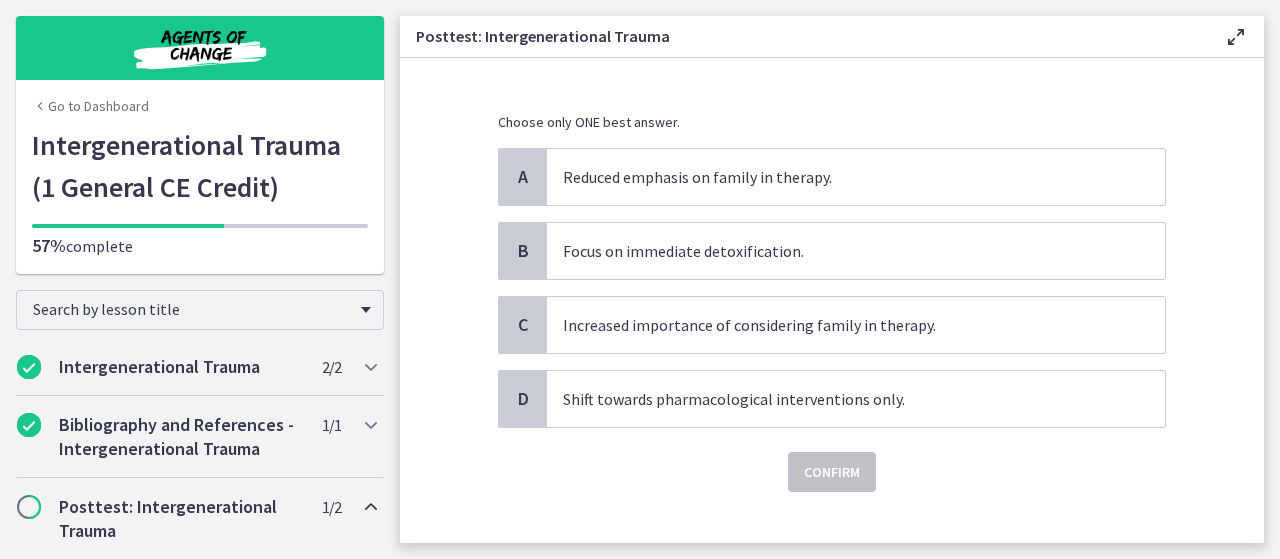 scroll, scrollTop: 0, scrollLeft: 0, axis: both 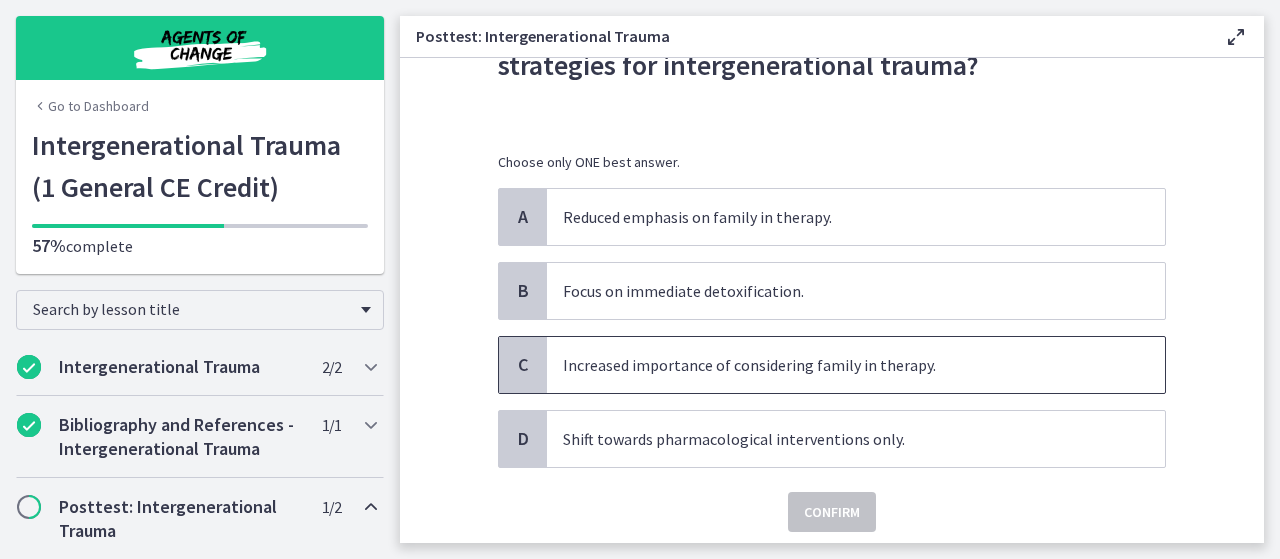 click on "Increased importance of considering family in therapy." at bounding box center (836, 365) 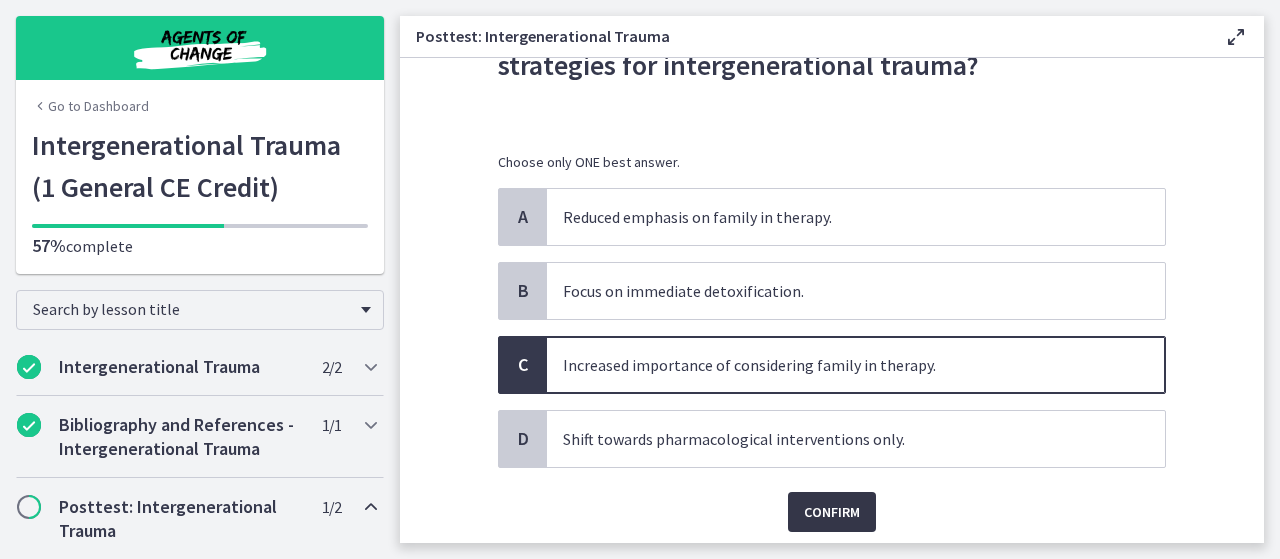 click on "Confirm" at bounding box center [832, 512] 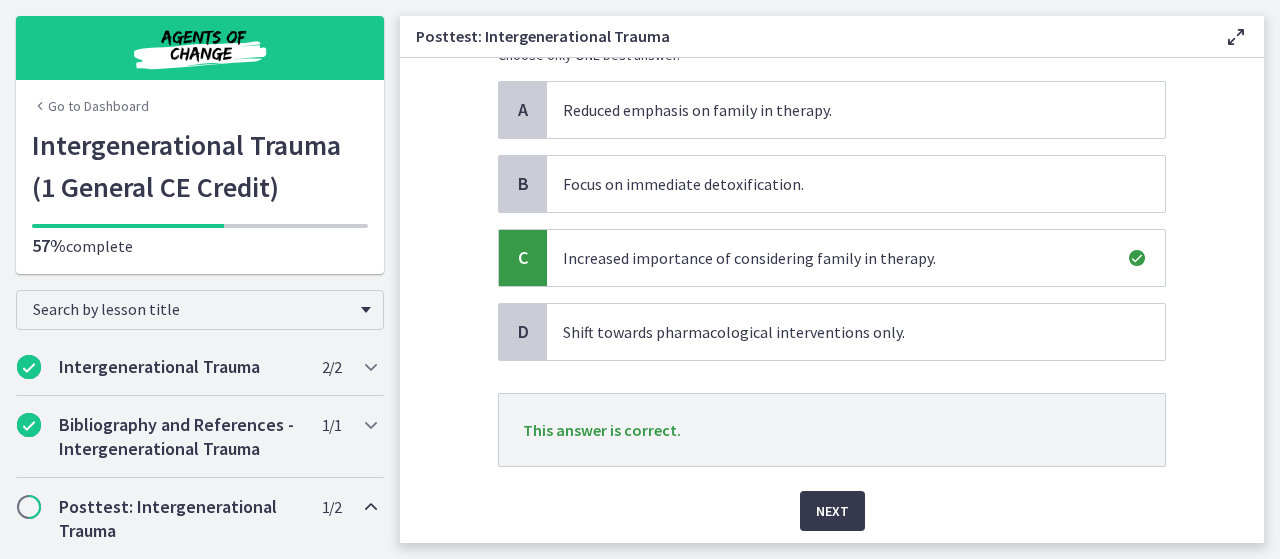 scroll, scrollTop: 240, scrollLeft: 0, axis: vertical 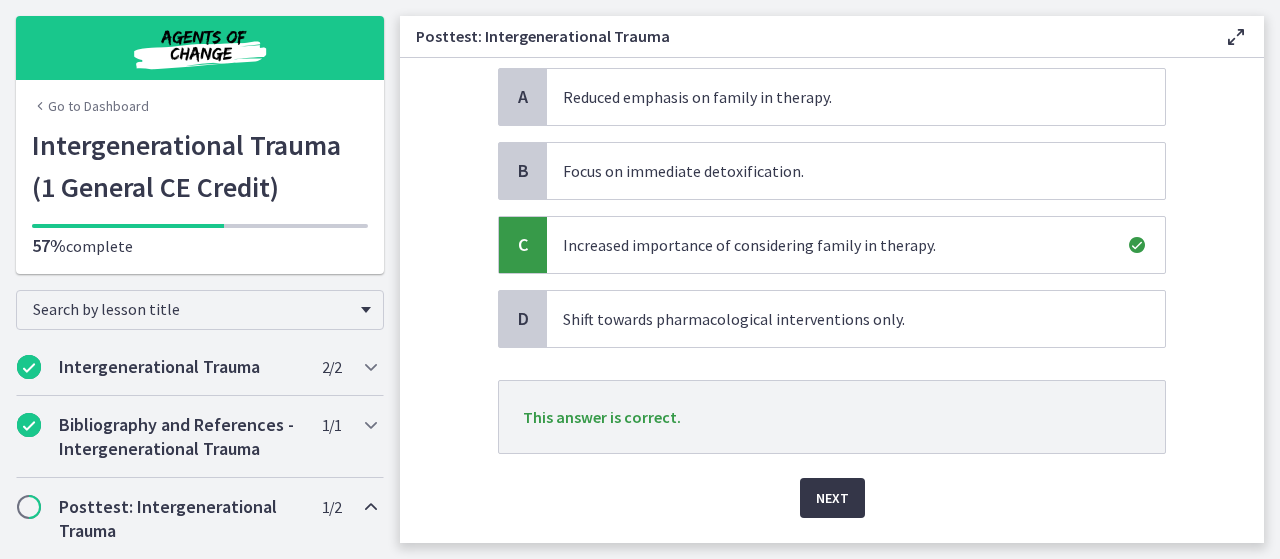click on "Next" at bounding box center [832, 498] 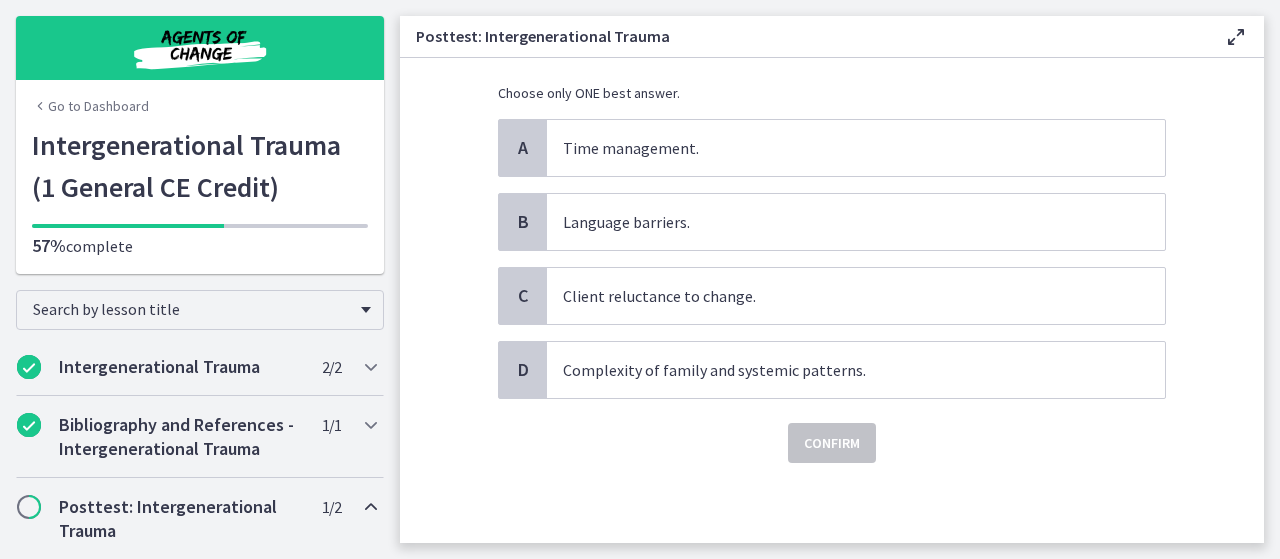 scroll, scrollTop: 0, scrollLeft: 0, axis: both 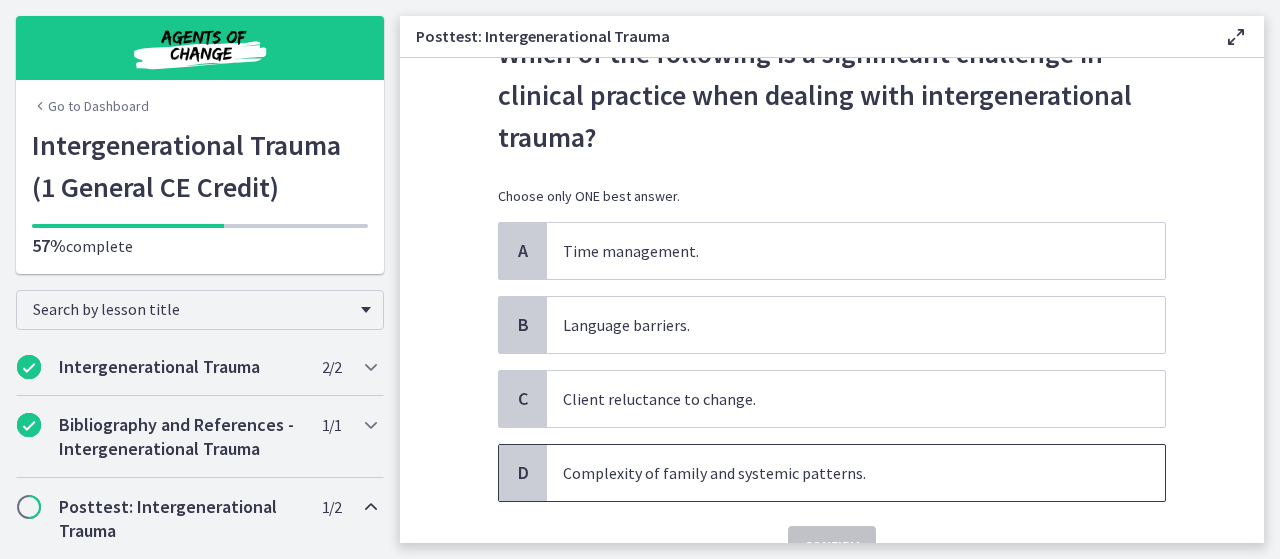 click on "Complexity of family and systemic patterns." at bounding box center [836, 473] 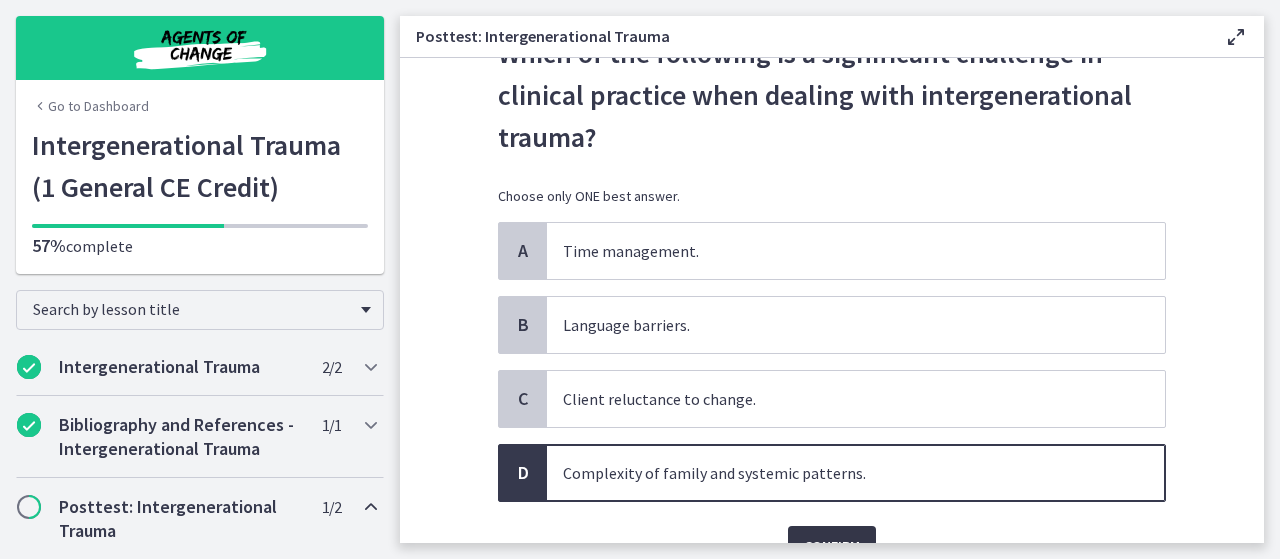 click on "Confirm" at bounding box center (832, 546) 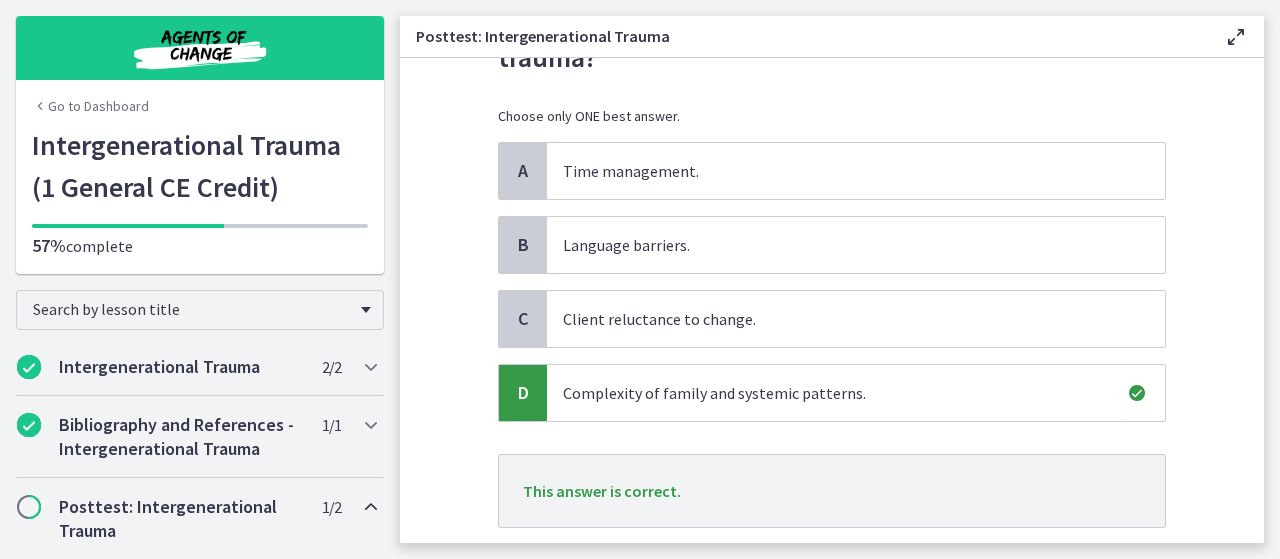 scroll, scrollTop: 238, scrollLeft: 0, axis: vertical 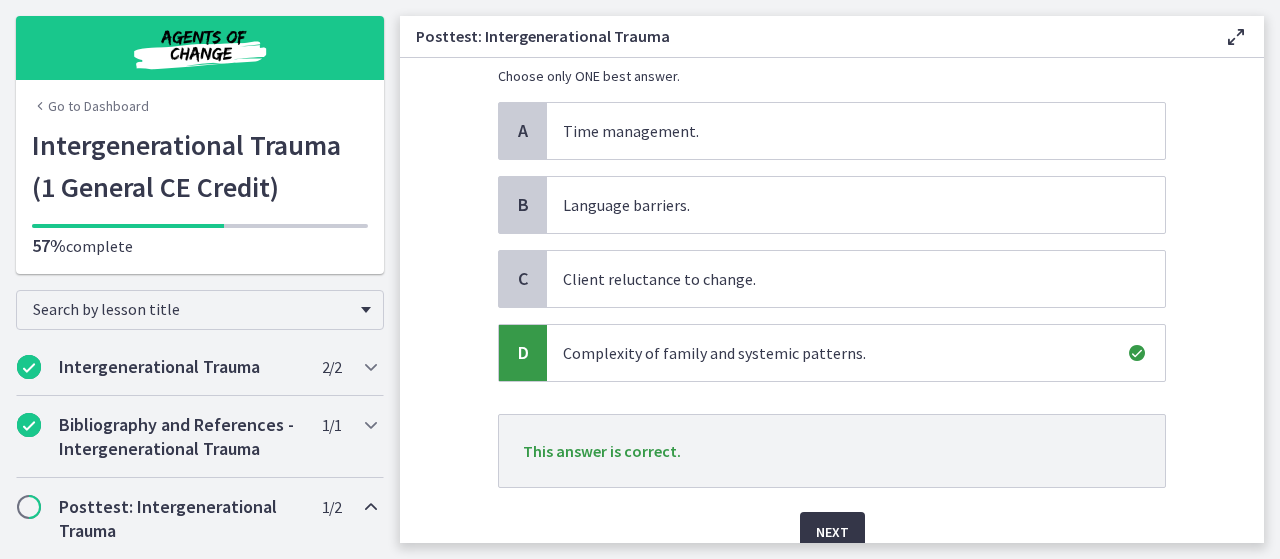 click on "Next" at bounding box center (832, 532) 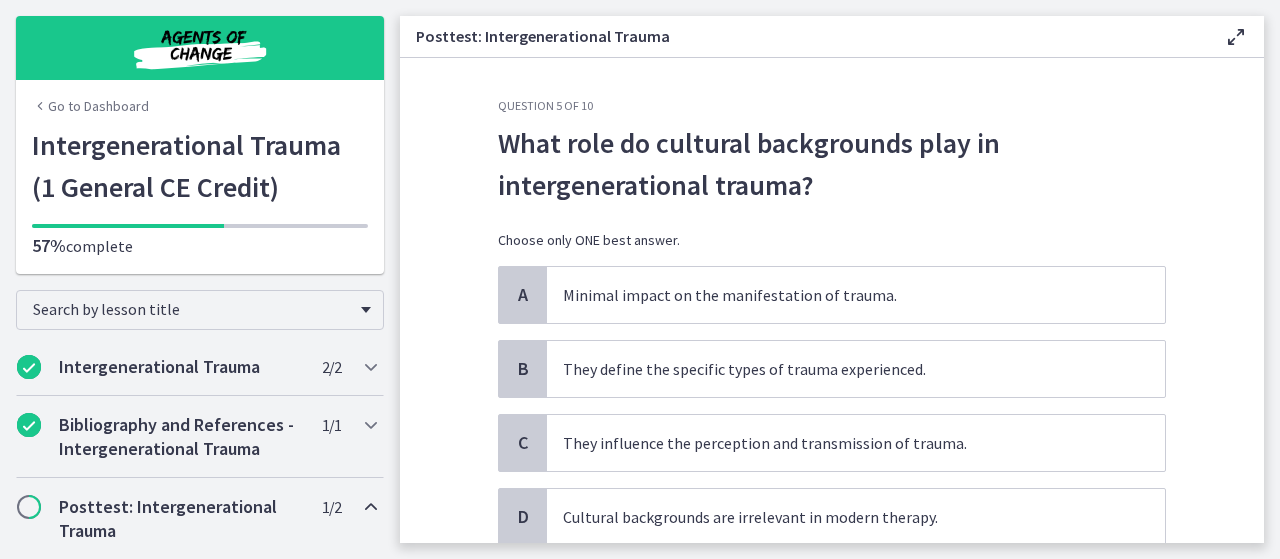 scroll, scrollTop: 40, scrollLeft: 0, axis: vertical 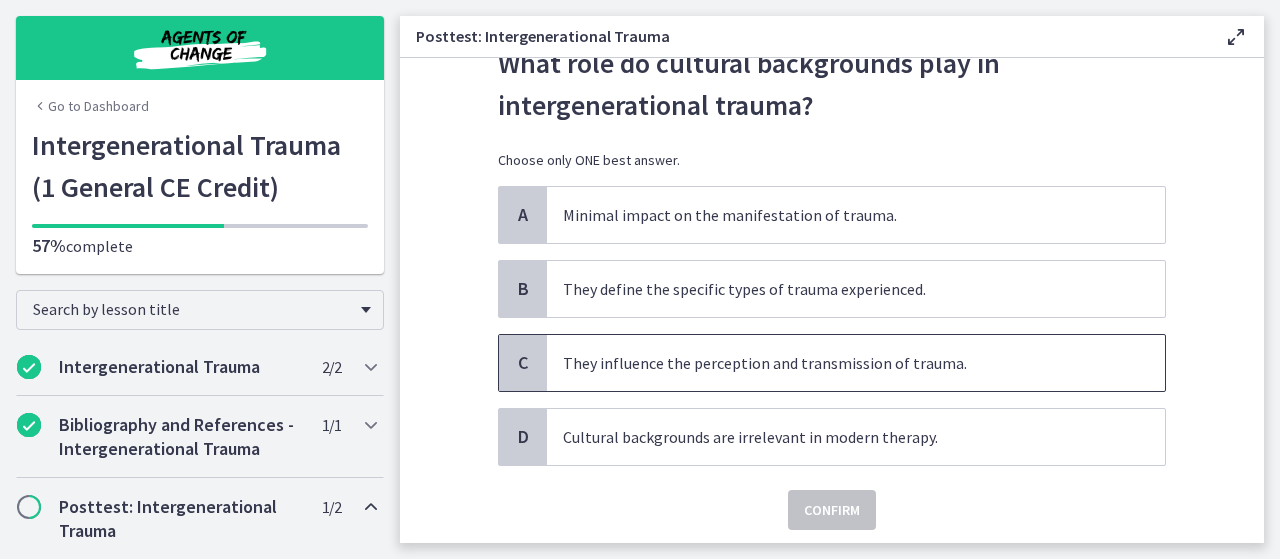 click on "They influence the perception and transmission of trauma." at bounding box center (836, 363) 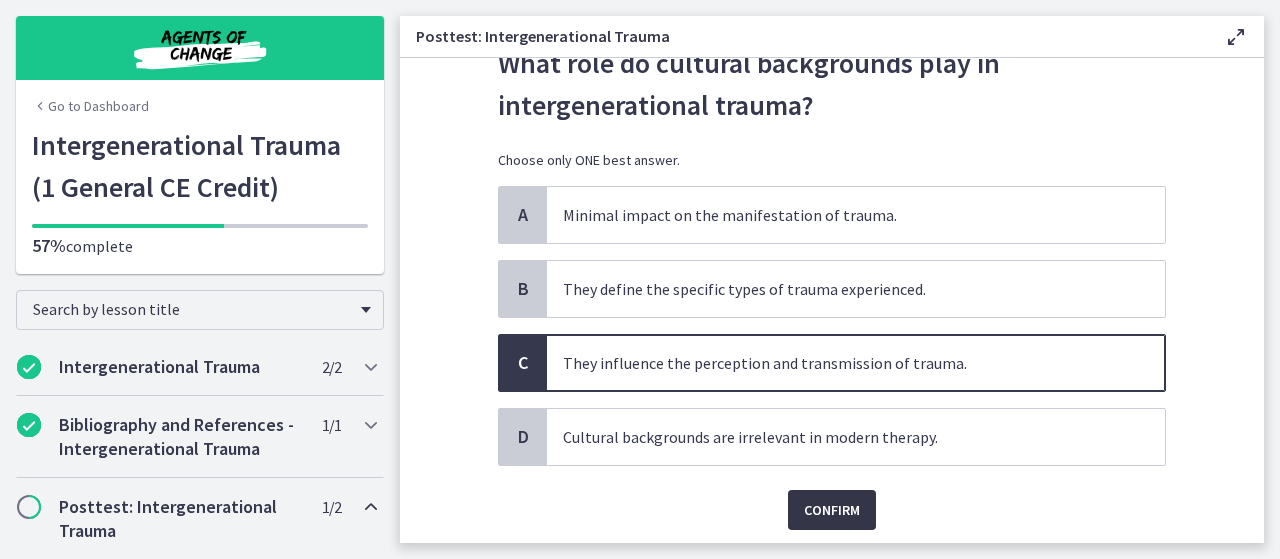 click on "Confirm" at bounding box center (832, 510) 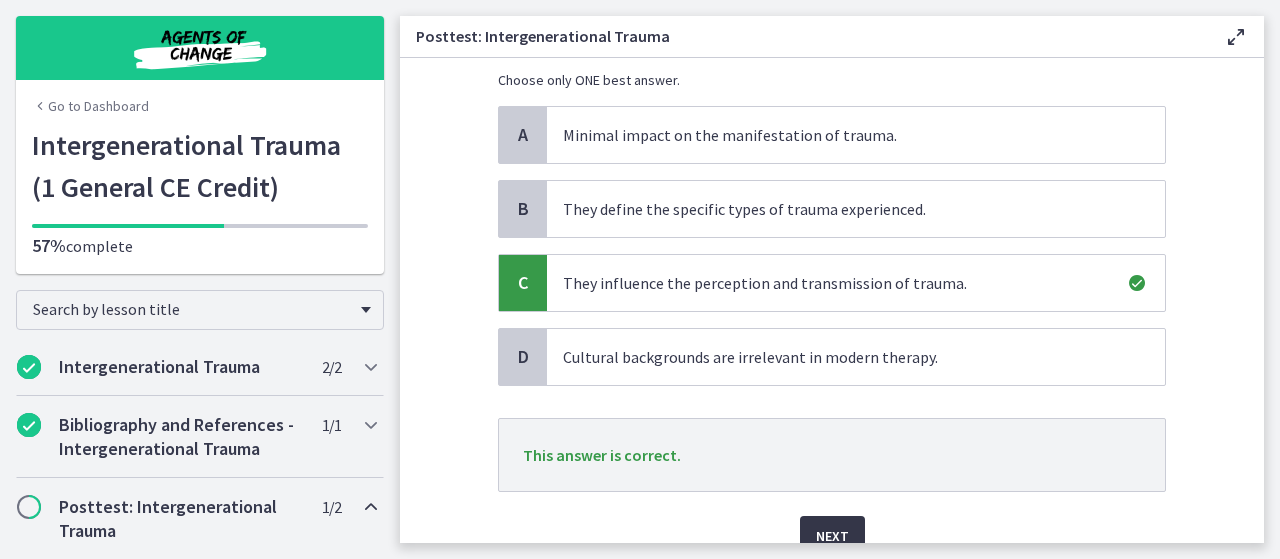 scroll, scrollTop: 200, scrollLeft: 0, axis: vertical 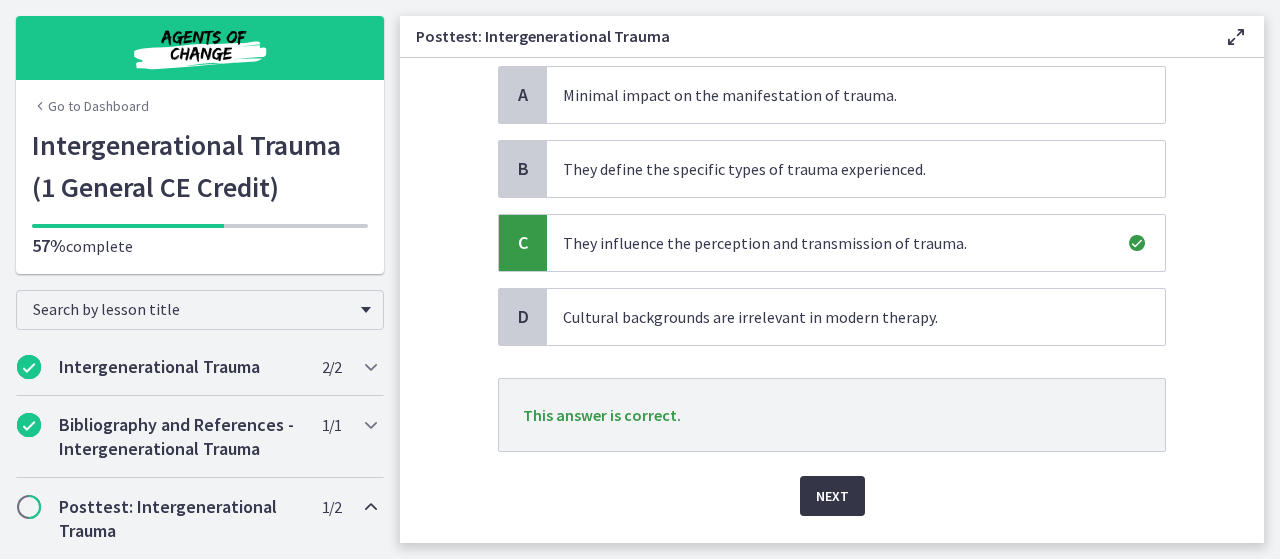 click on "Next" at bounding box center (832, 496) 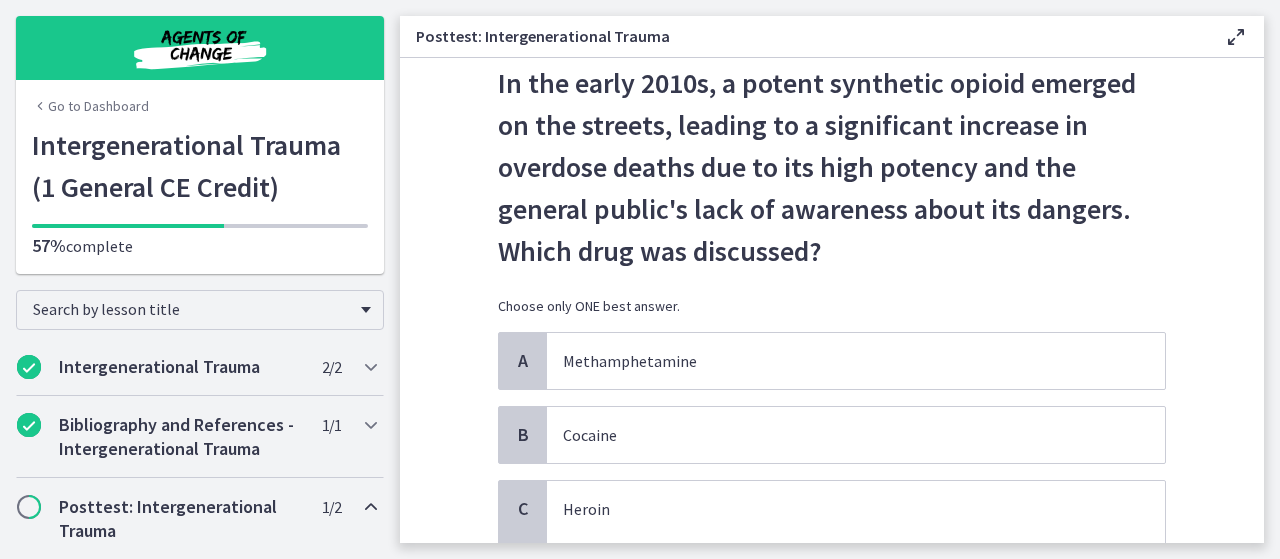 scroll, scrollTop: 80, scrollLeft: 0, axis: vertical 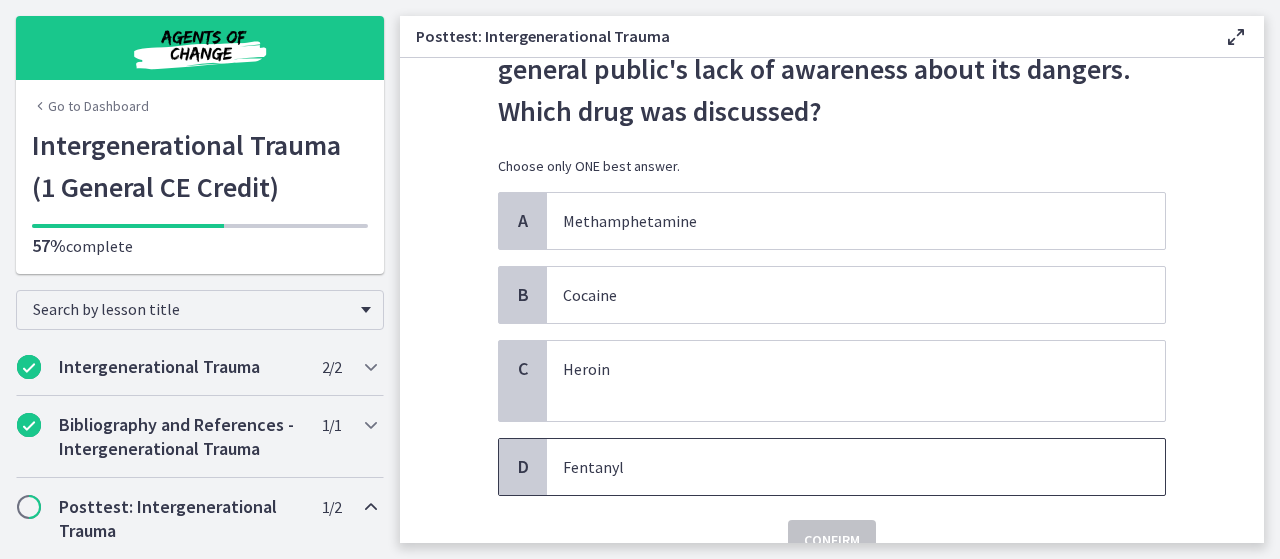 click on "Fentanyl" at bounding box center (836, 467) 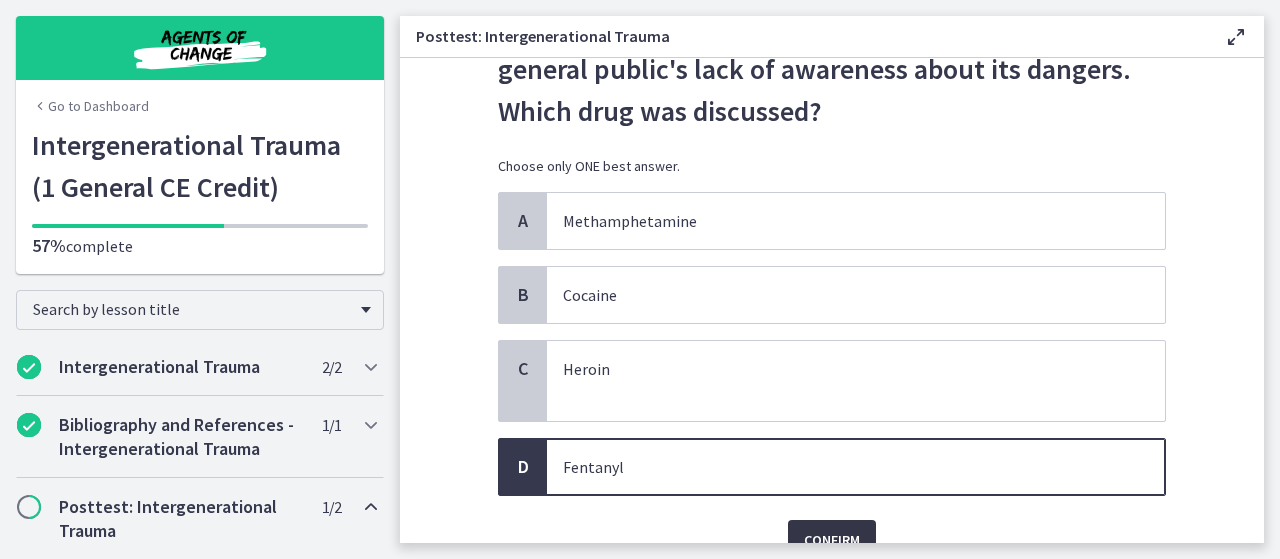 click on "Confirm" at bounding box center (832, 540) 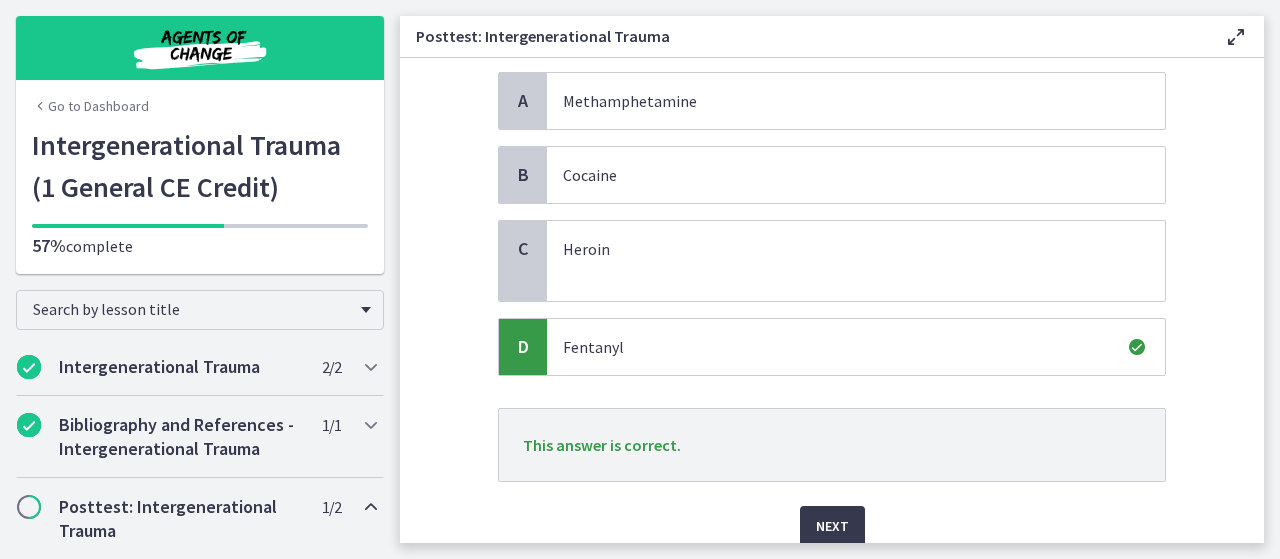 scroll, scrollTop: 360, scrollLeft: 0, axis: vertical 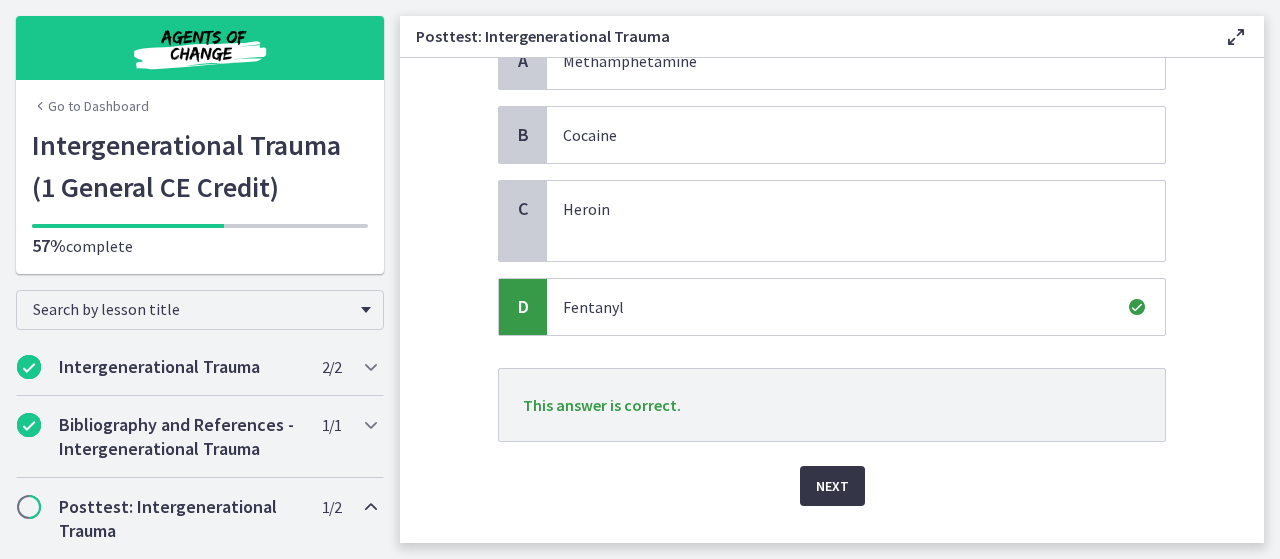 click on "Next" at bounding box center [832, 486] 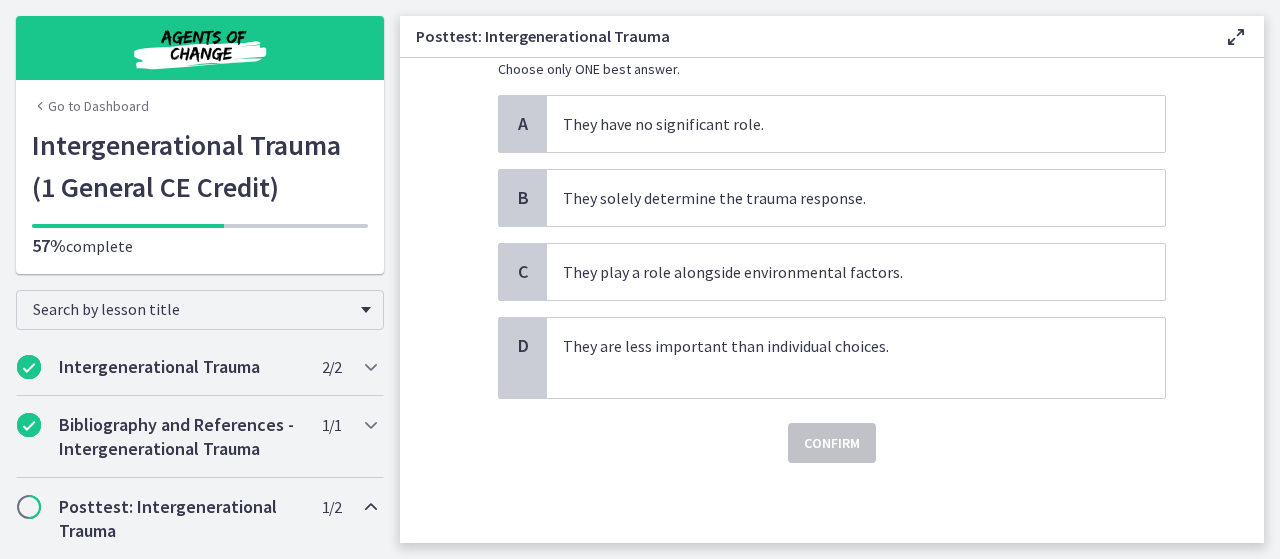 scroll, scrollTop: 0, scrollLeft: 0, axis: both 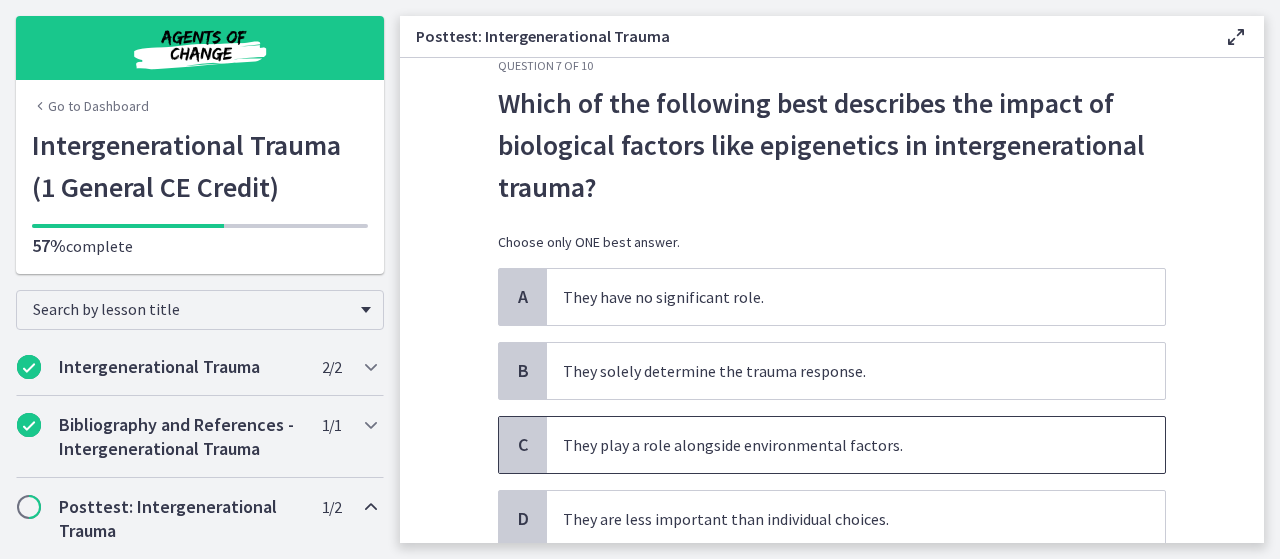 click on "They play a role alongside environmental factors." at bounding box center [856, 445] 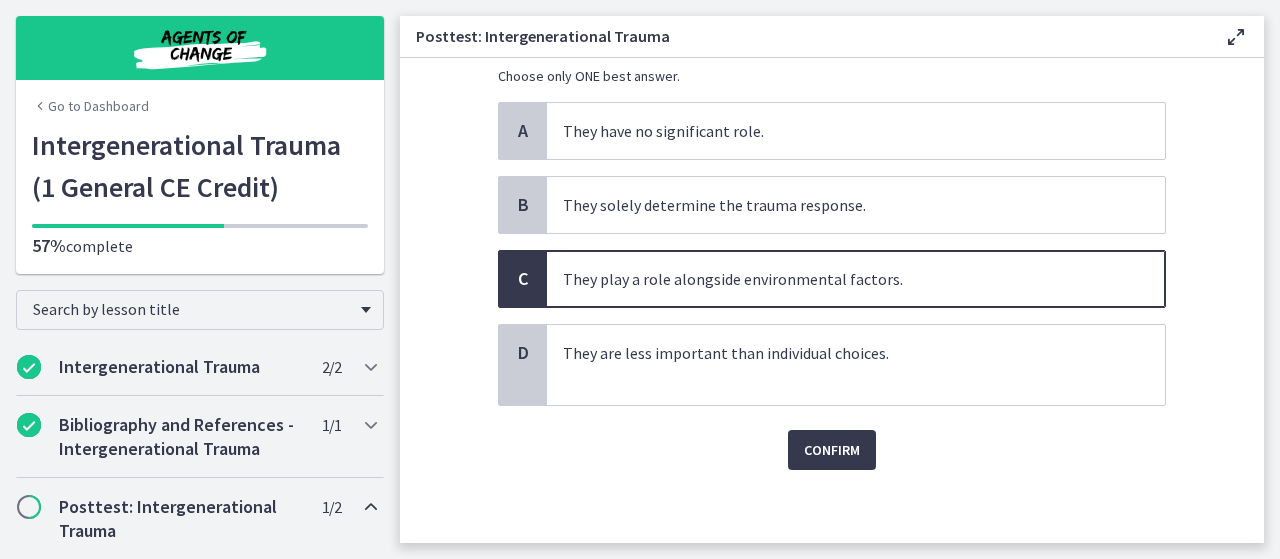 scroll, scrollTop: 210, scrollLeft: 0, axis: vertical 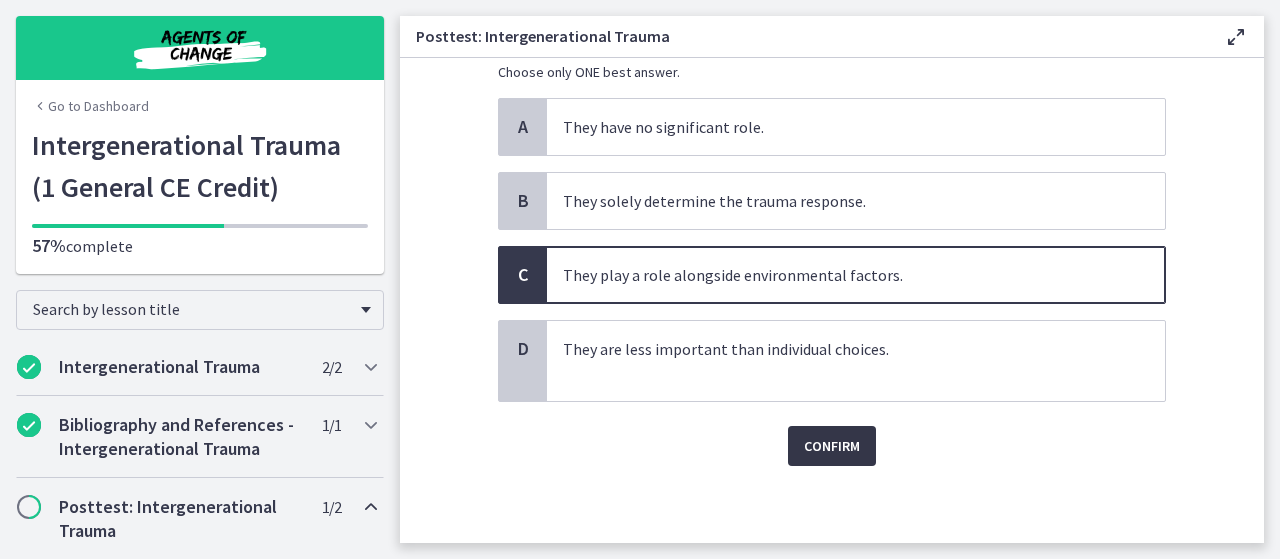 click on "Confirm" at bounding box center (832, 446) 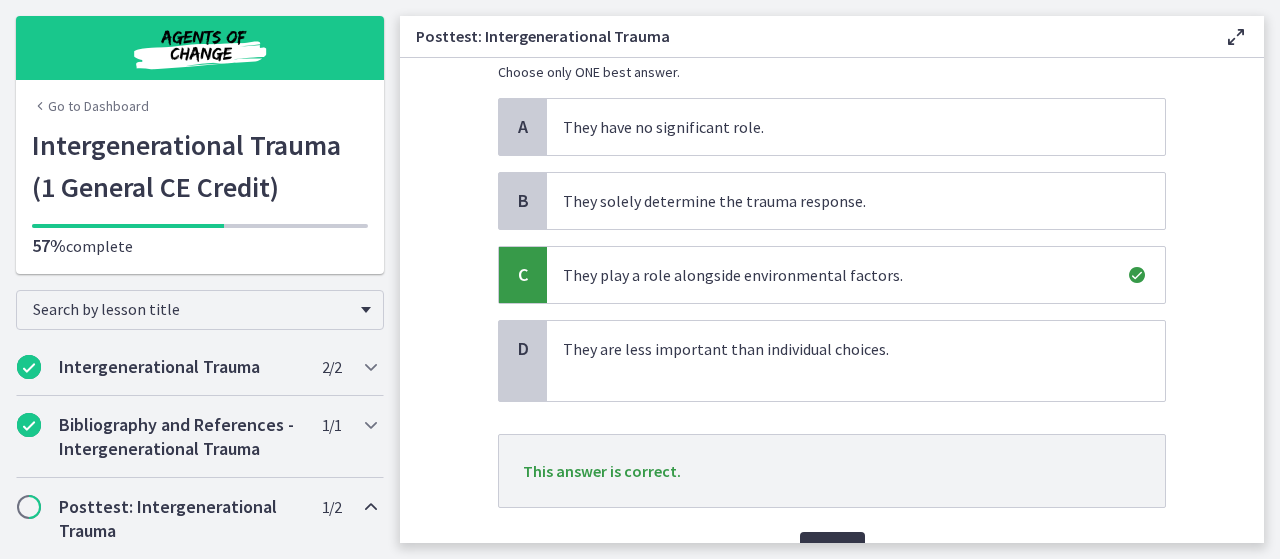 click on "Next" at bounding box center (832, 552) 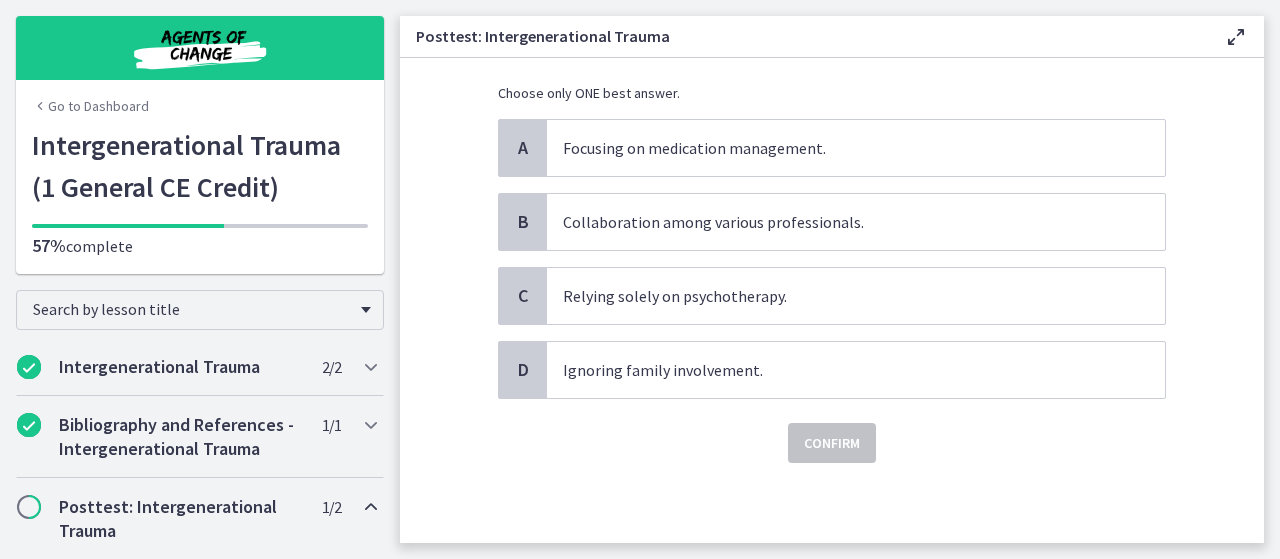 scroll, scrollTop: 0, scrollLeft: 0, axis: both 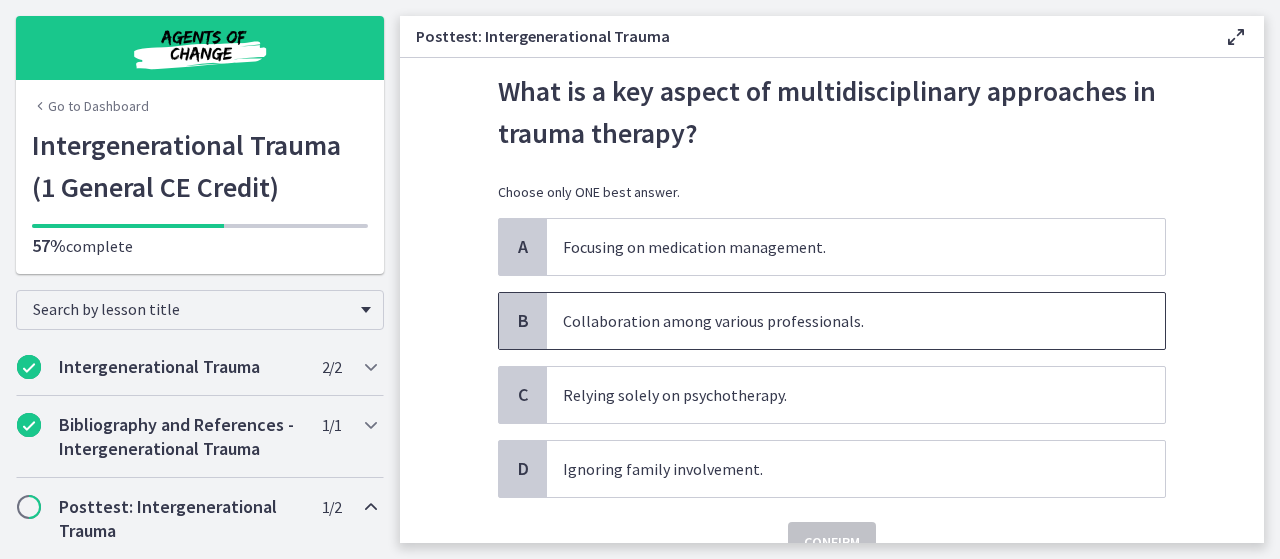 click on "Collaboration among various professionals." at bounding box center (836, 321) 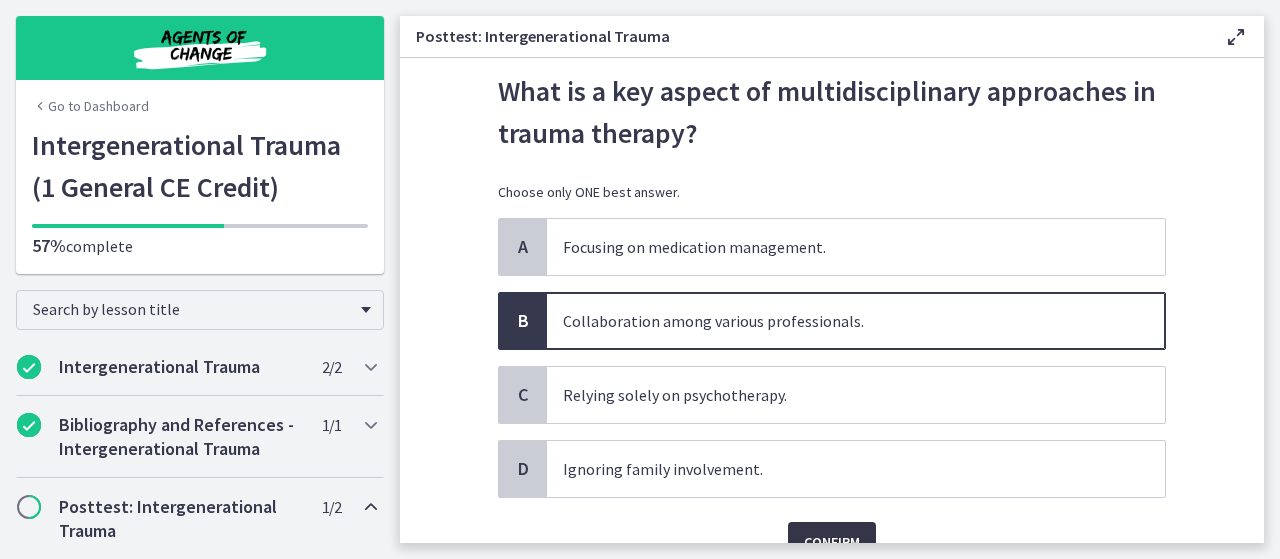 click on "Confirm" at bounding box center [832, 542] 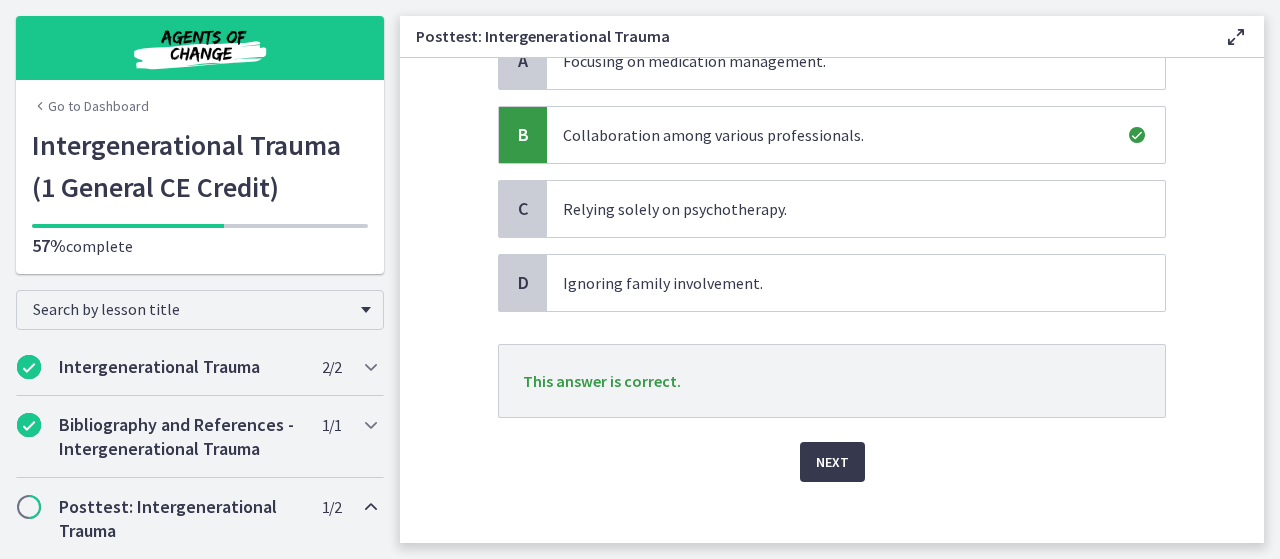 scroll, scrollTop: 280, scrollLeft: 0, axis: vertical 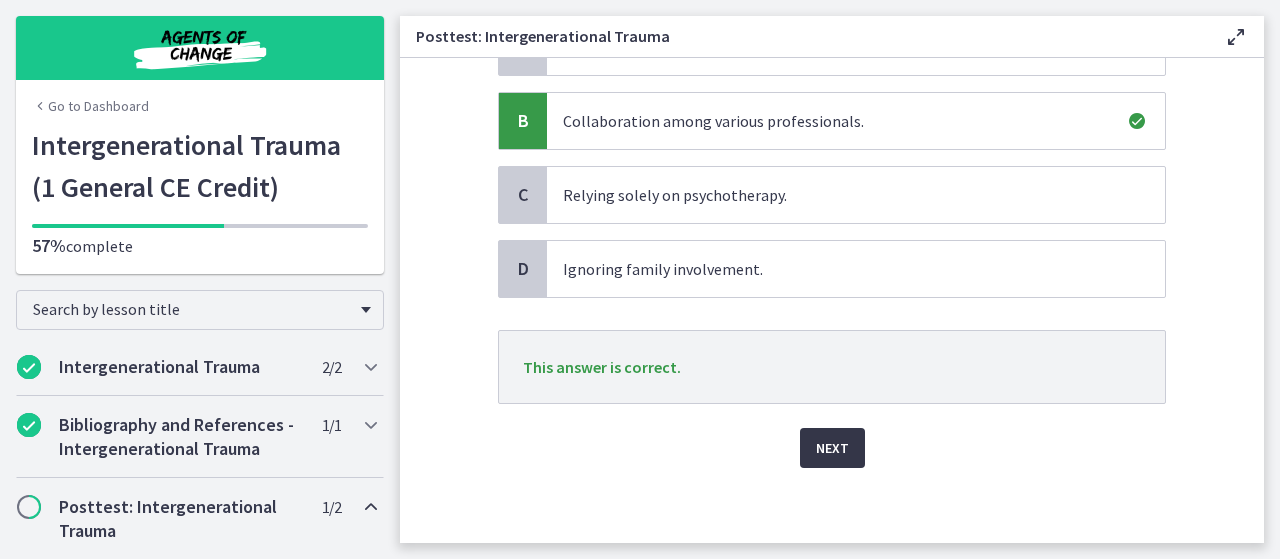 click on "Next" at bounding box center [832, 448] 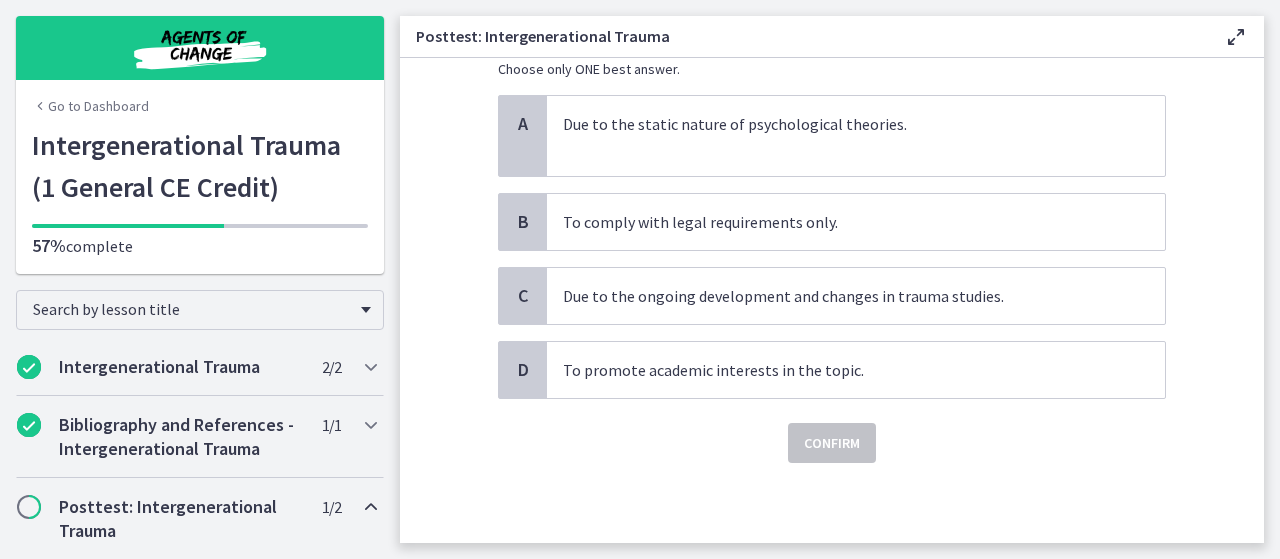 scroll, scrollTop: 0, scrollLeft: 0, axis: both 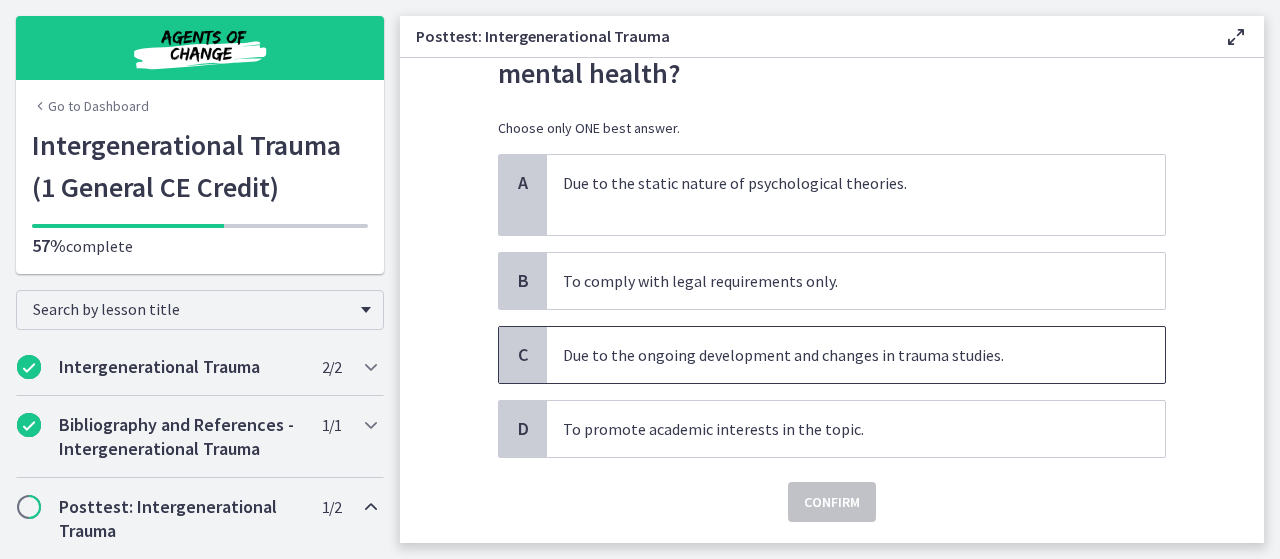 click on "Due to the ongoing development and changes in trauma studies." at bounding box center (856, 355) 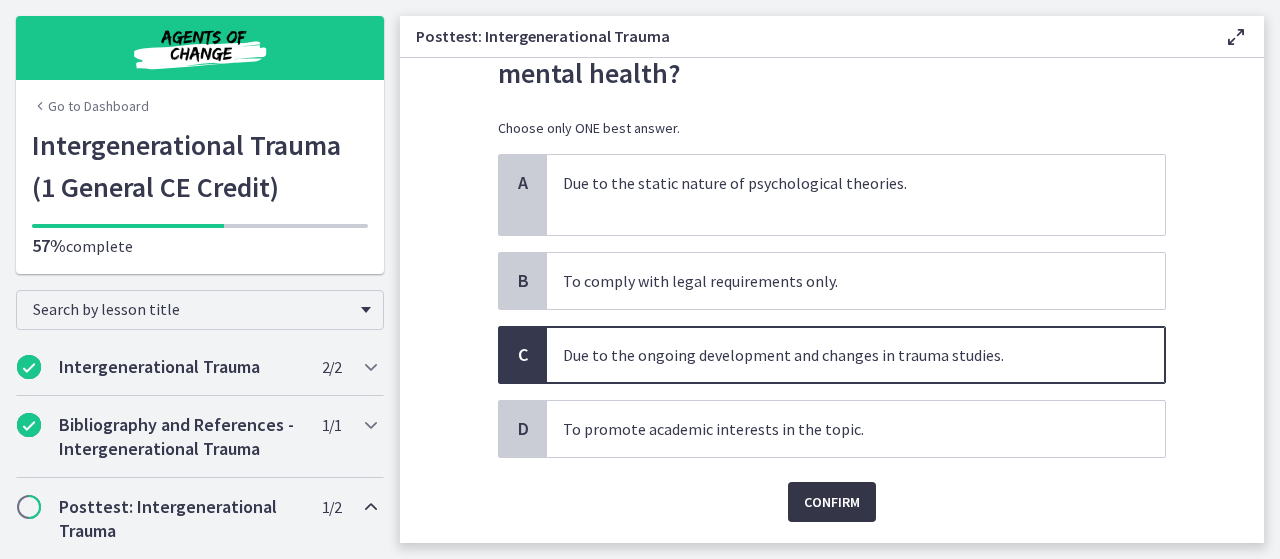 click on "Confirm" at bounding box center (832, 502) 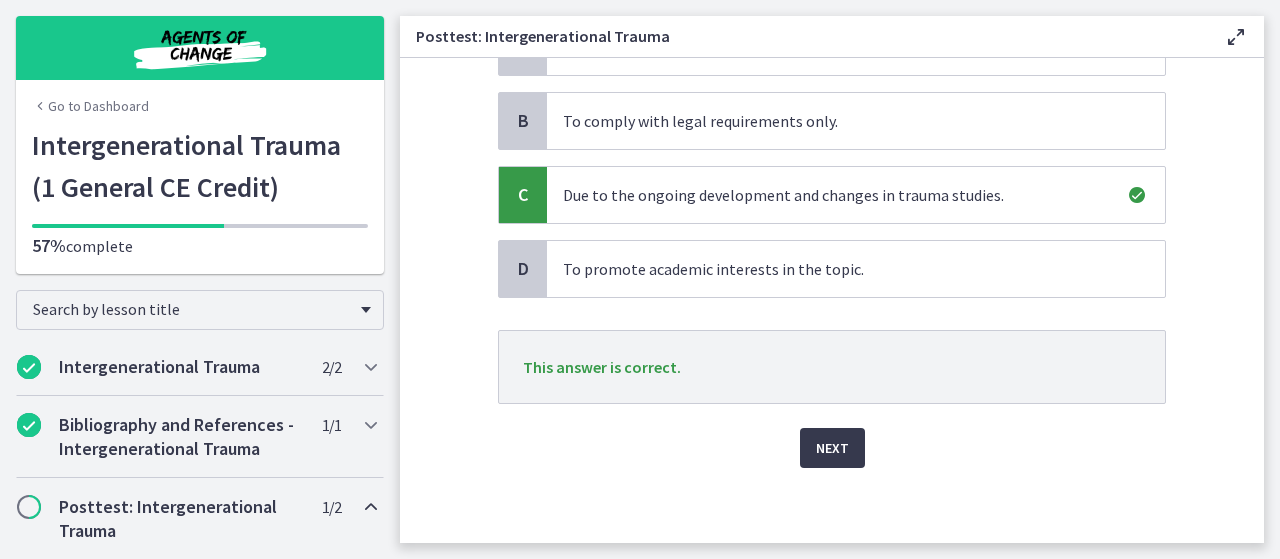 scroll, scrollTop: 315, scrollLeft: 0, axis: vertical 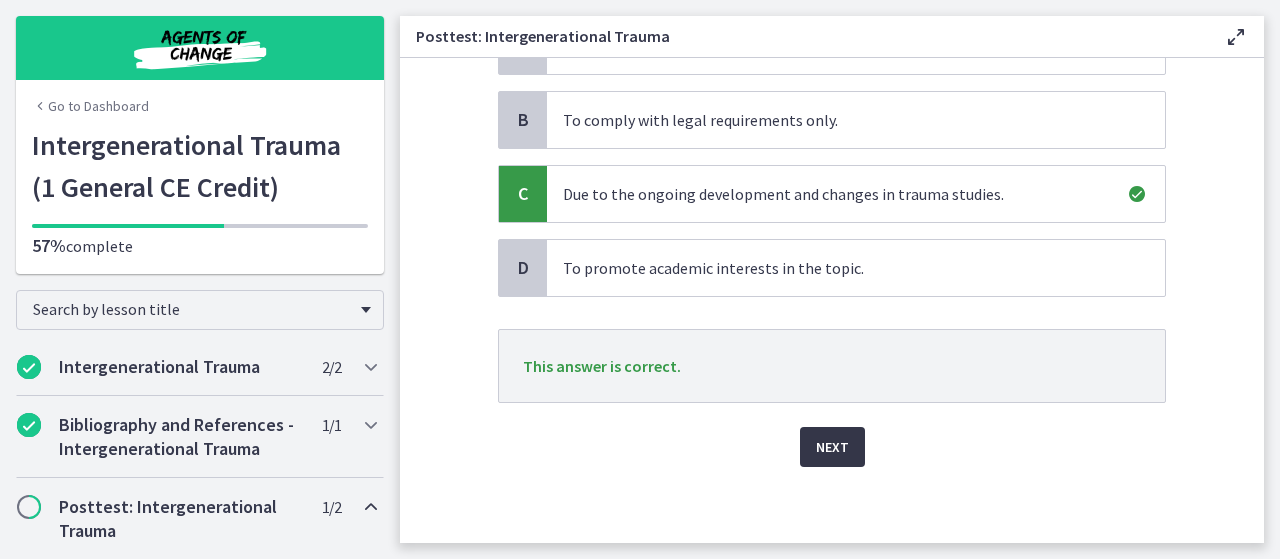 click on "Next" at bounding box center (832, 447) 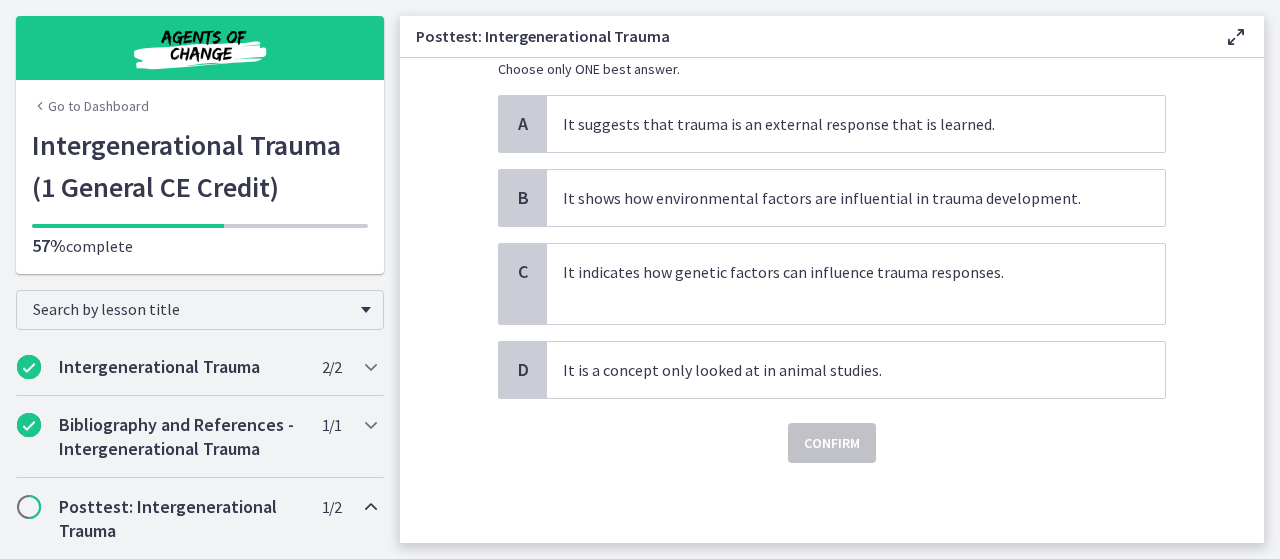scroll, scrollTop: 0, scrollLeft: 0, axis: both 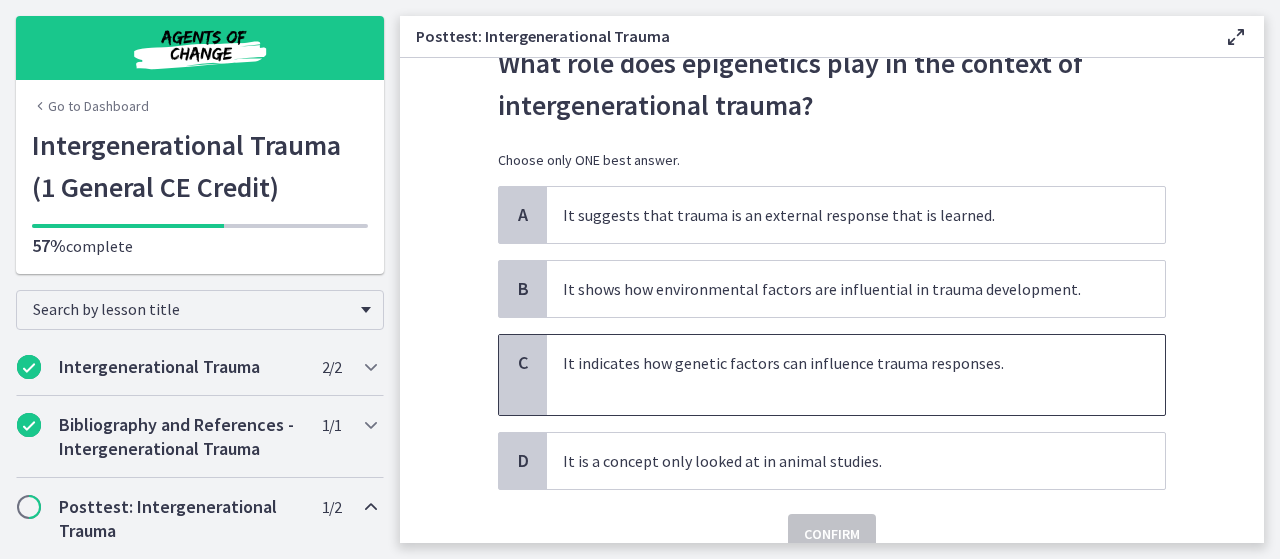 click at bounding box center [836, 387] 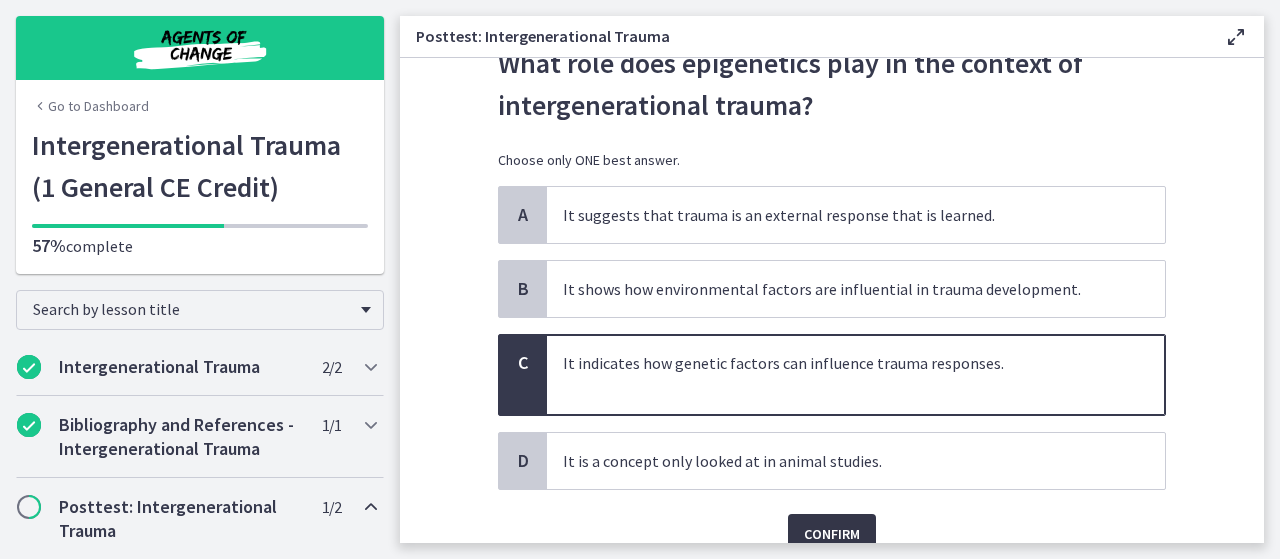 click on "Confirm" at bounding box center [832, 534] 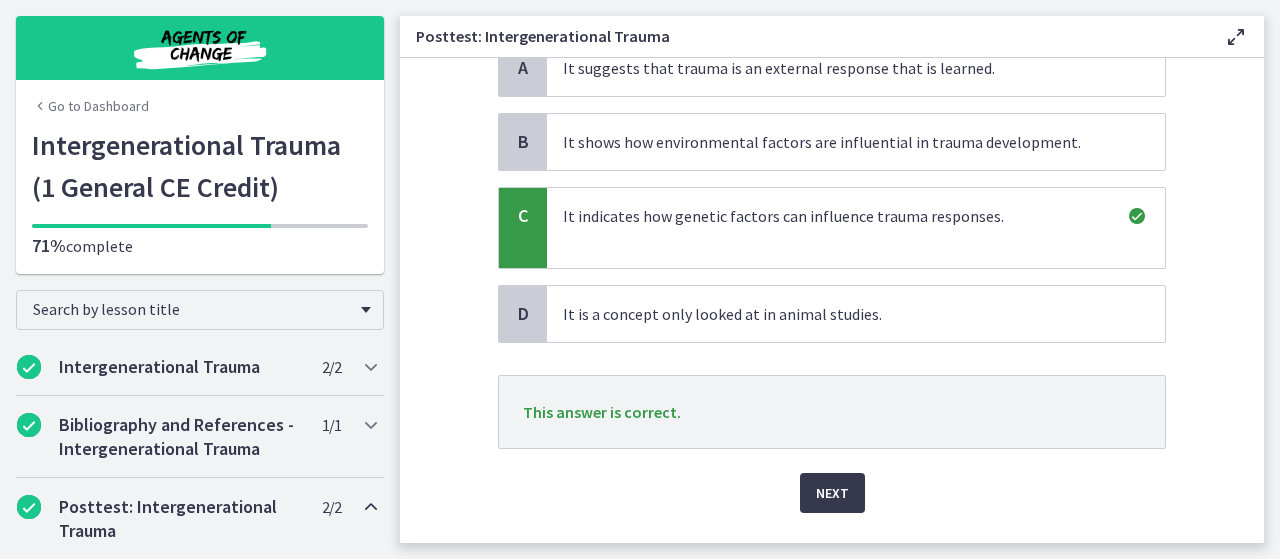 scroll, scrollTop: 240, scrollLeft: 0, axis: vertical 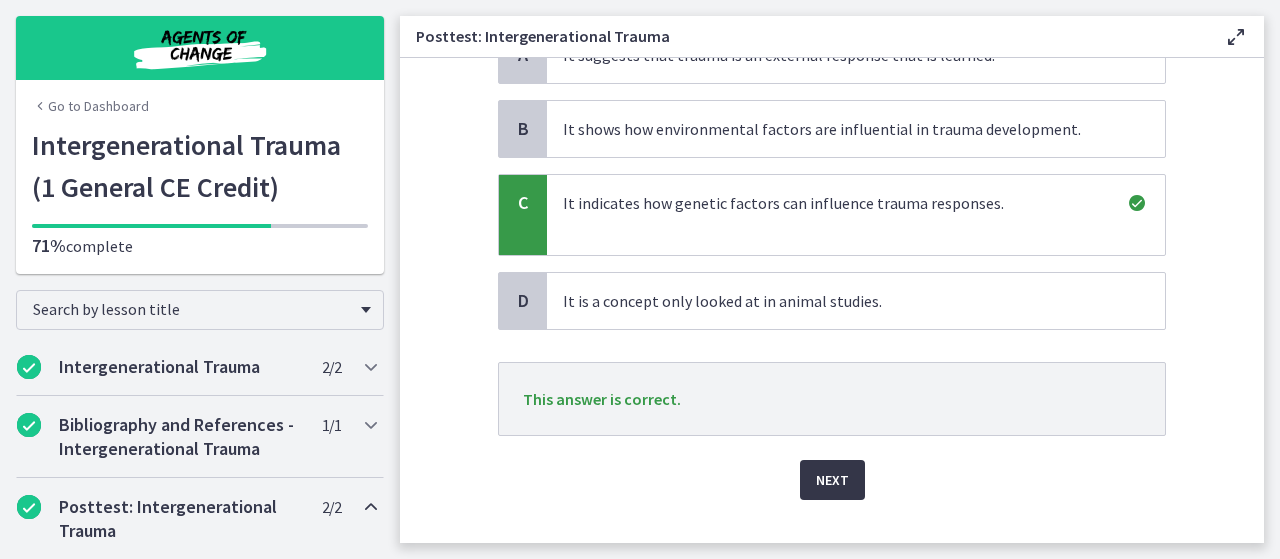 click on "Next" at bounding box center (832, 480) 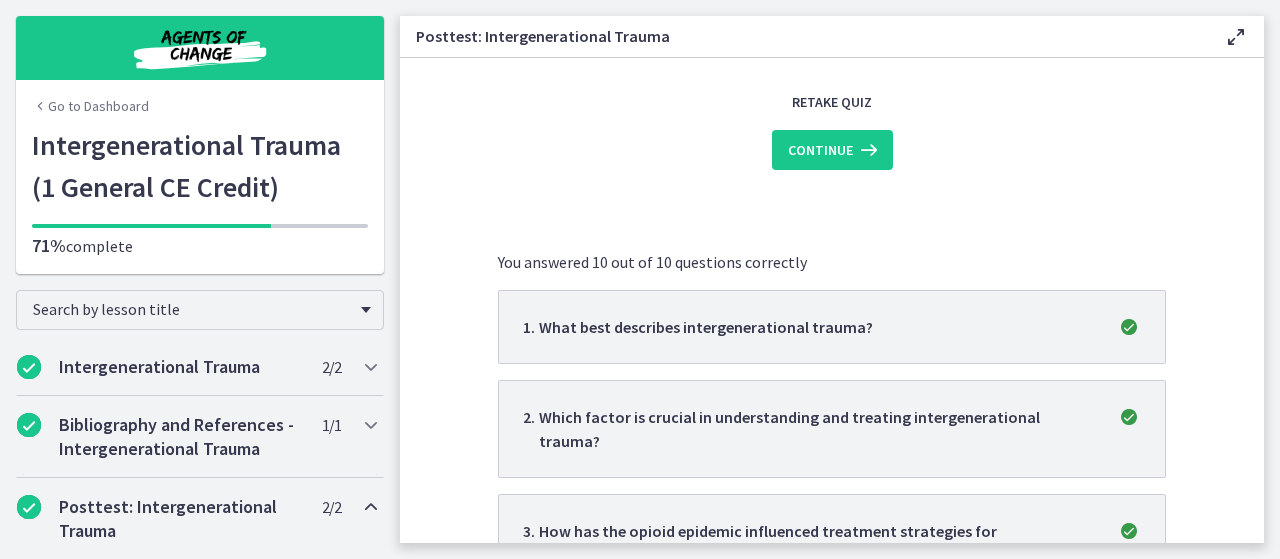 scroll, scrollTop: 0, scrollLeft: 0, axis: both 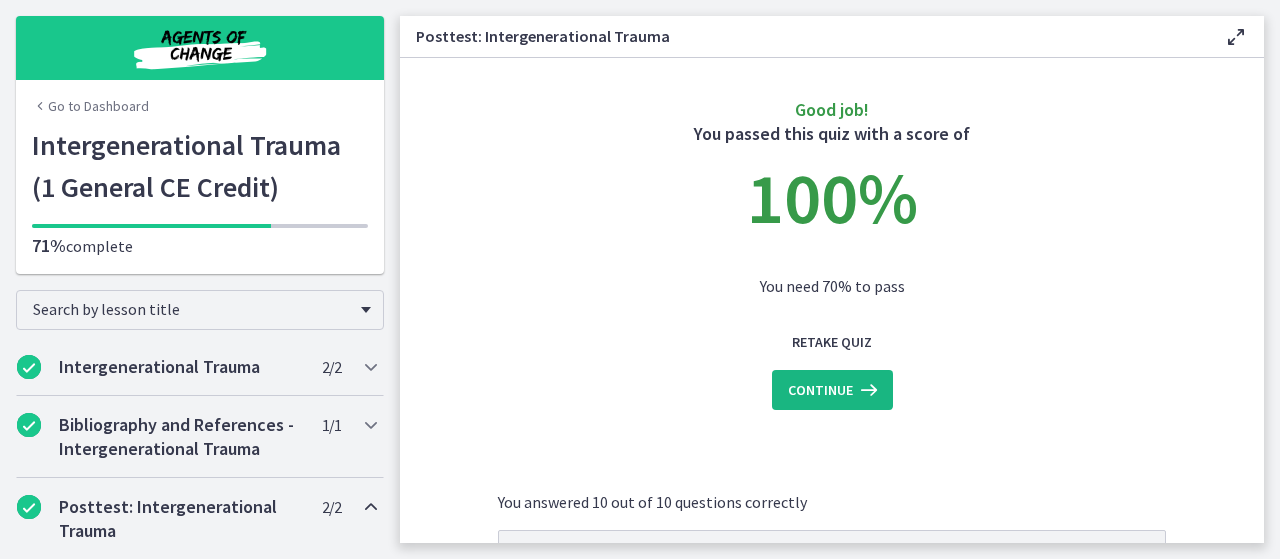 click on "Continue" at bounding box center (820, 390) 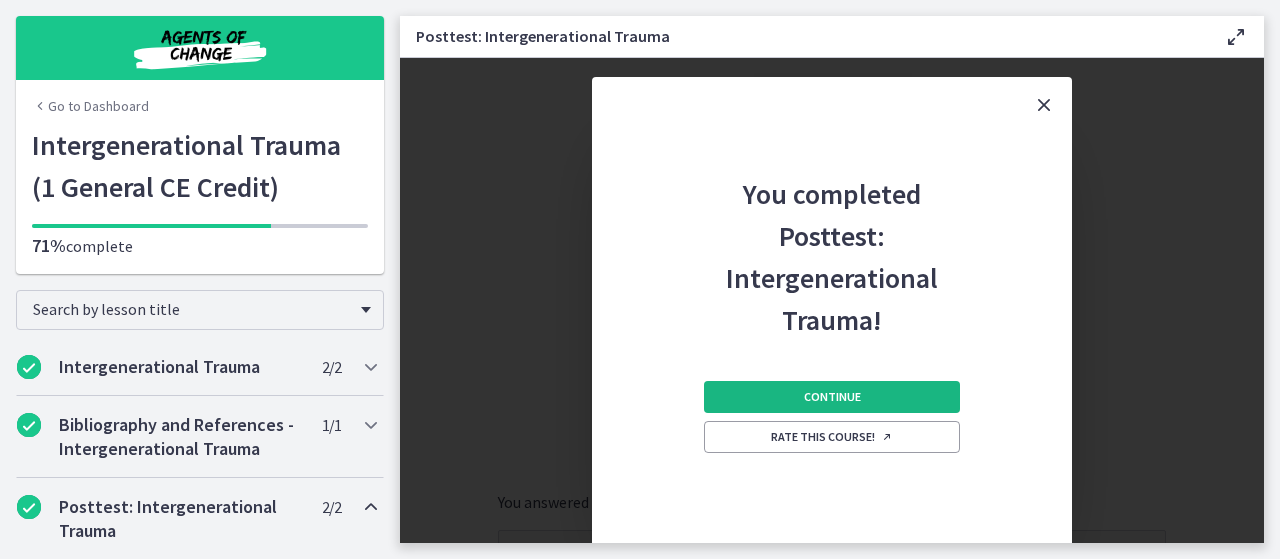 click on "Continue" at bounding box center [832, 397] 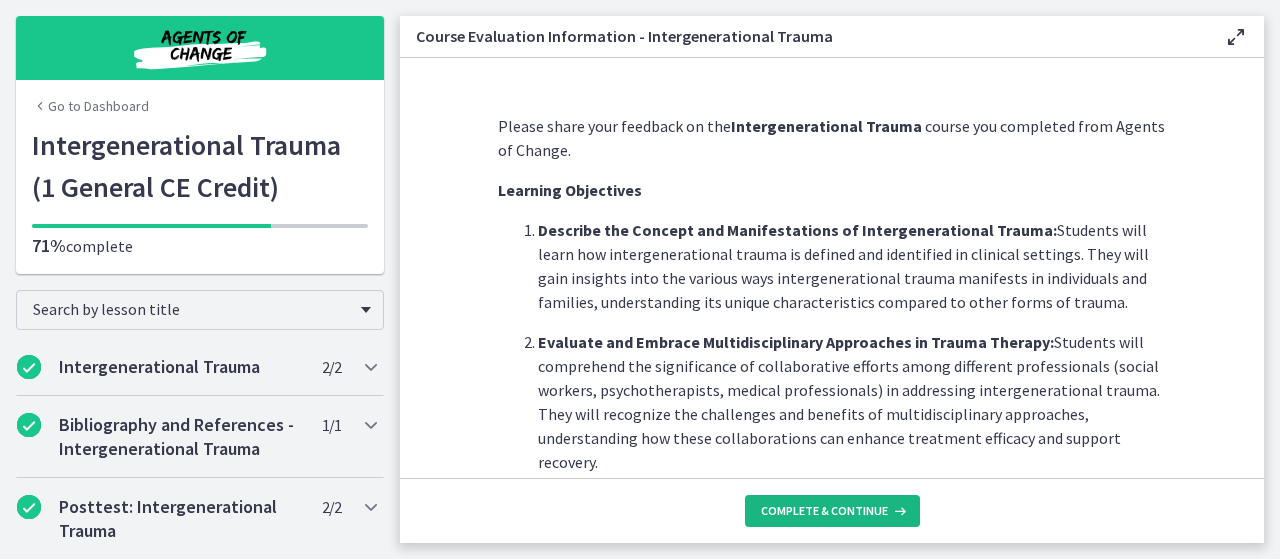 click on "Complete & continue" at bounding box center [824, 511] 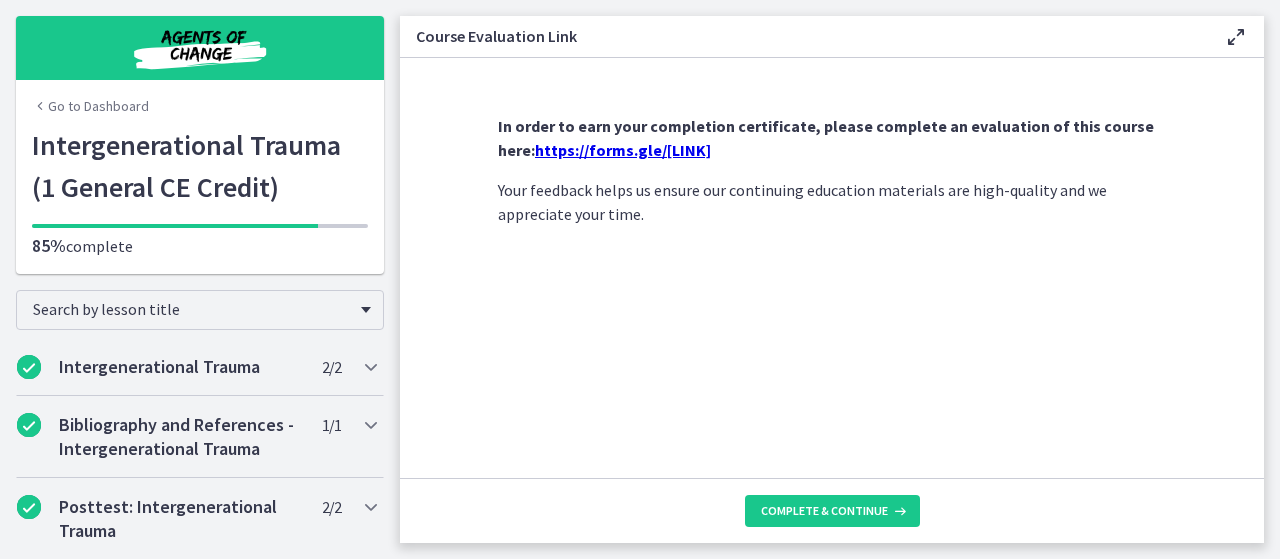 click on "https://forms.gle/A4fWaLPpyJY3Q1wc9" at bounding box center (623, 150) 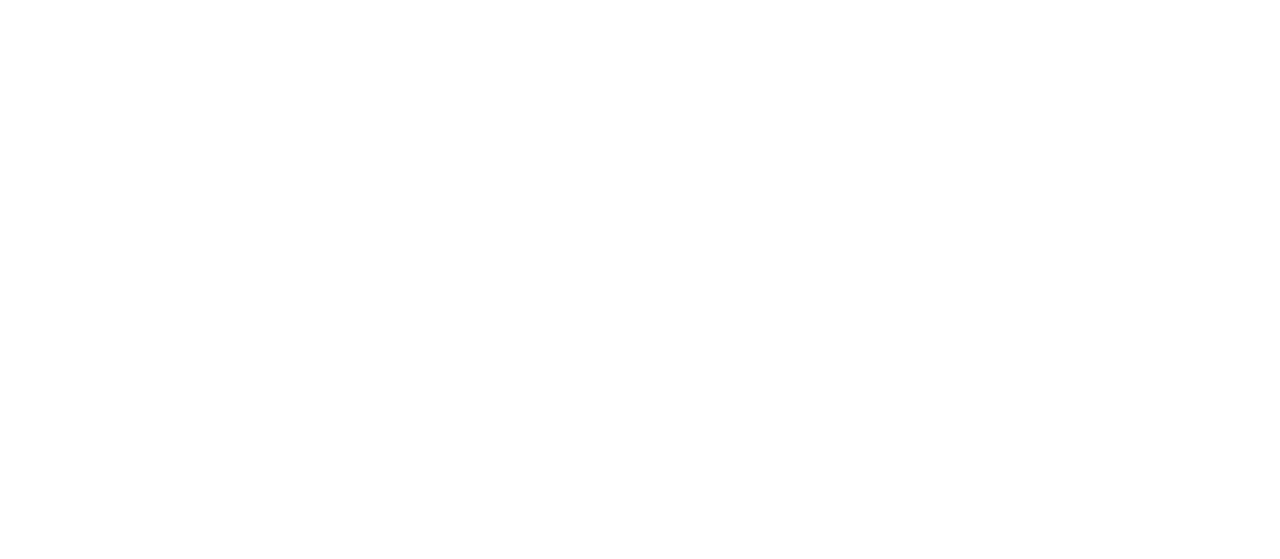 scroll, scrollTop: 0, scrollLeft: 0, axis: both 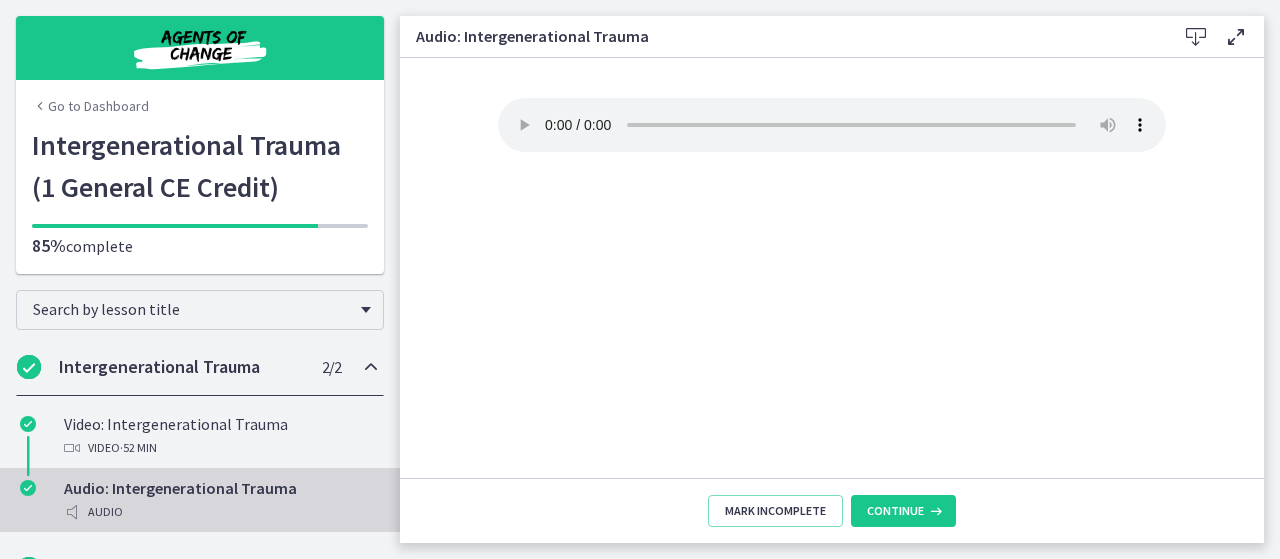 click at bounding box center [200, 48] 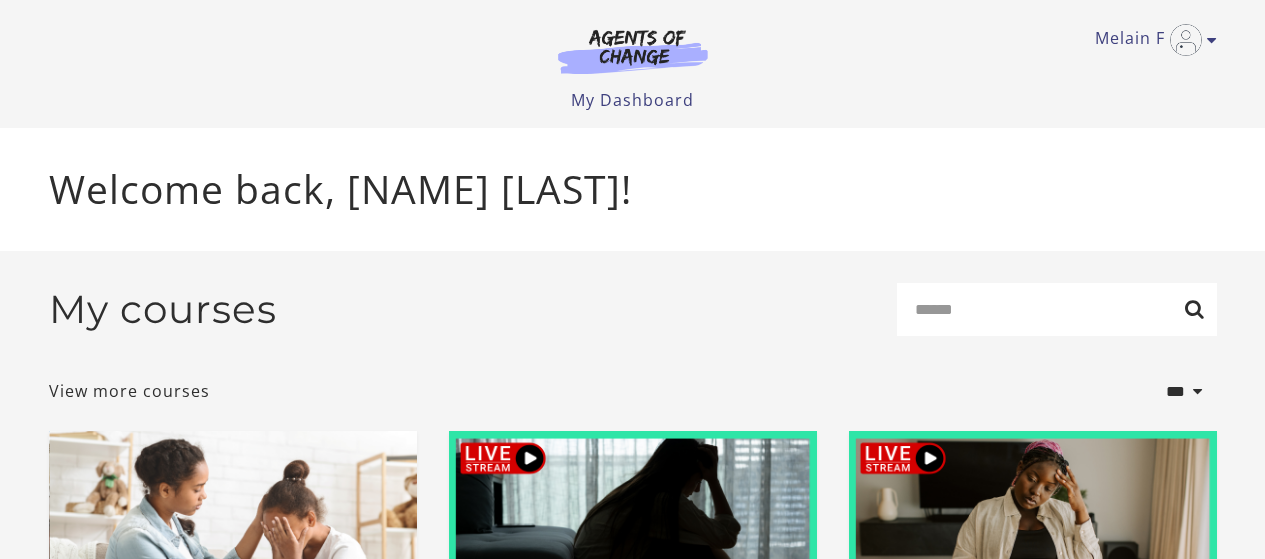 scroll, scrollTop: 0, scrollLeft: 0, axis: both 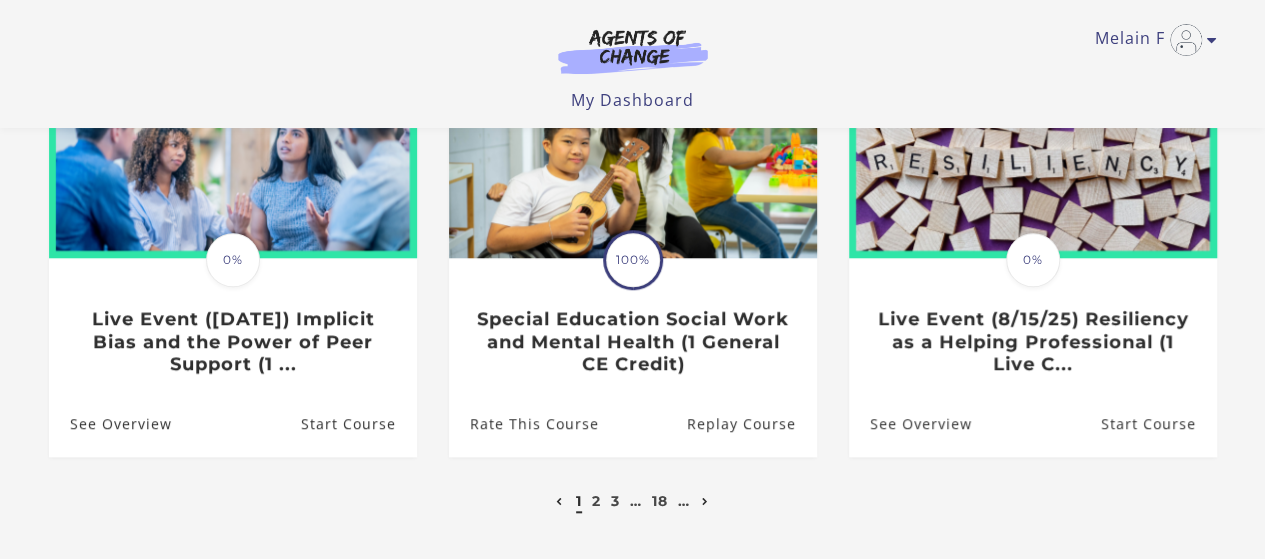 click at bounding box center (705, 502) 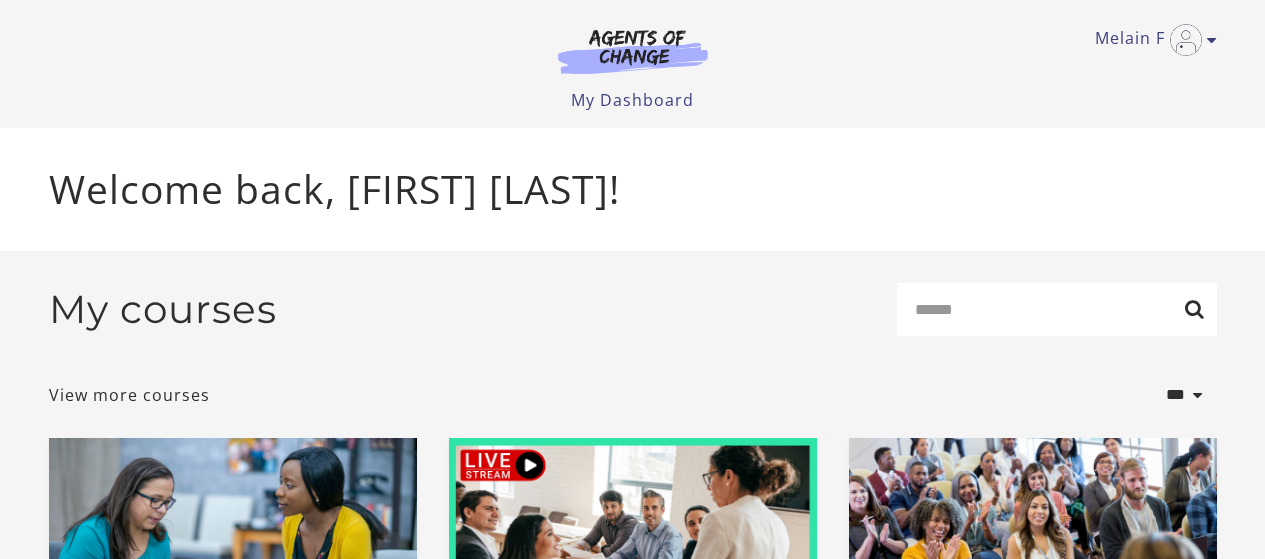 scroll, scrollTop: 0, scrollLeft: 0, axis: both 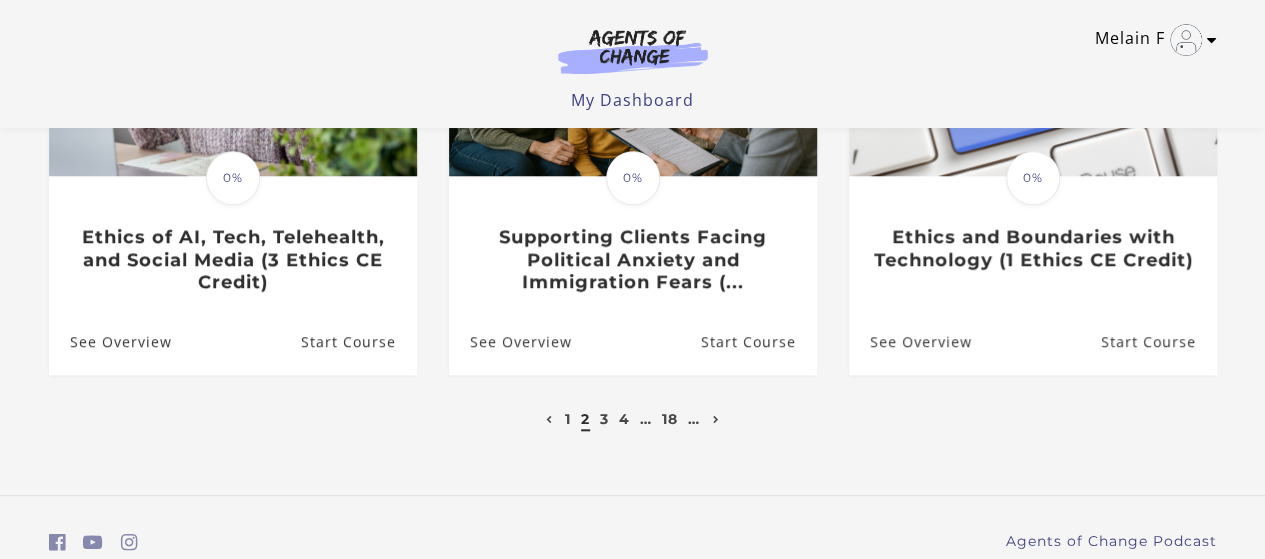 click on "Melain  F" at bounding box center [1151, 40] 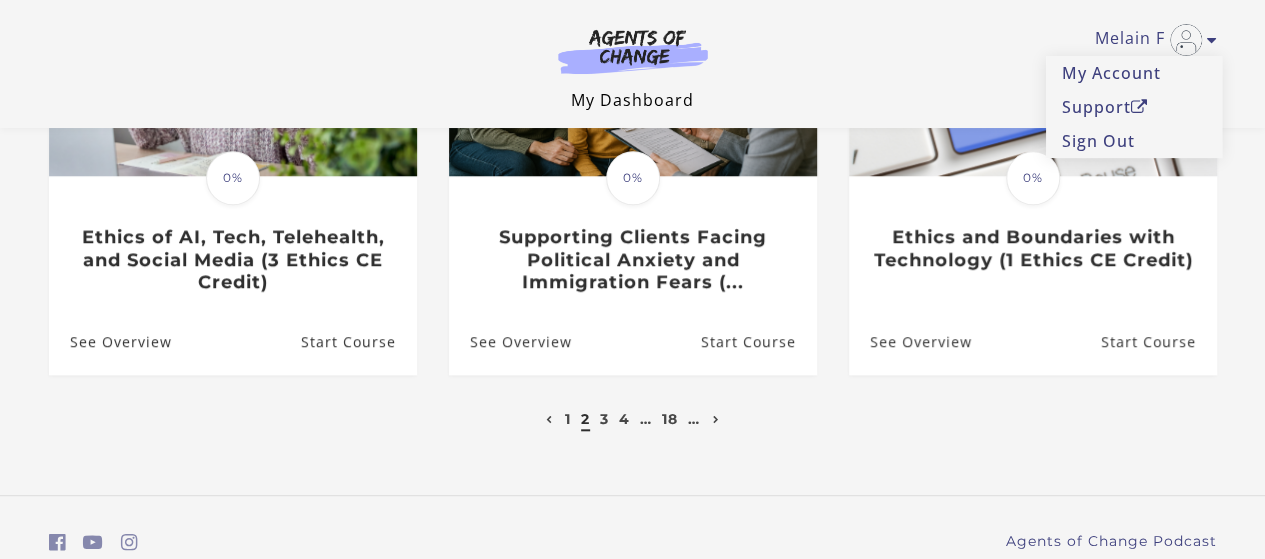 click on "My Dashboard" at bounding box center (632, 100) 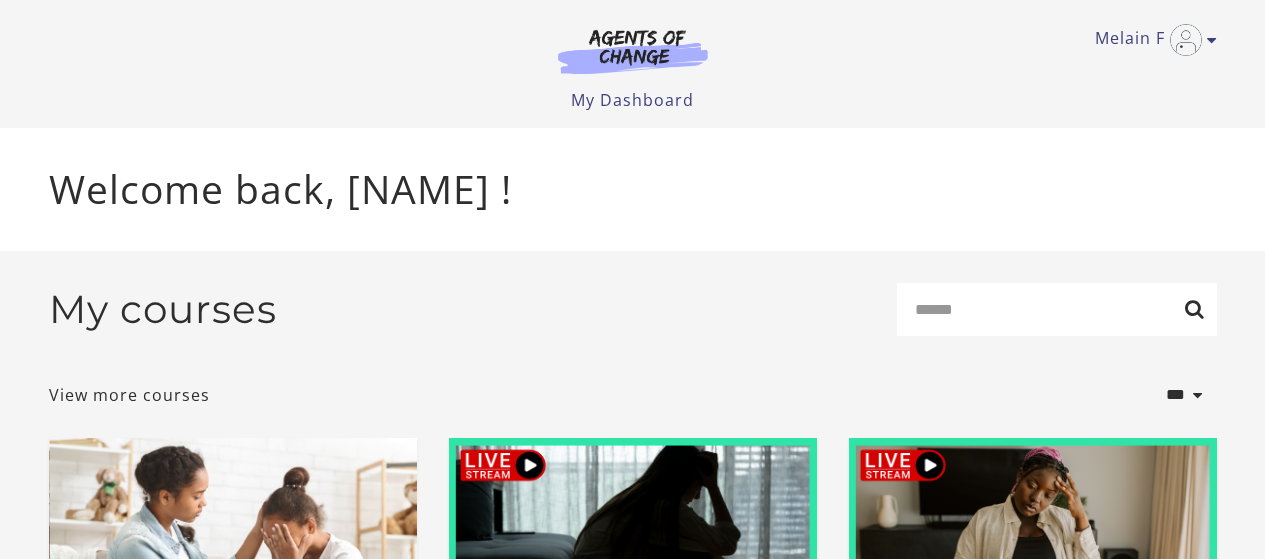 scroll, scrollTop: 0, scrollLeft: 0, axis: both 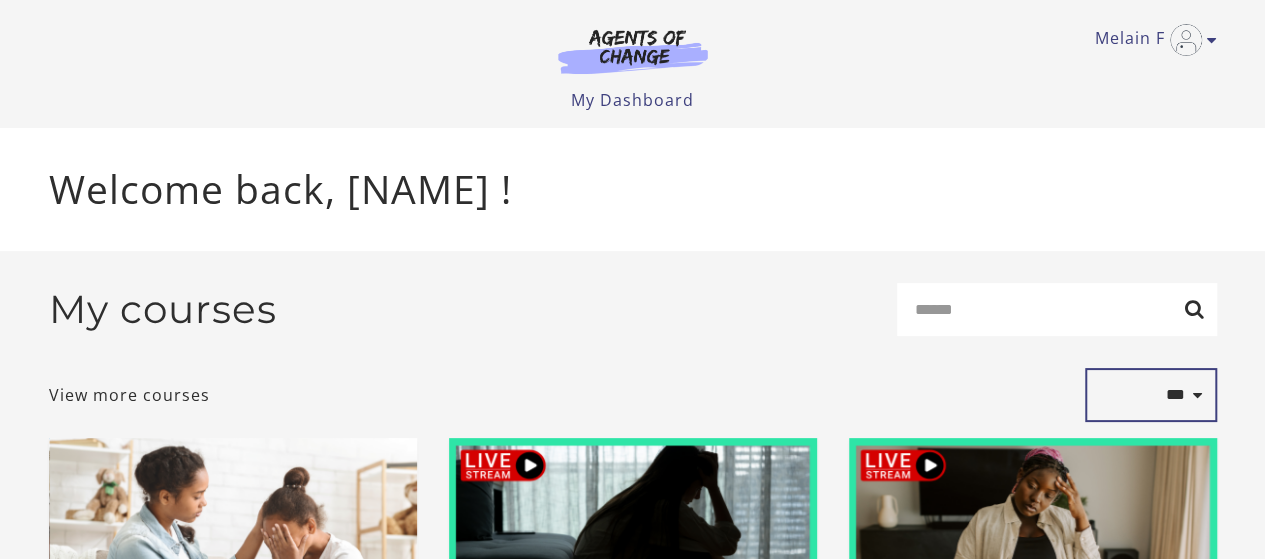 click on "**********" at bounding box center [1151, 395] 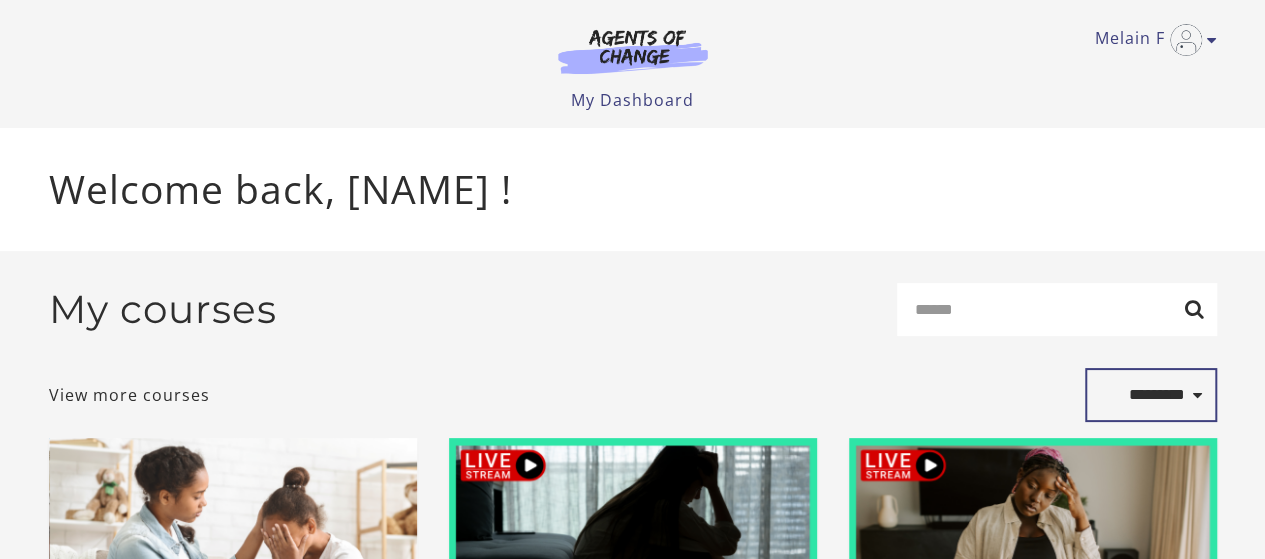 click on "**********" at bounding box center [1151, 395] 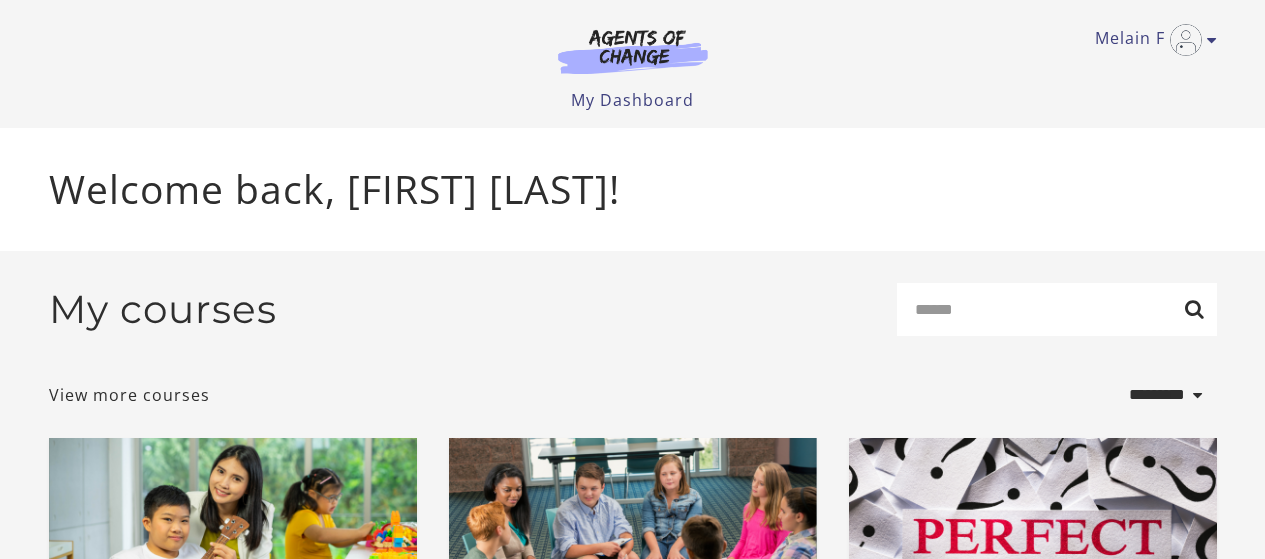 scroll, scrollTop: 0, scrollLeft: 0, axis: both 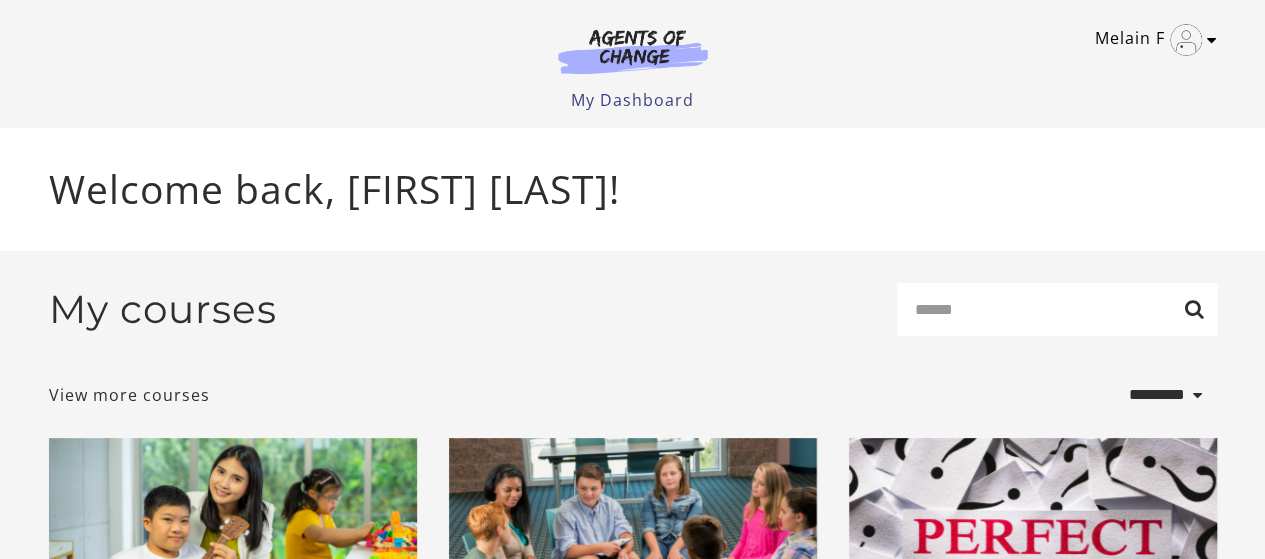click at bounding box center (1212, 40) 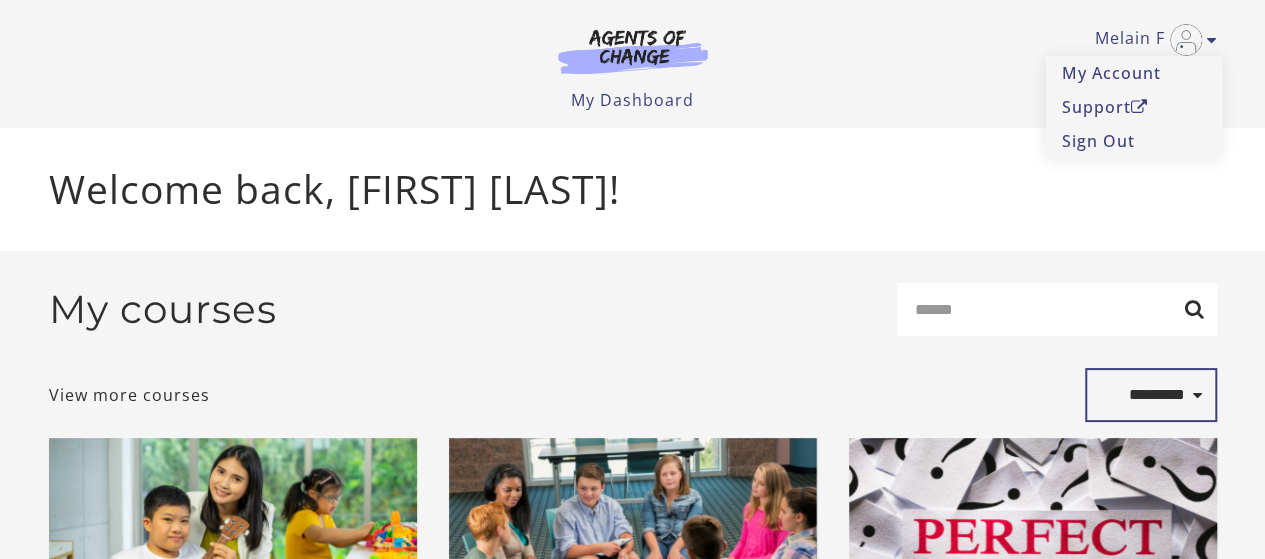 click on "**********" at bounding box center [1151, 395] 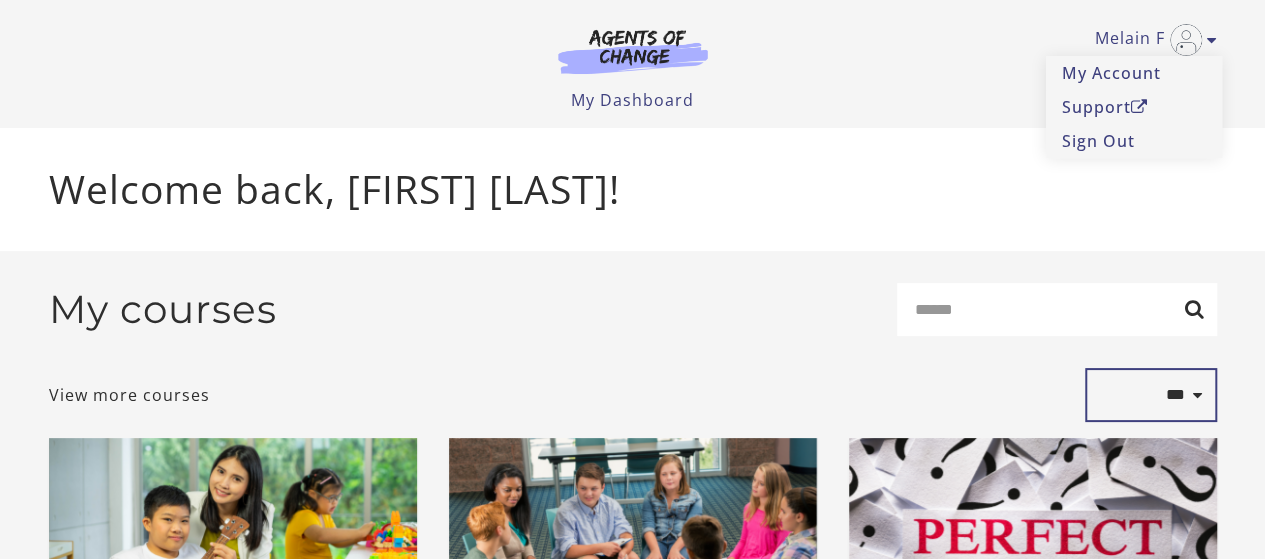 click on "**********" at bounding box center (1151, 395) 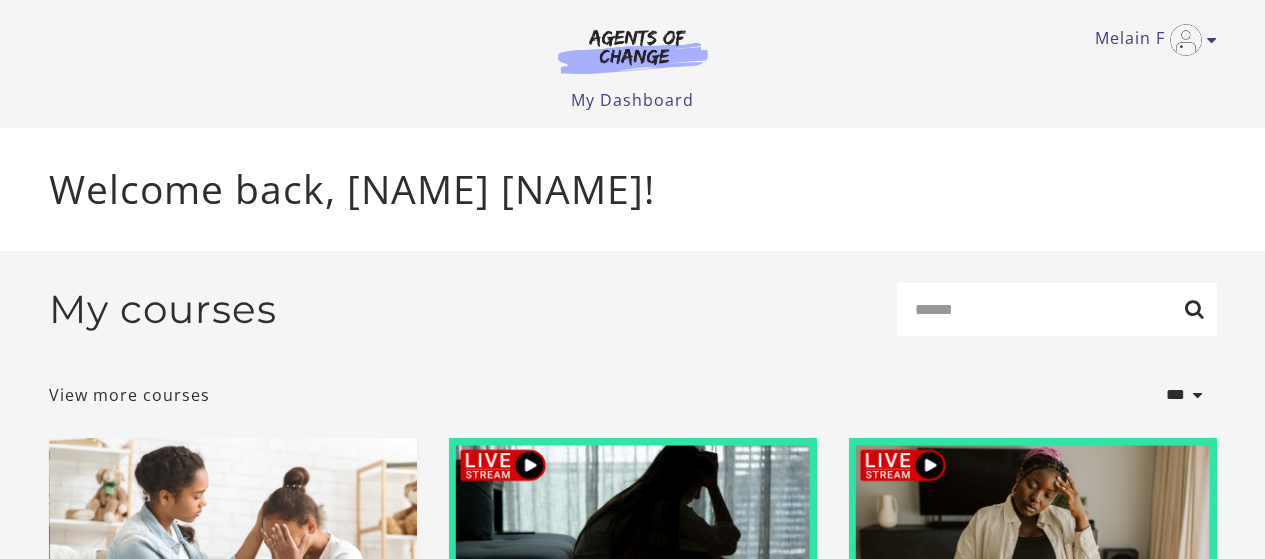 scroll, scrollTop: 0, scrollLeft: 0, axis: both 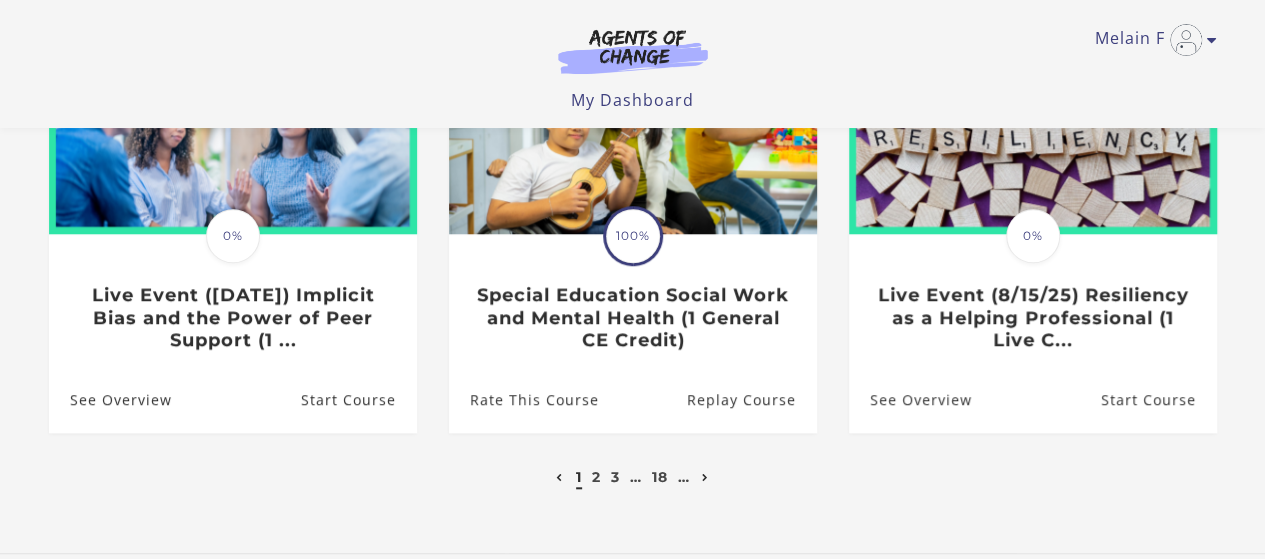 click at bounding box center [705, 478] 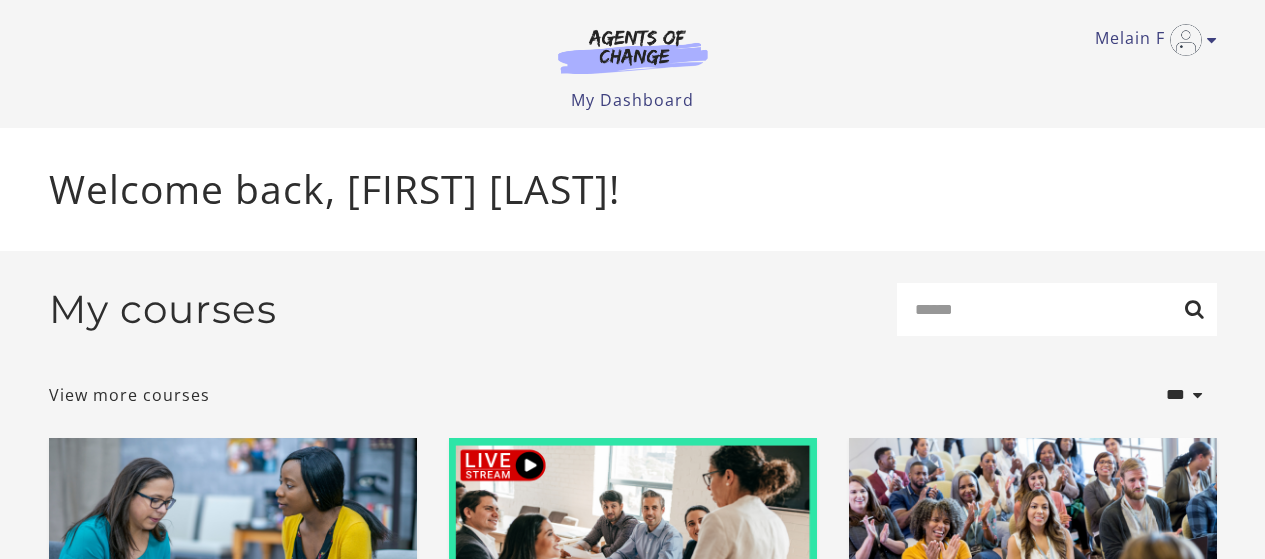scroll, scrollTop: 0, scrollLeft: 0, axis: both 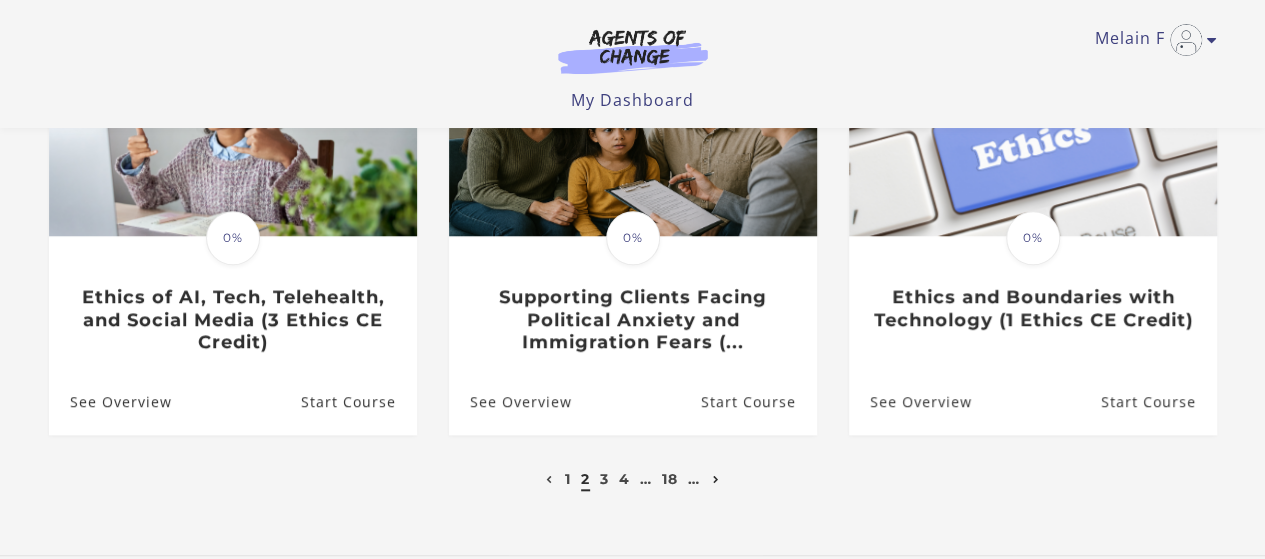 click at bounding box center [716, 480] 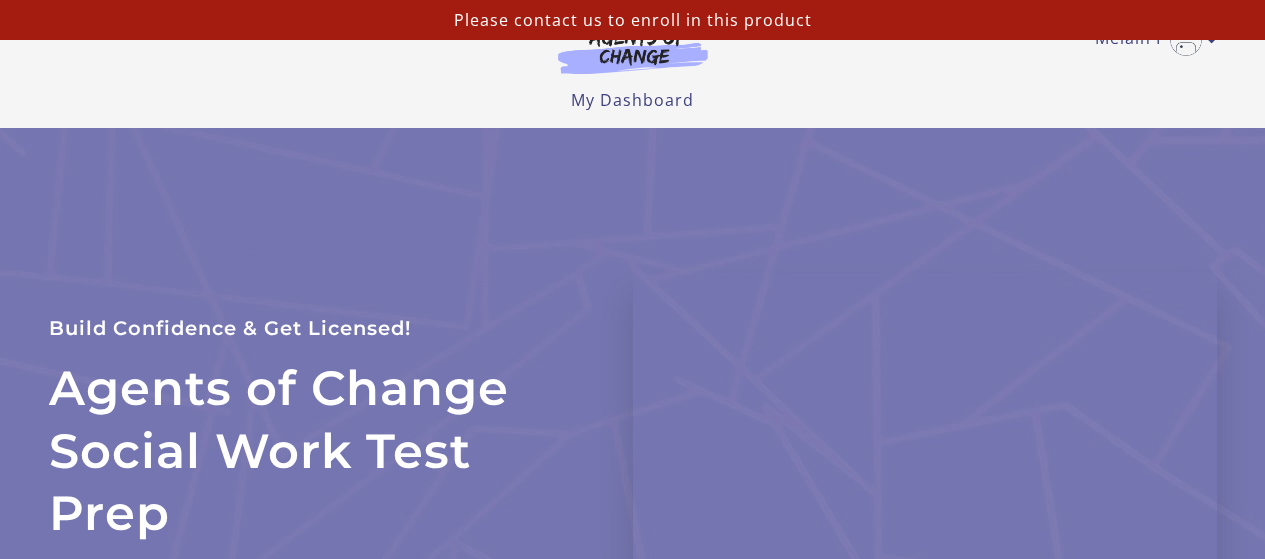 scroll, scrollTop: 0, scrollLeft: 0, axis: both 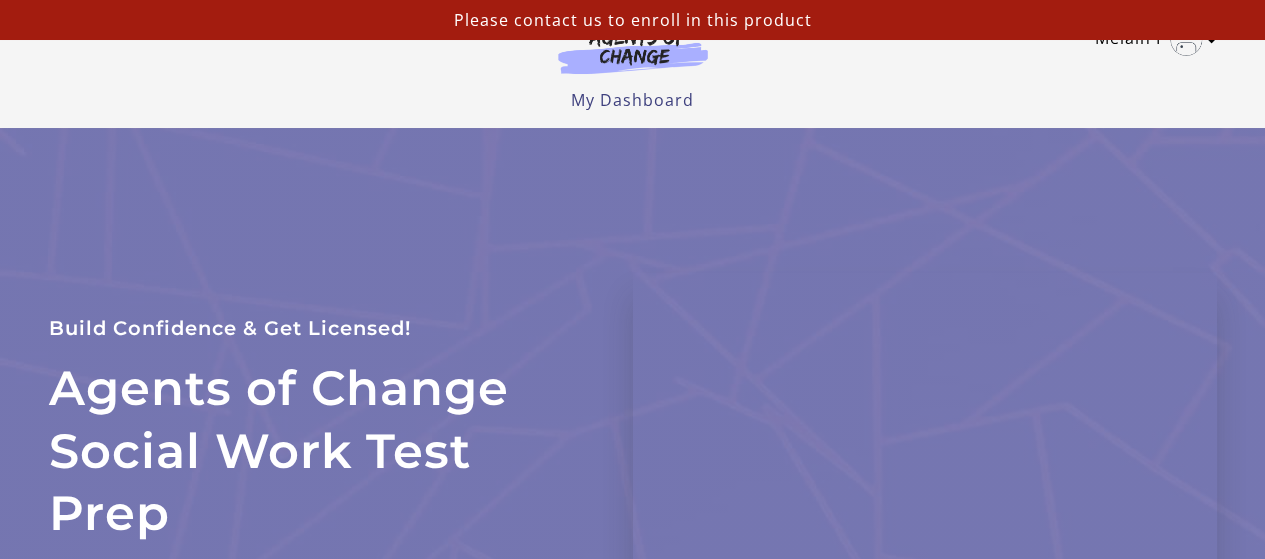 click at bounding box center [1212, 40] 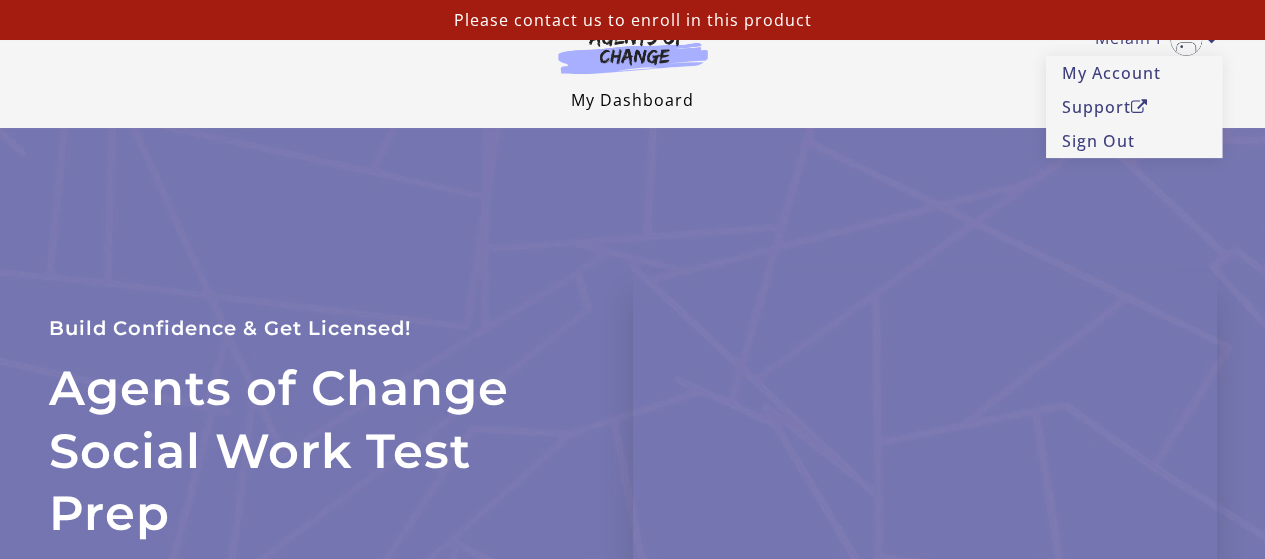 click on "My Dashboard" at bounding box center [632, 100] 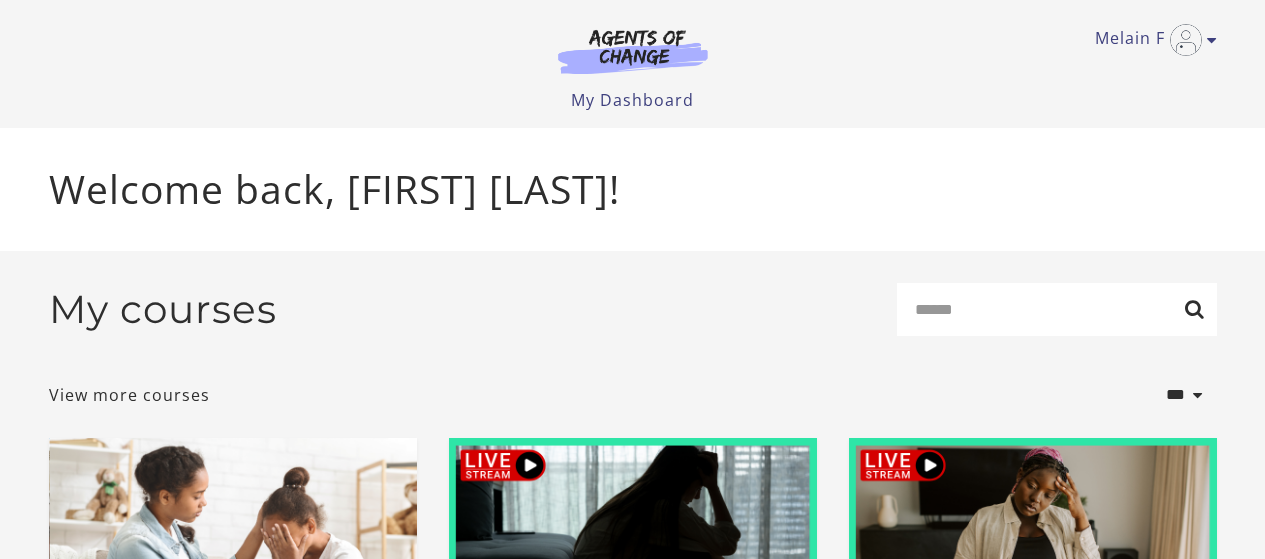 scroll, scrollTop: 0, scrollLeft: 0, axis: both 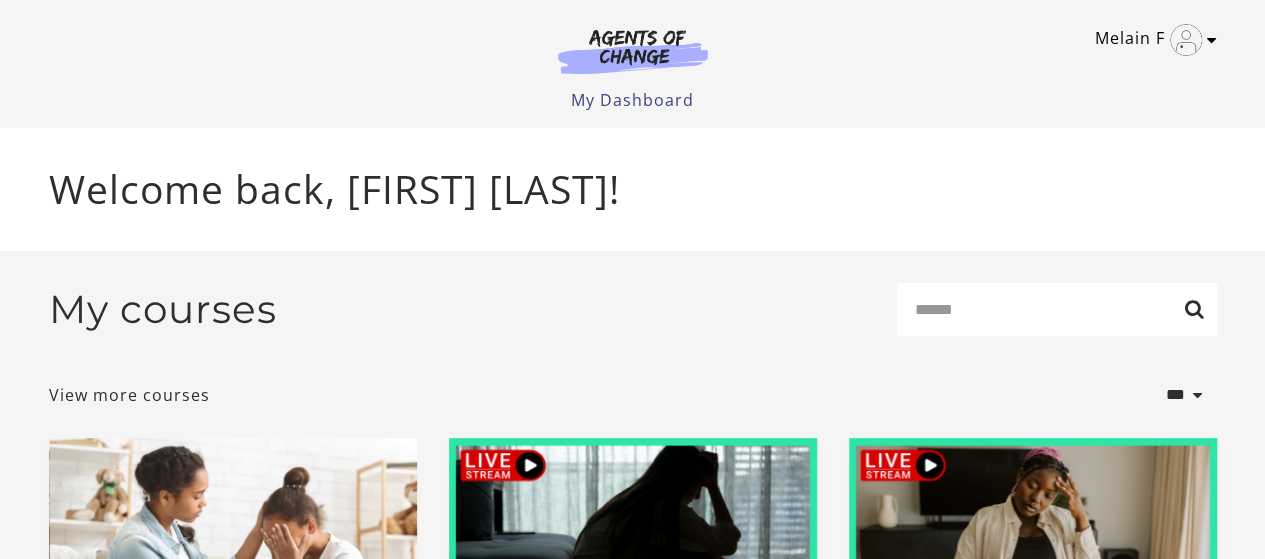 click at bounding box center (1212, 40) 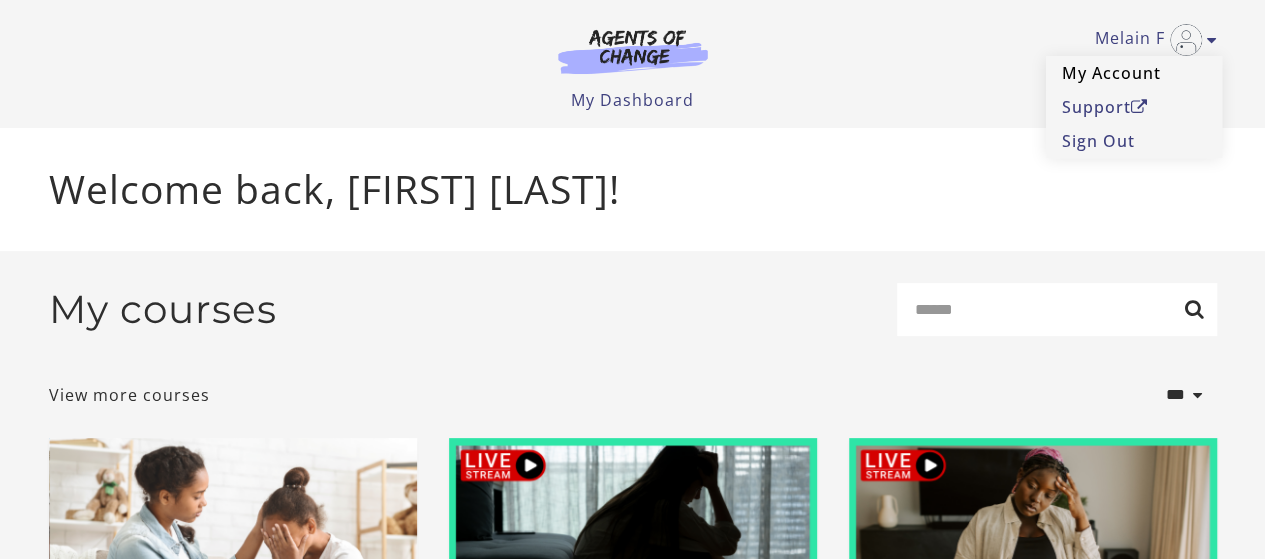 click on "My Account" at bounding box center (1134, 73) 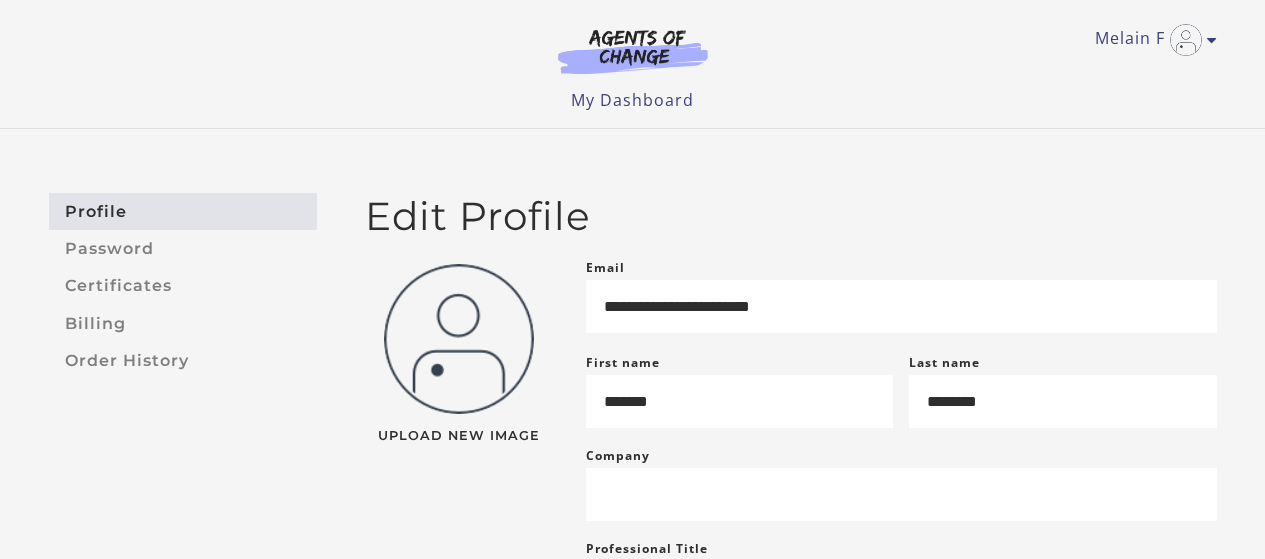 scroll, scrollTop: 0, scrollLeft: 0, axis: both 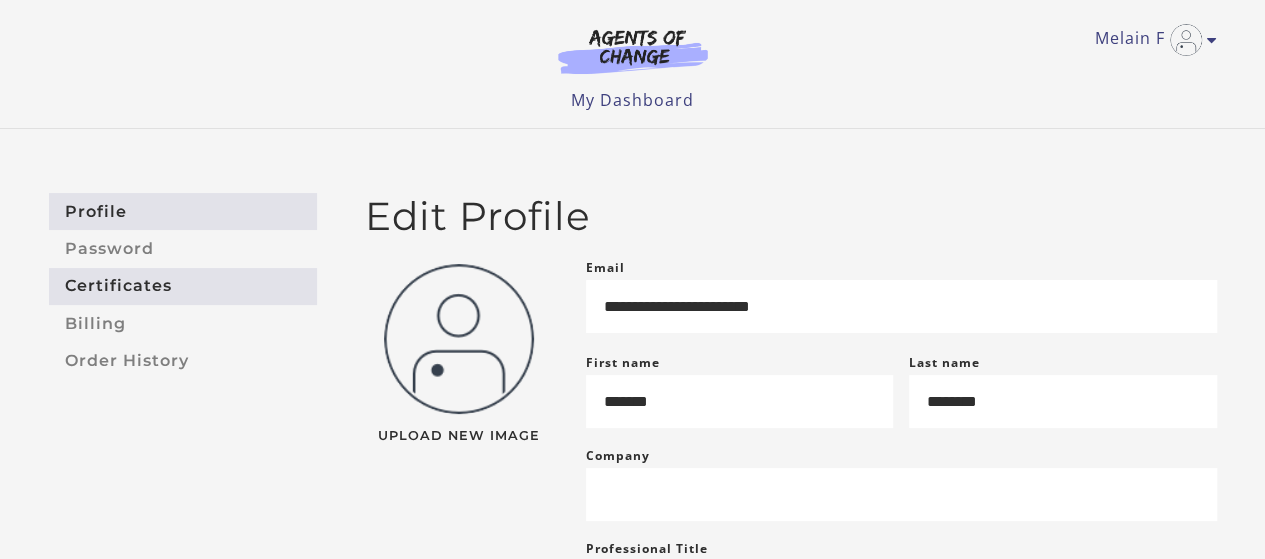 click on "Certificates" at bounding box center (183, 286) 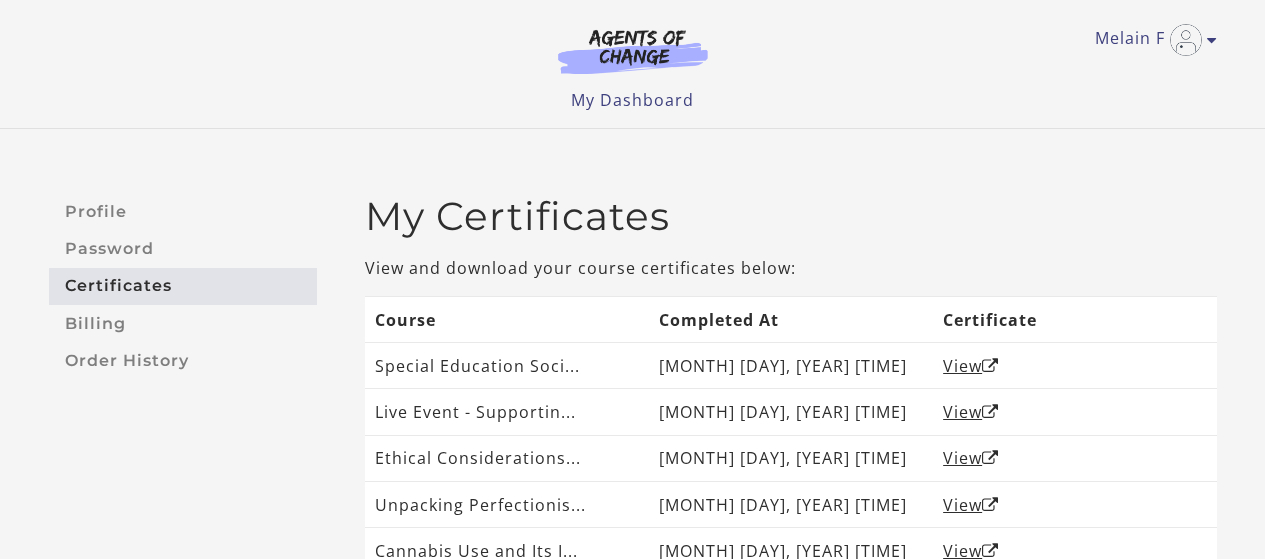 scroll, scrollTop: 0, scrollLeft: 0, axis: both 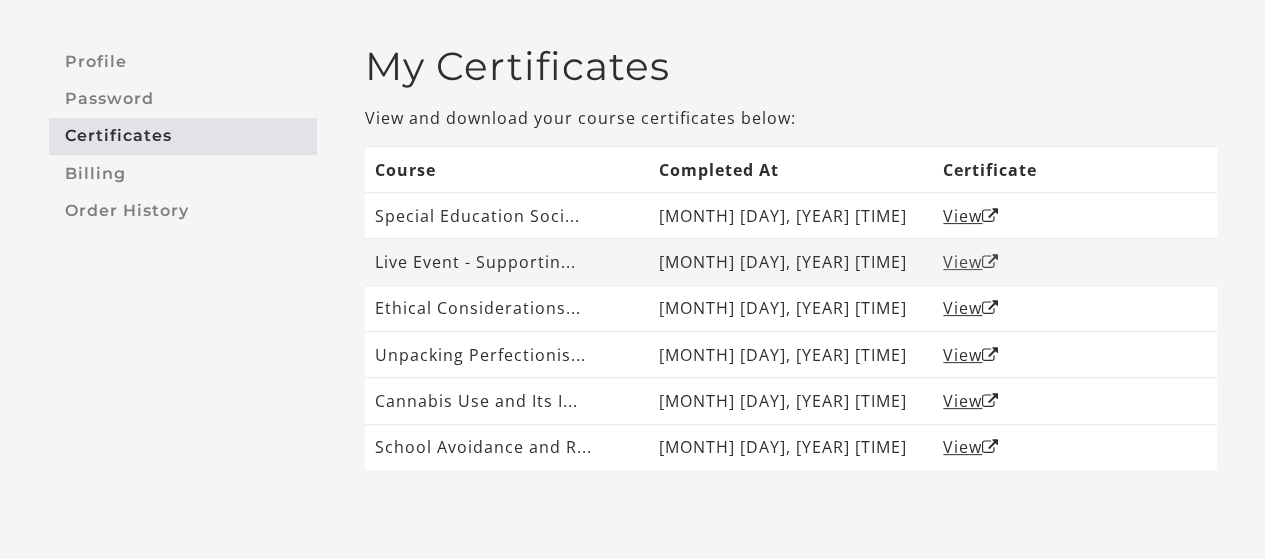 click on "View" at bounding box center (971, 262) 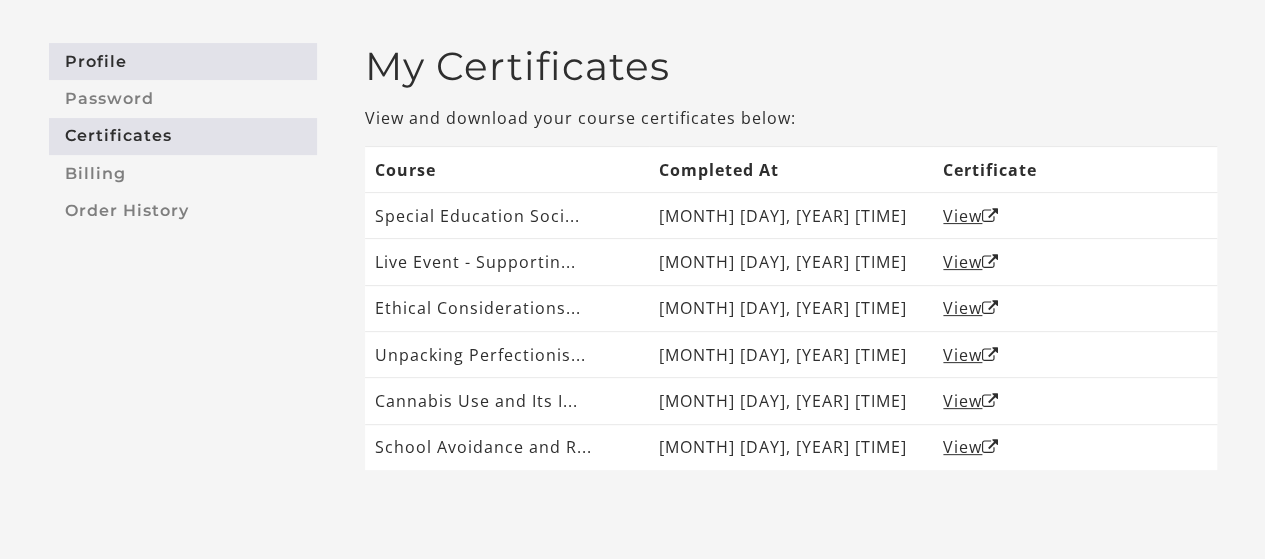 click on "Profile" at bounding box center (183, 61) 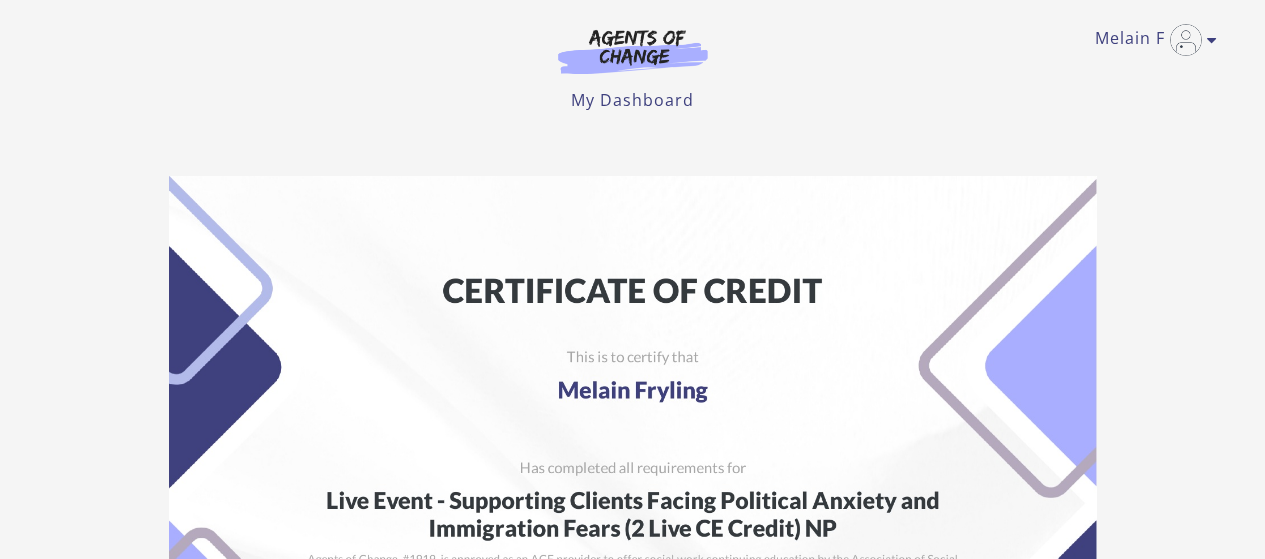 scroll, scrollTop: 0, scrollLeft: 0, axis: both 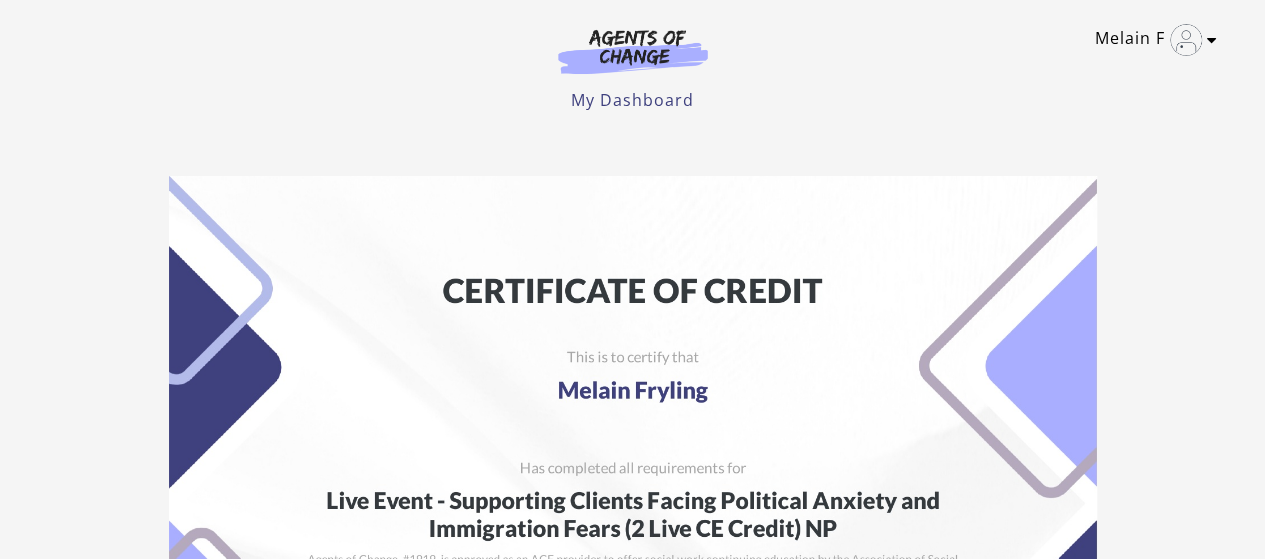 click at bounding box center (1212, 40) 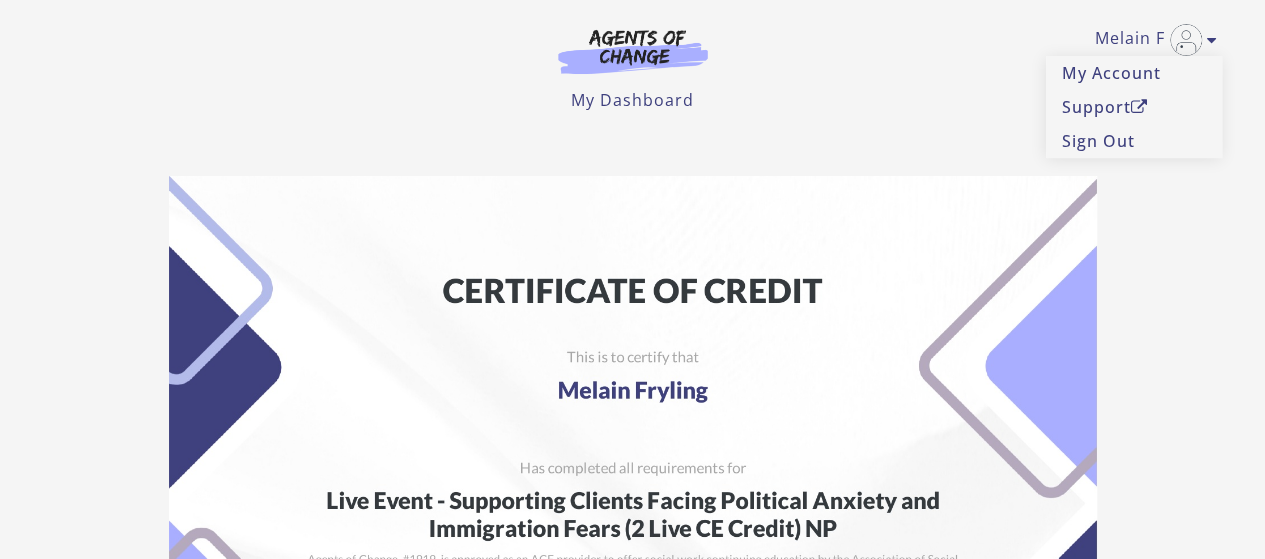 click at bounding box center [633, 503] 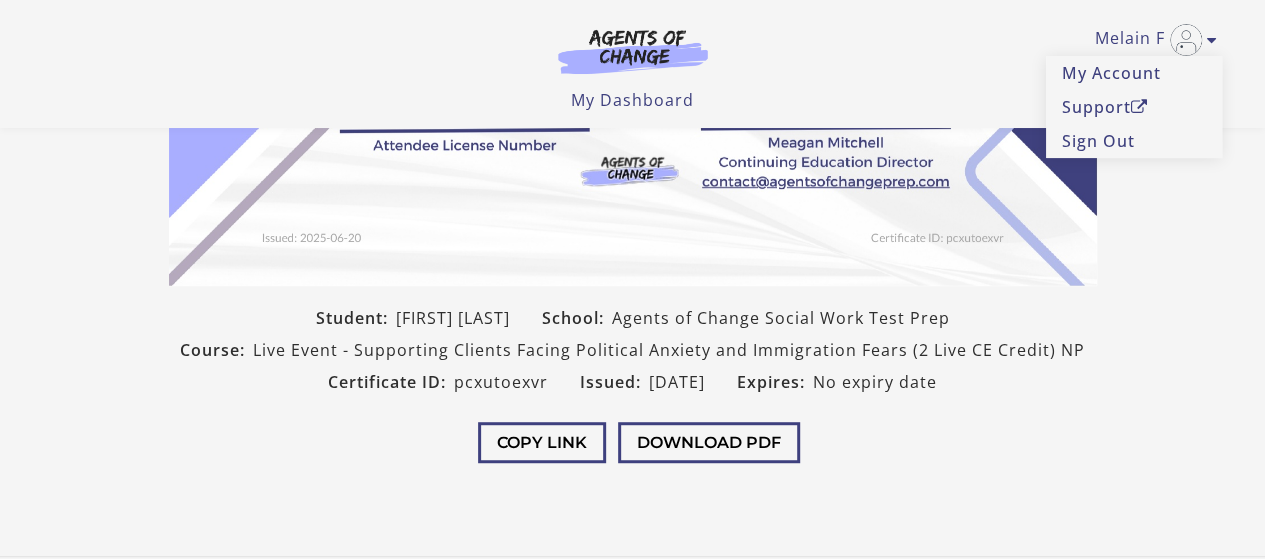 scroll, scrollTop: 418, scrollLeft: 0, axis: vertical 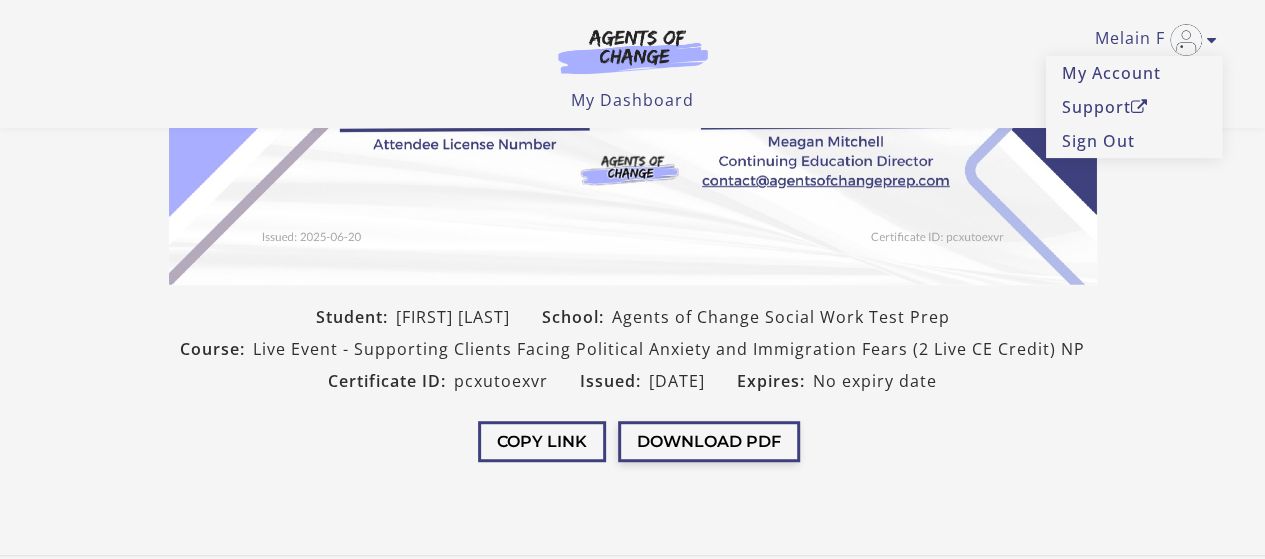 click on "Download PDF" at bounding box center [709, 441] 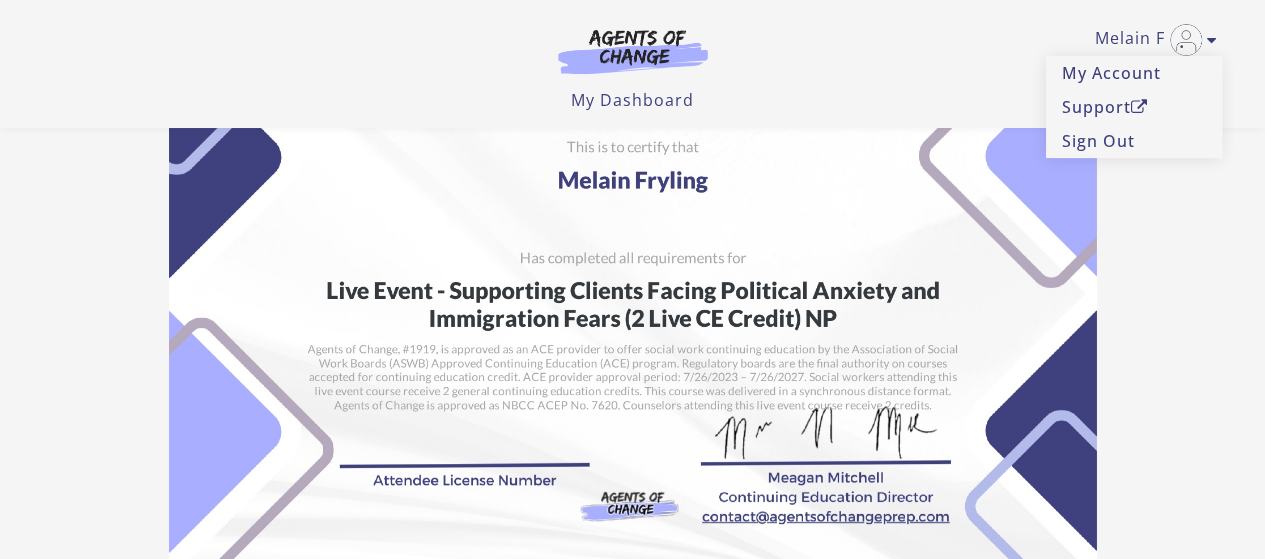 scroll, scrollTop: 0, scrollLeft: 0, axis: both 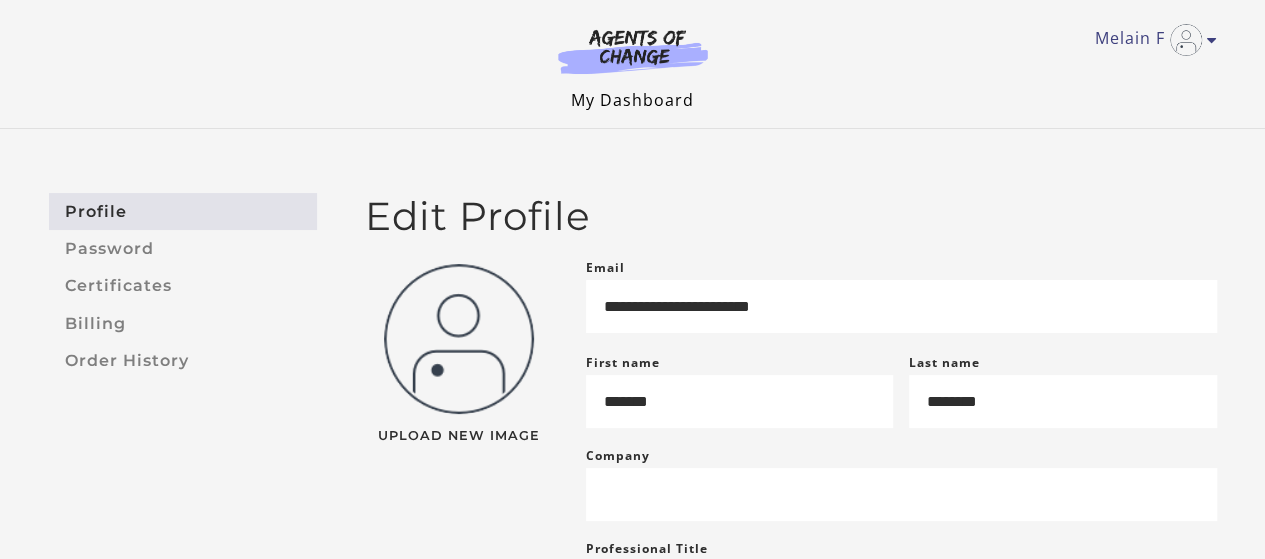 click on "My Dashboard" at bounding box center [632, 100] 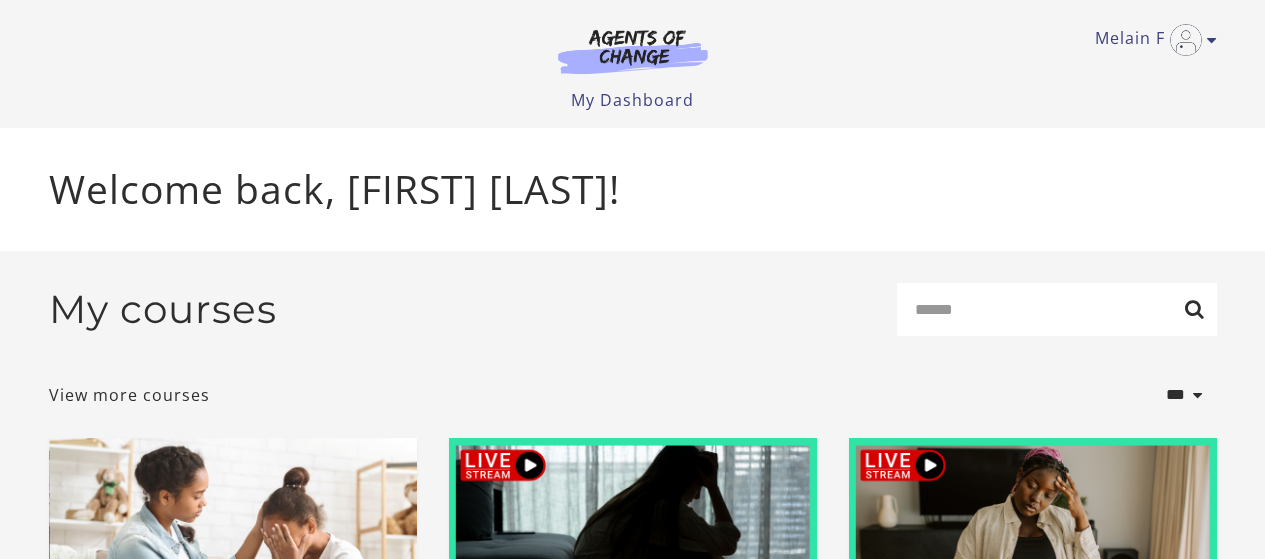 scroll, scrollTop: 0, scrollLeft: 0, axis: both 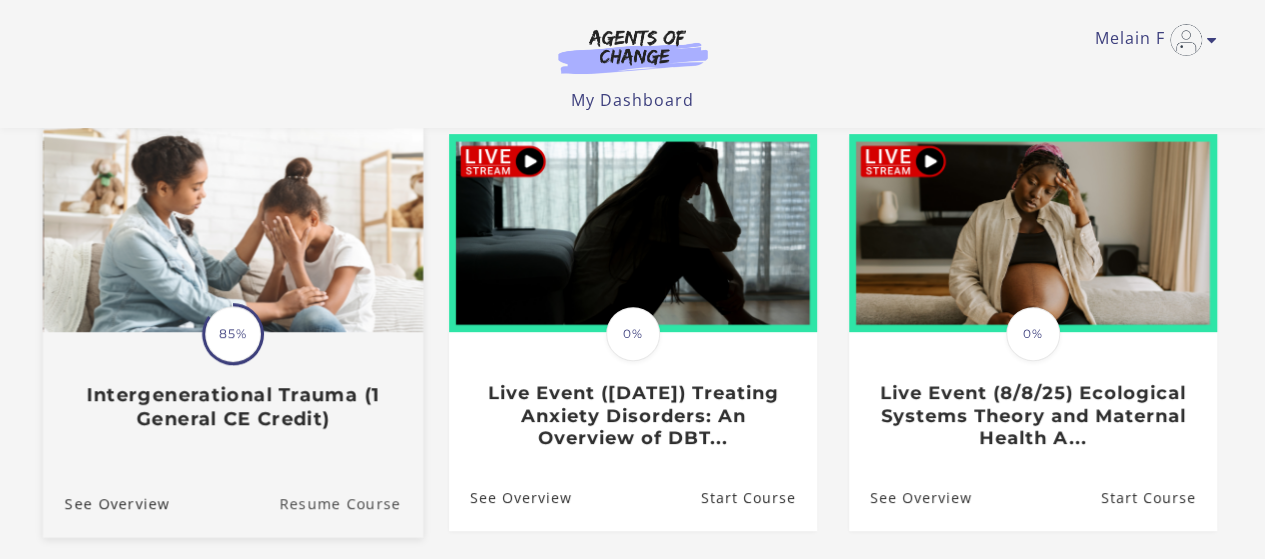 click on "Resume Course" at bounding box center (351, 502) 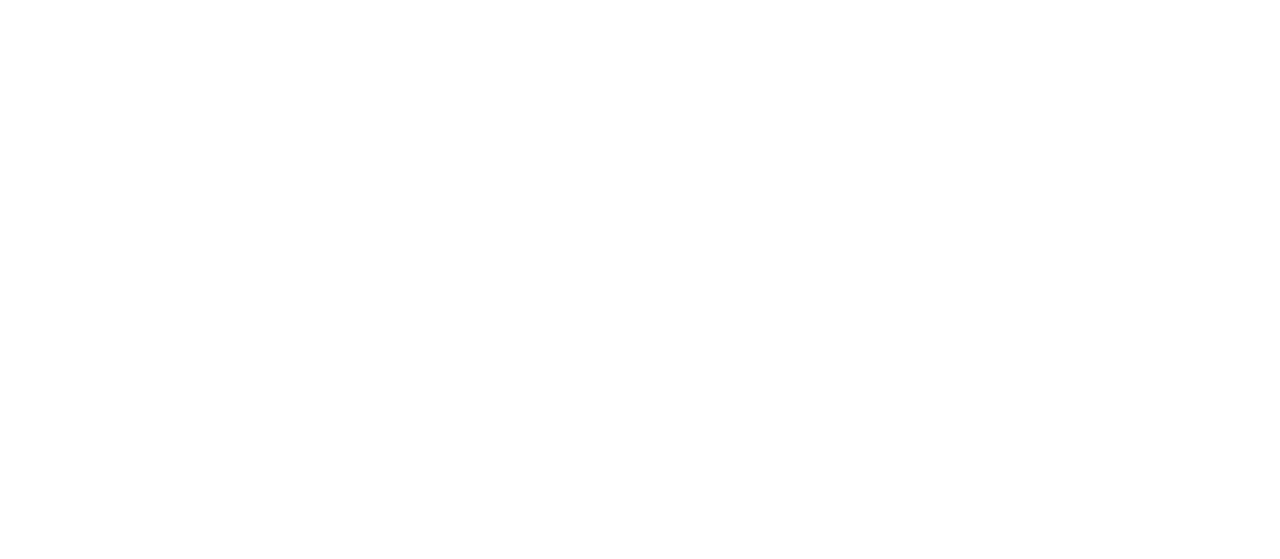 scroll, scrollTop: 0, scrollLeft: 0, axis: both 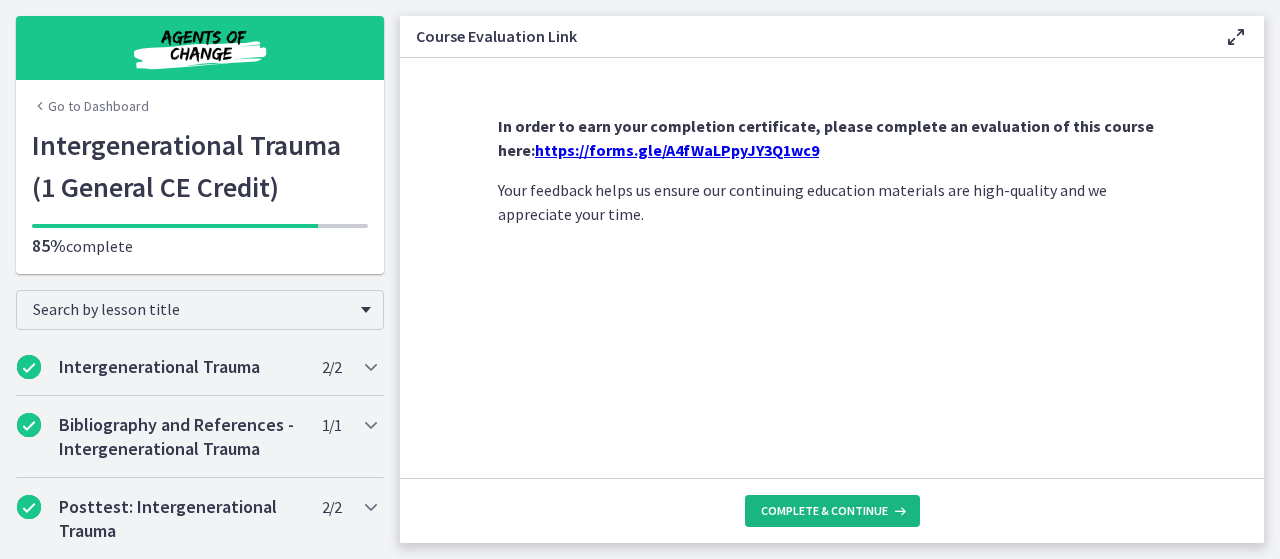 click on "Complete & continue" at bounding box center [824, 511] 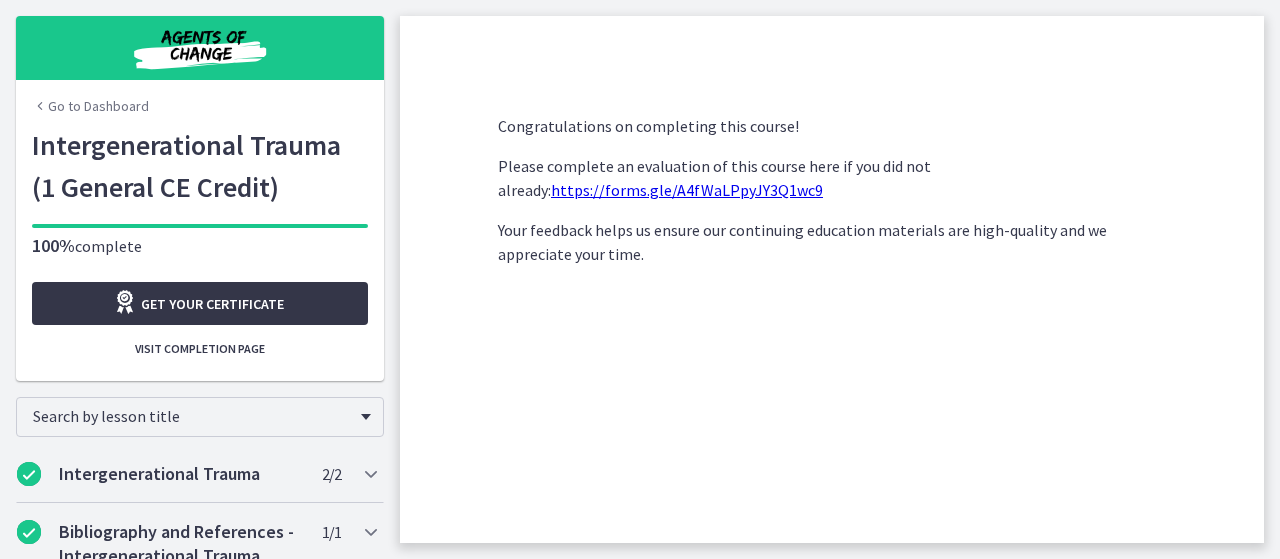 click on "Get your certificate" at bounding box center [200, 303] 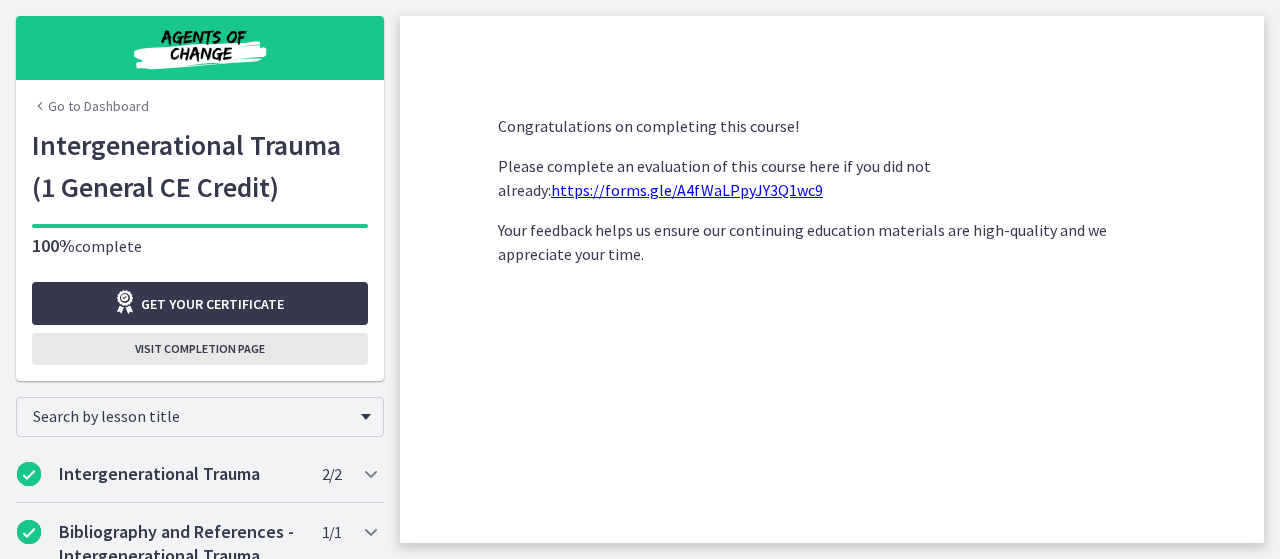click on "Visit completion page" at bounding box center (200, 349) 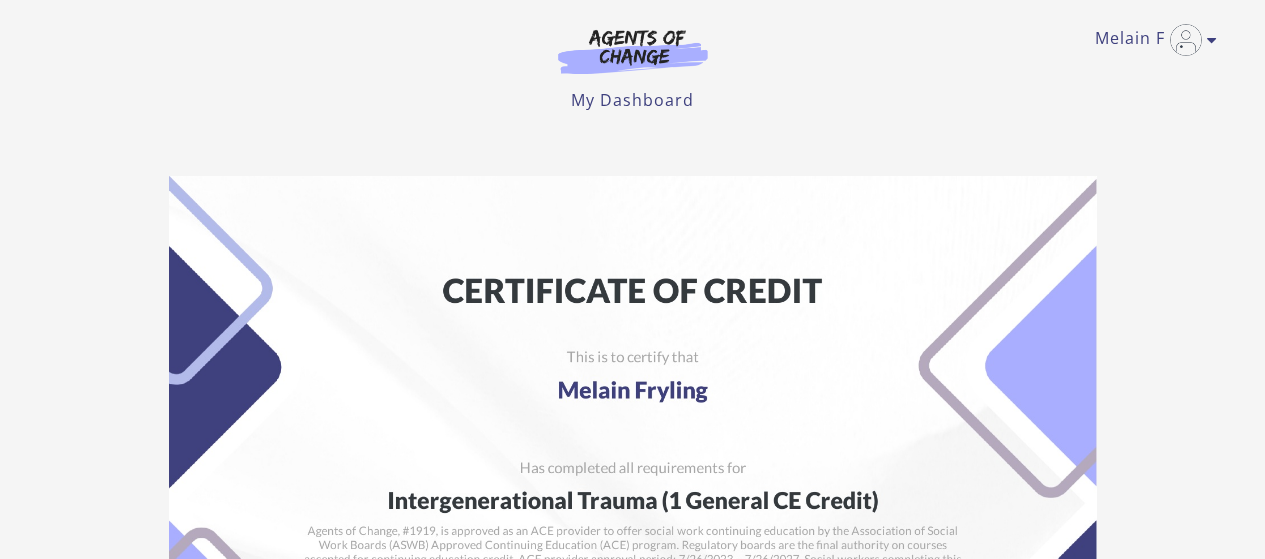 scroll, scrollTop: 0, scrollLeft: 0, axis: both 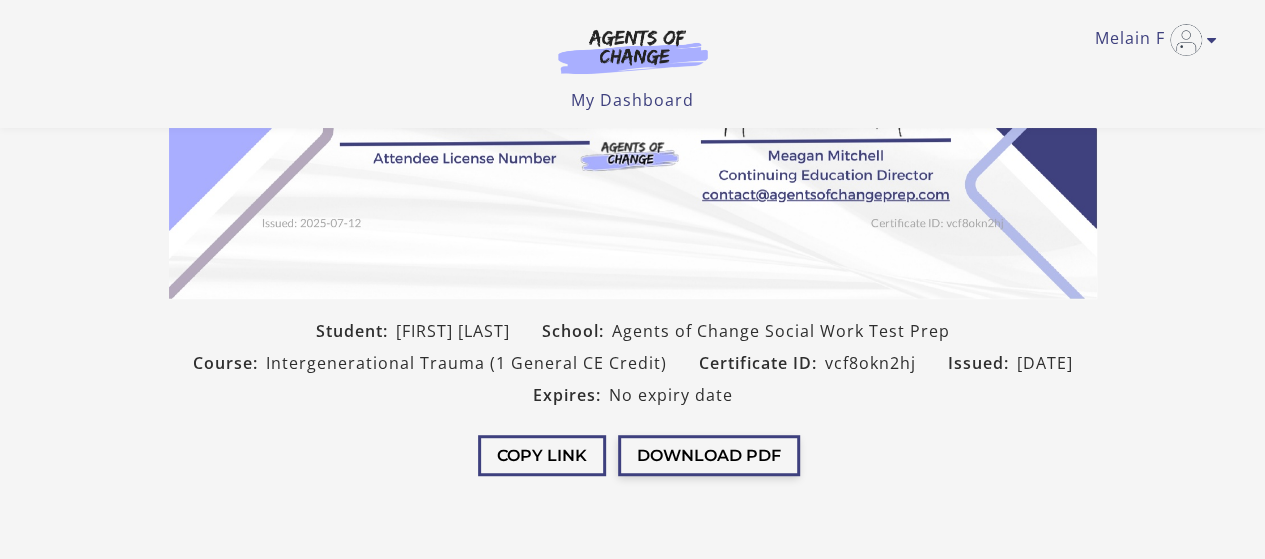 click on "Download PDF" at bounding box center (709, 455) 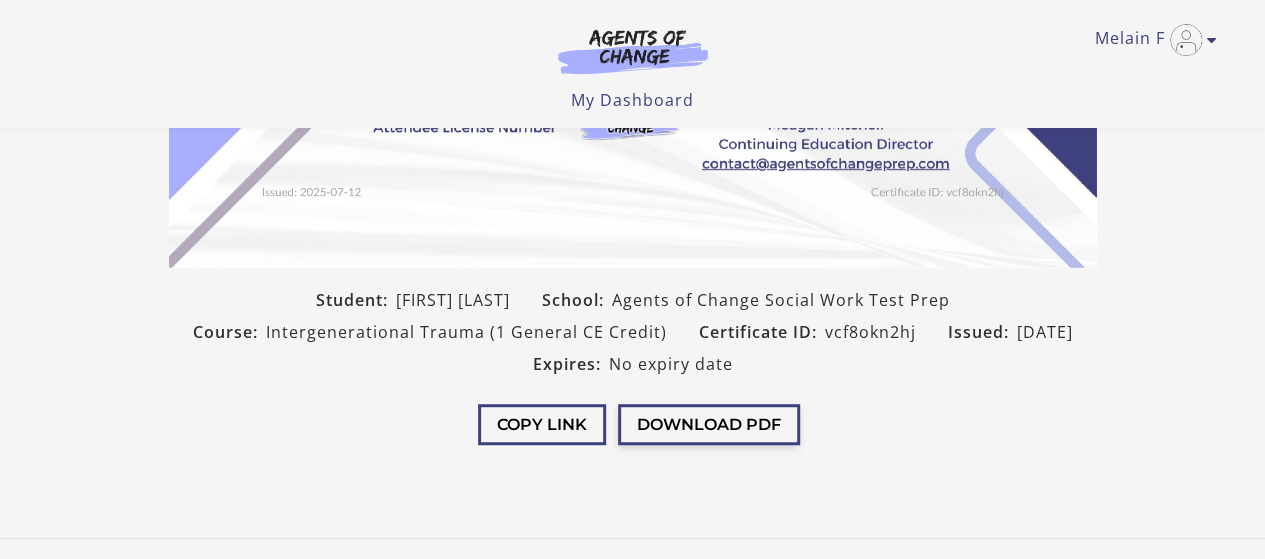 scroll, scrollTop: 444, scrollLeft: 0, axis: vertical 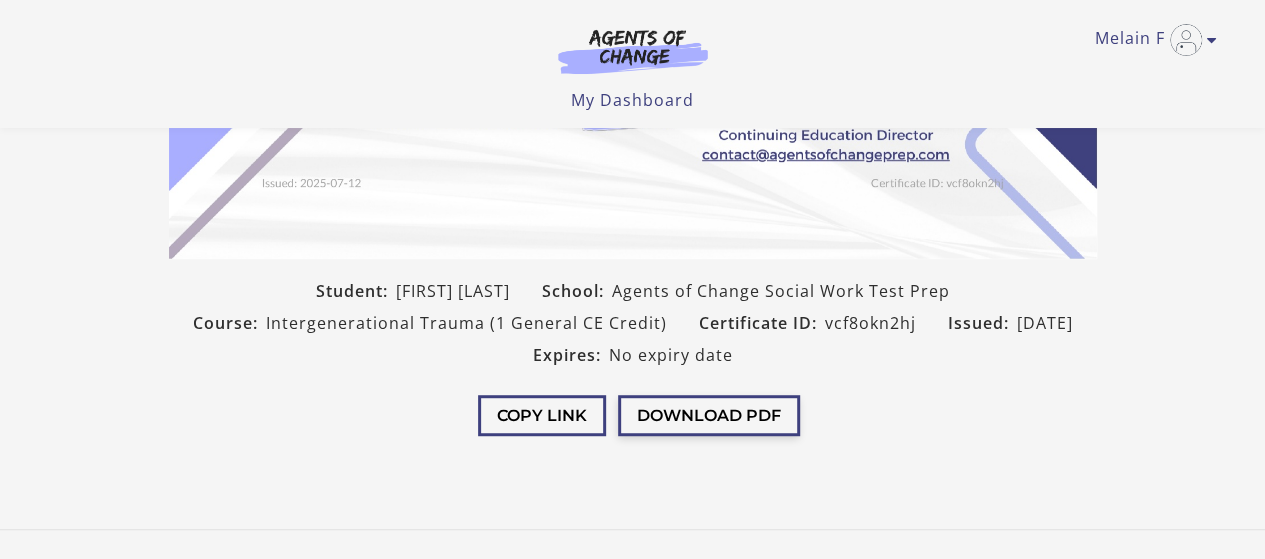click on "Download PDF" at bounding box center [709, 415] 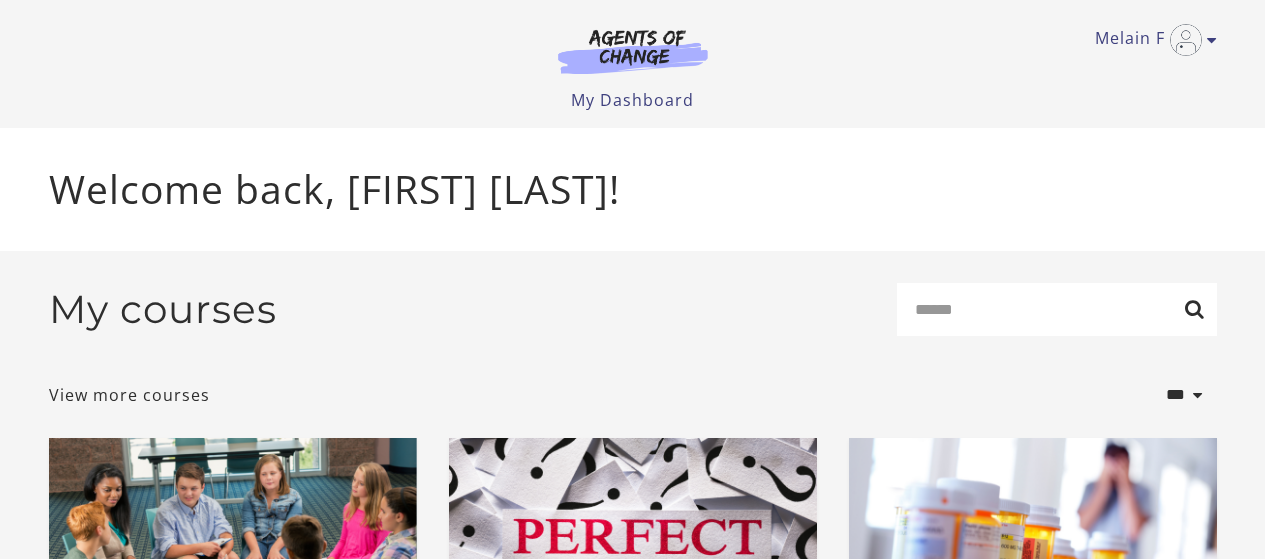 scroll, scrollTop: 0, scrollLeft: 0, axis: both 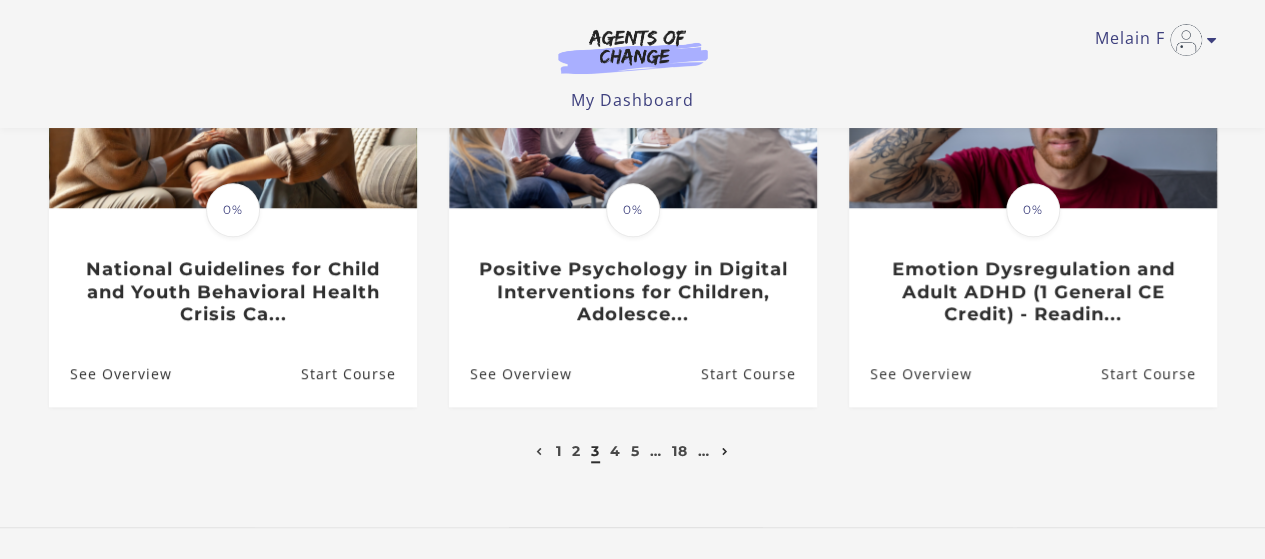click at bounding box center [725, 452] 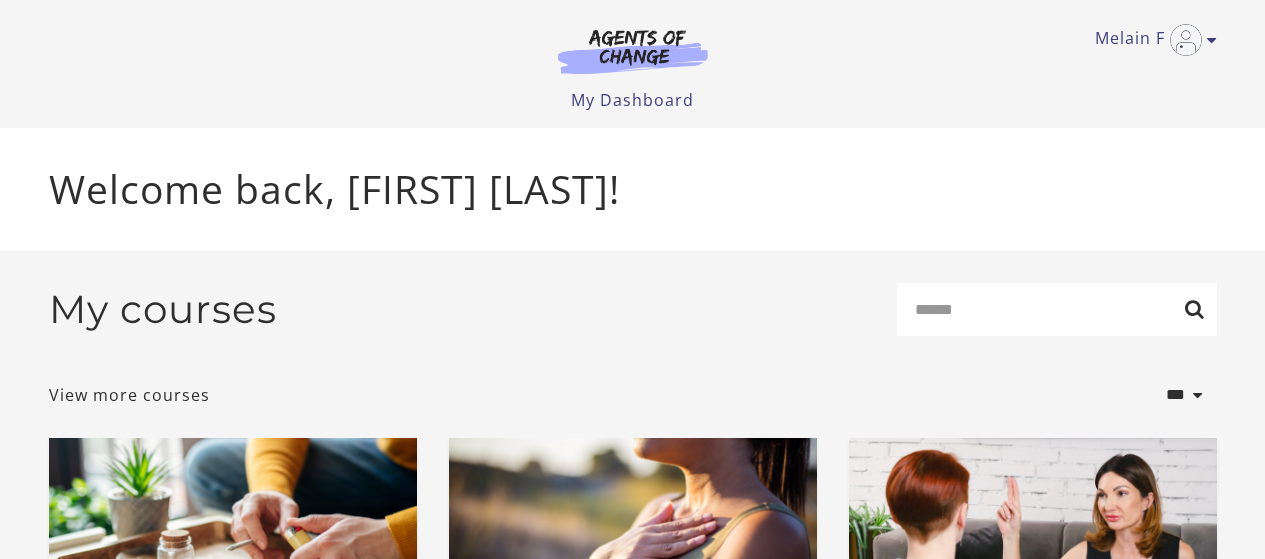 scroll, scrollTop: 0, scrollLeft: 0, axis: both 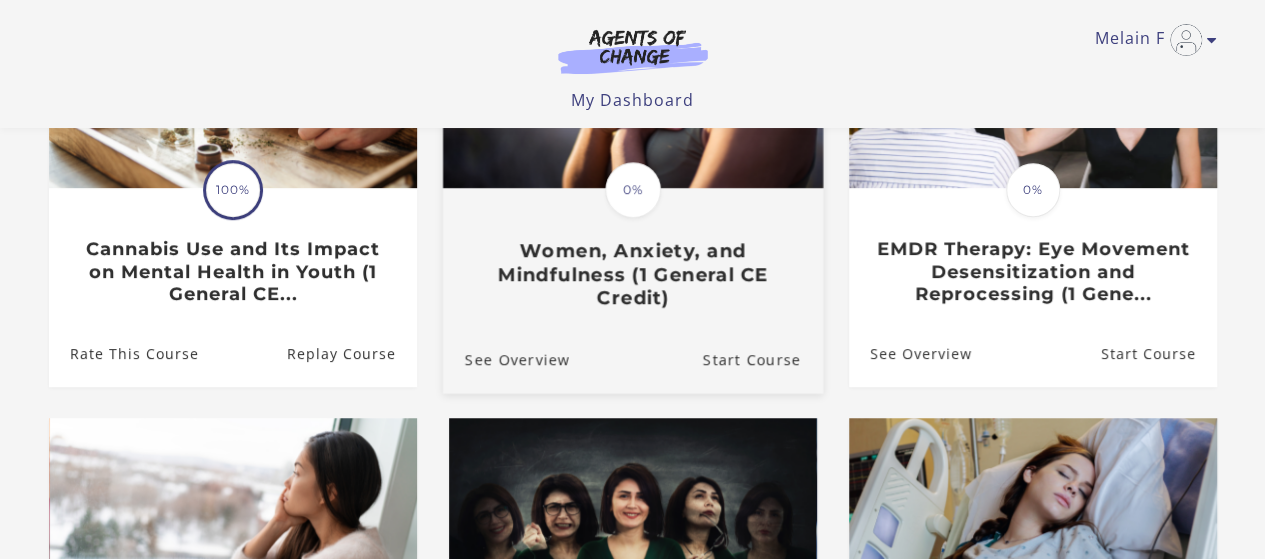 click on "Women, Anxiety, and Mindfulness (1 General CE Credit)" at bounding box center (632, 274) 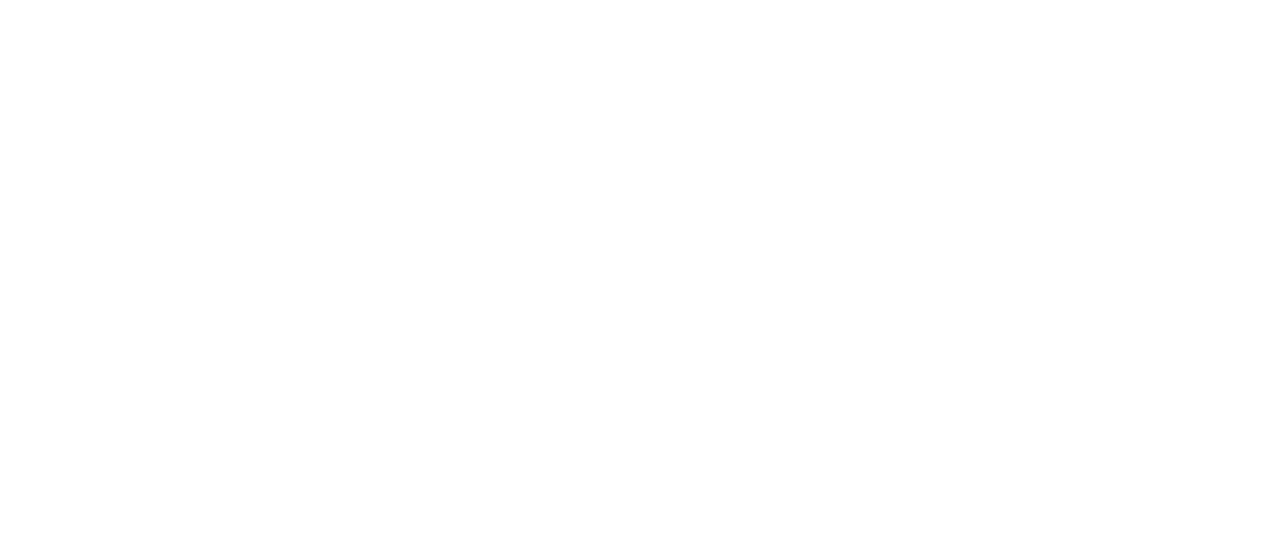 scroll, scrollTop: 0, scrollLeft: 0, axis: both 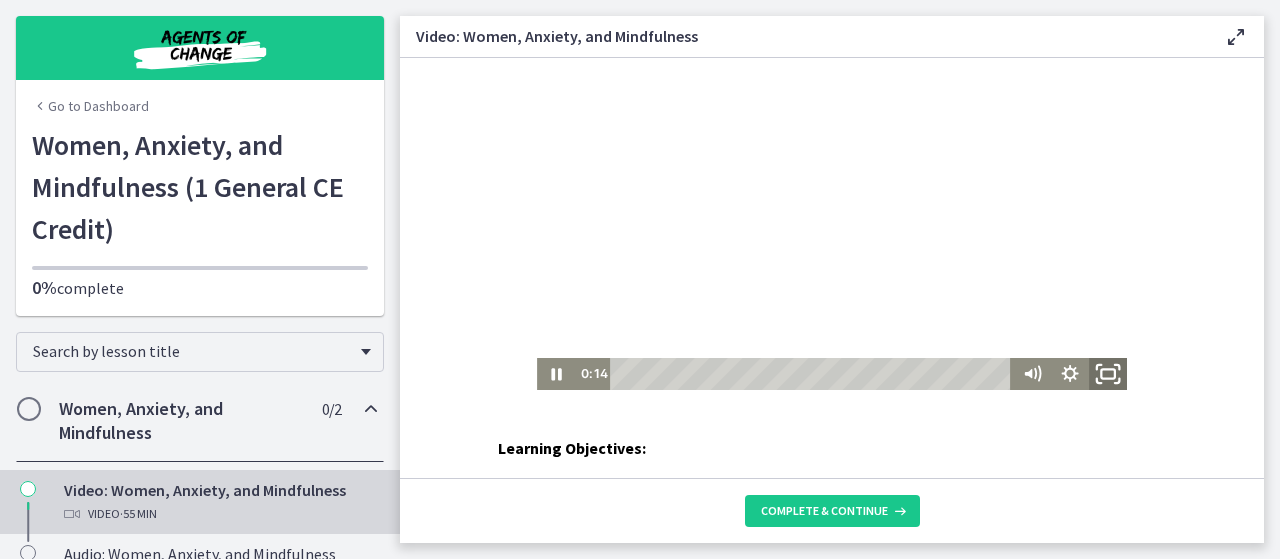 click 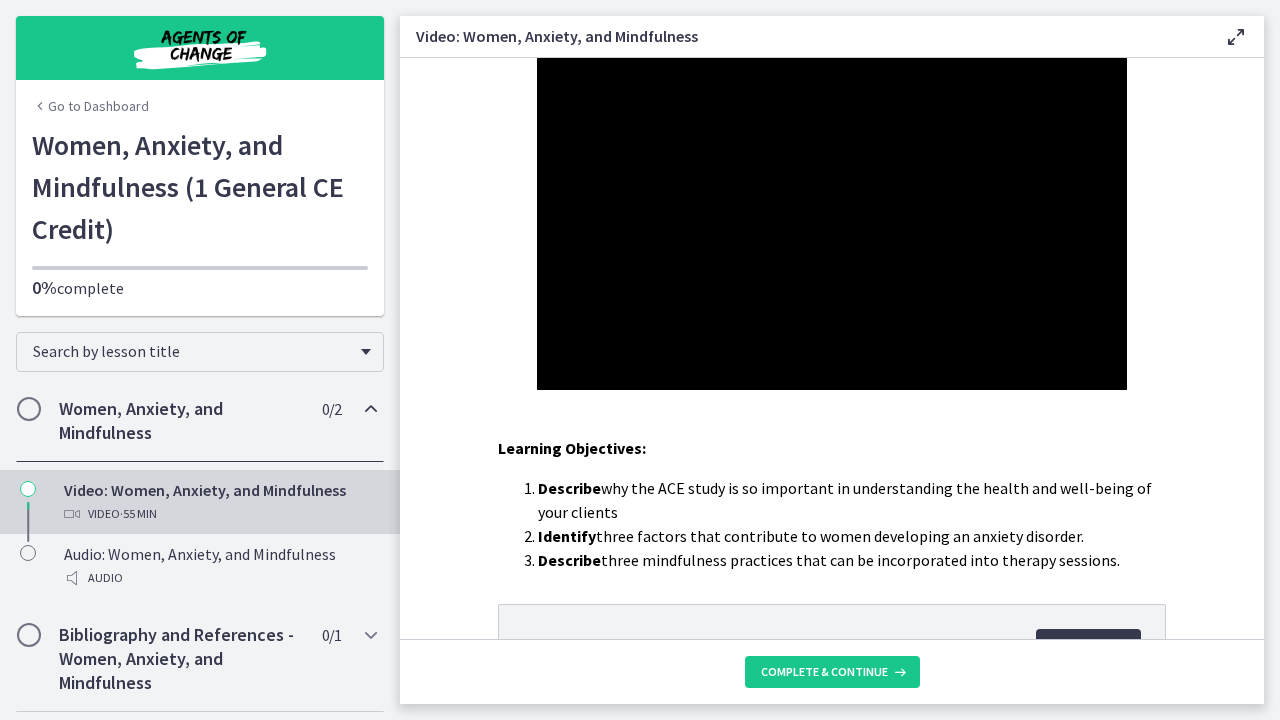 type 